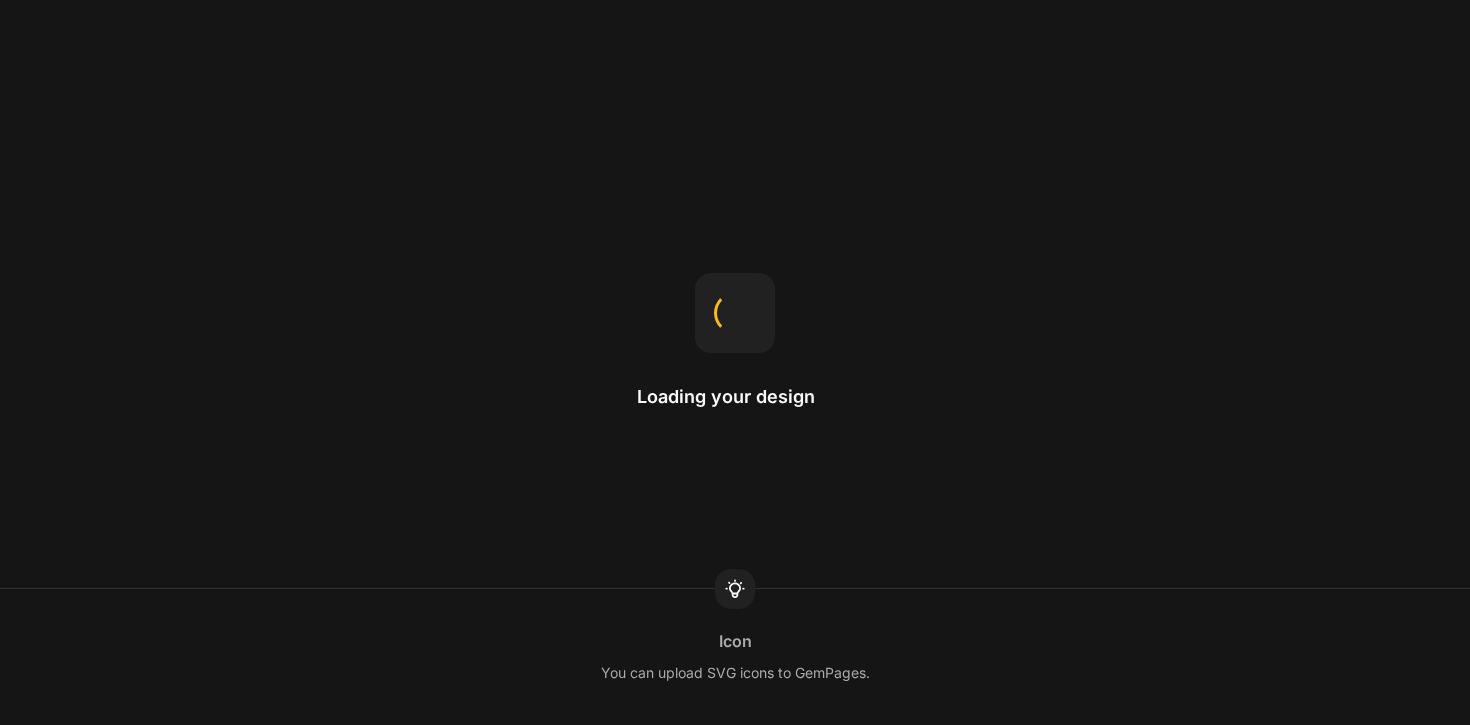 scroll, scrollTop: 0, scrollLeft: 0, axis: both 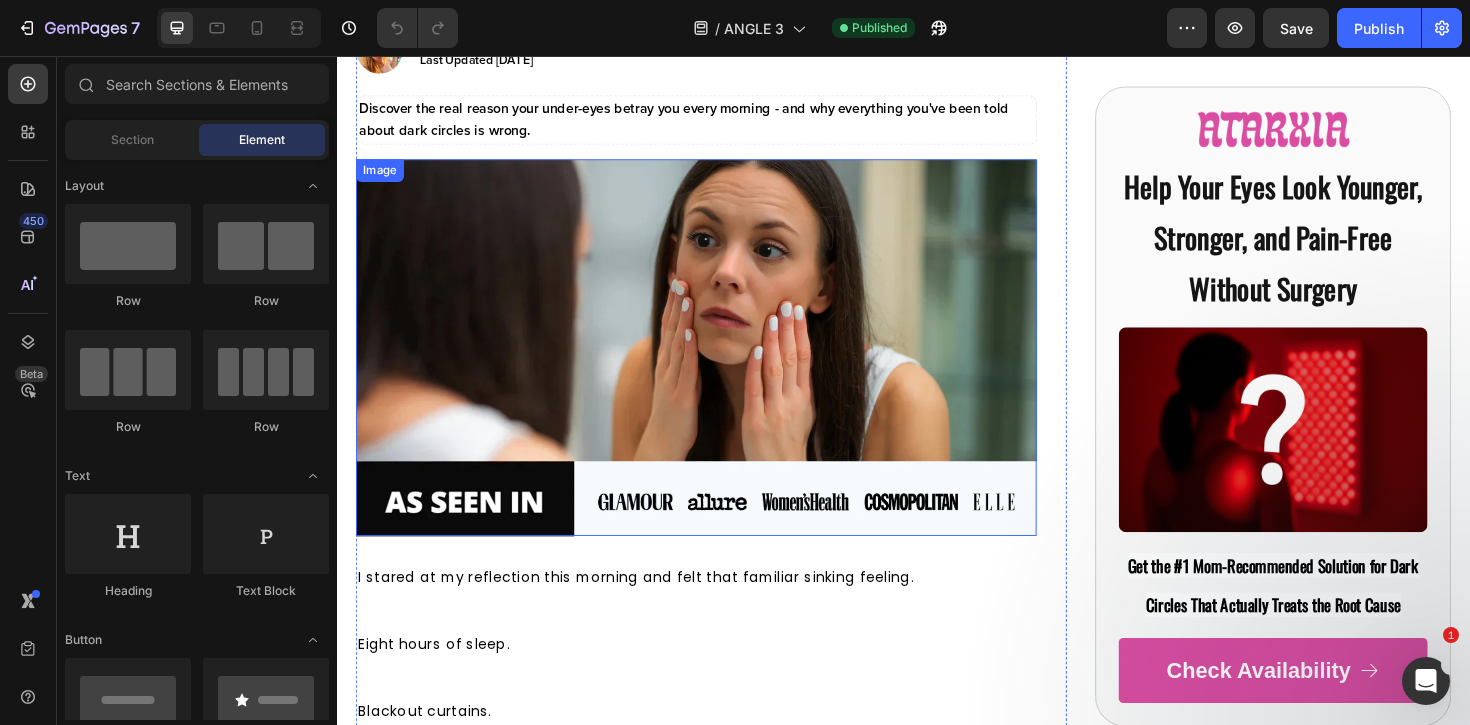 click at bounding box center (717, 365) 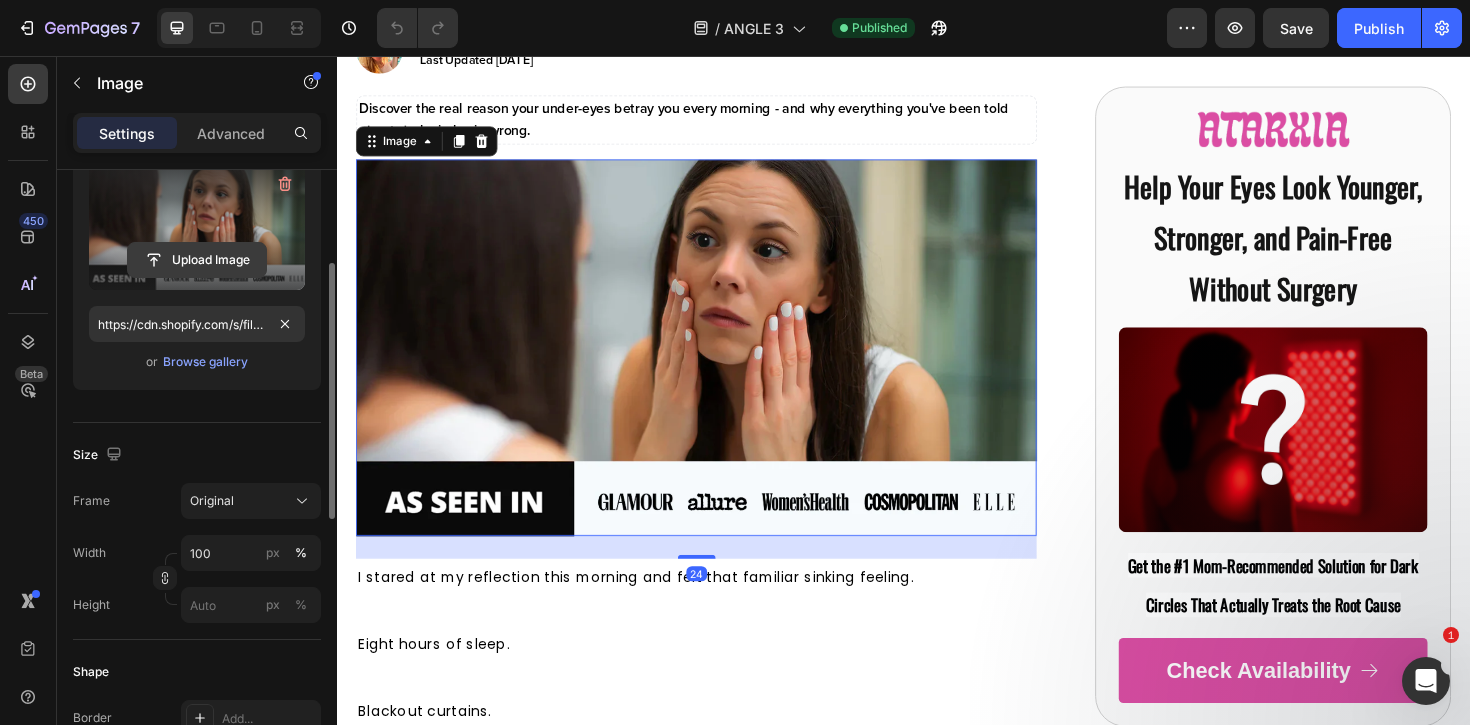 scroll, scrollTop: 846, scrollLeft: 0, axis: vertical 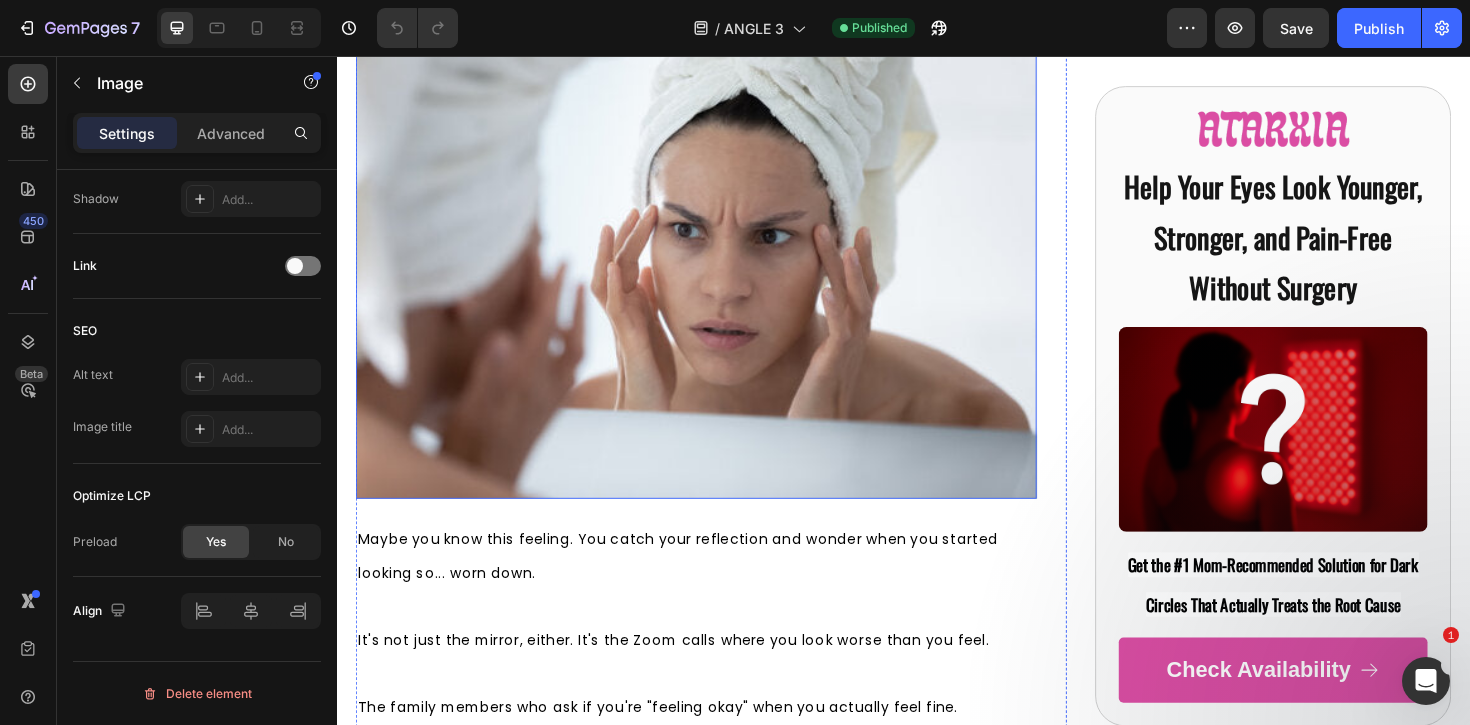 click at bounding box center [717, 284] 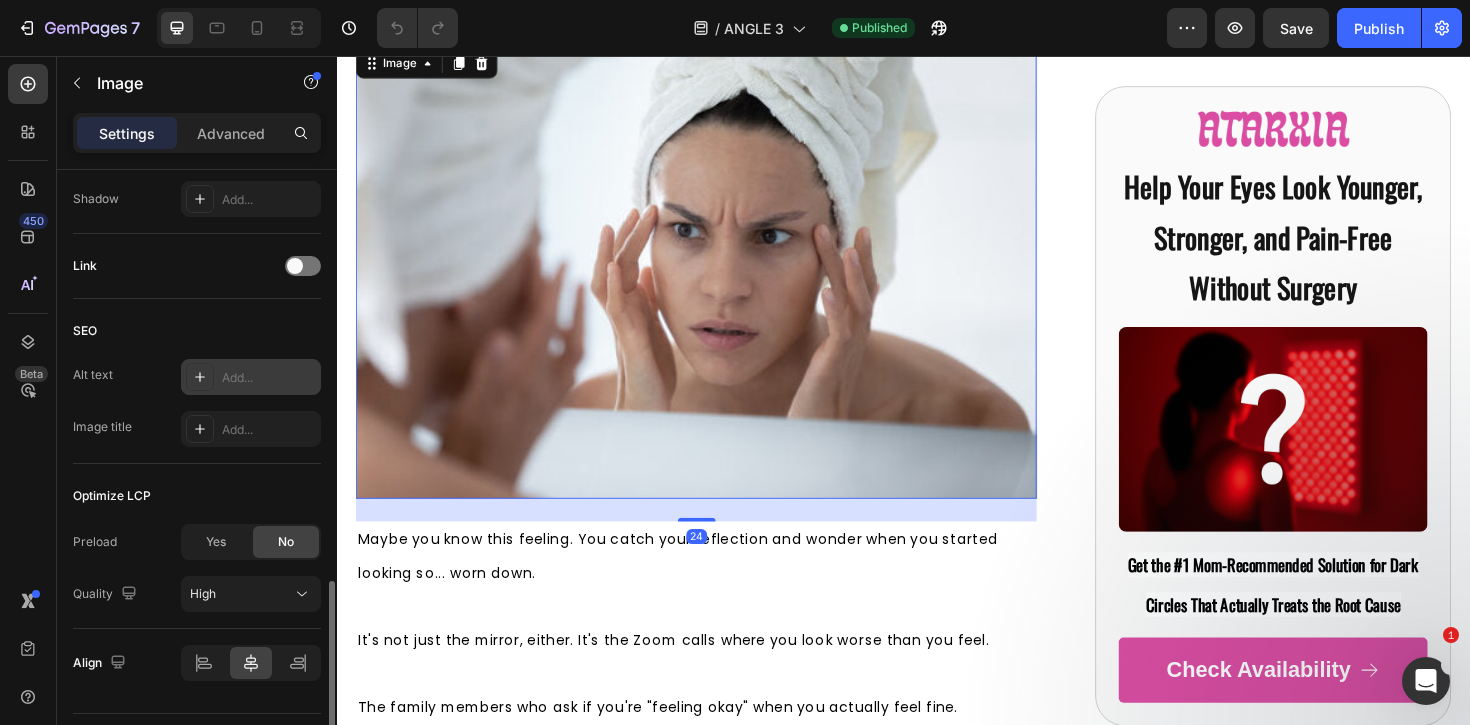 scroll, scrollTop: 898, scrollLeft: 0, axis: vertical 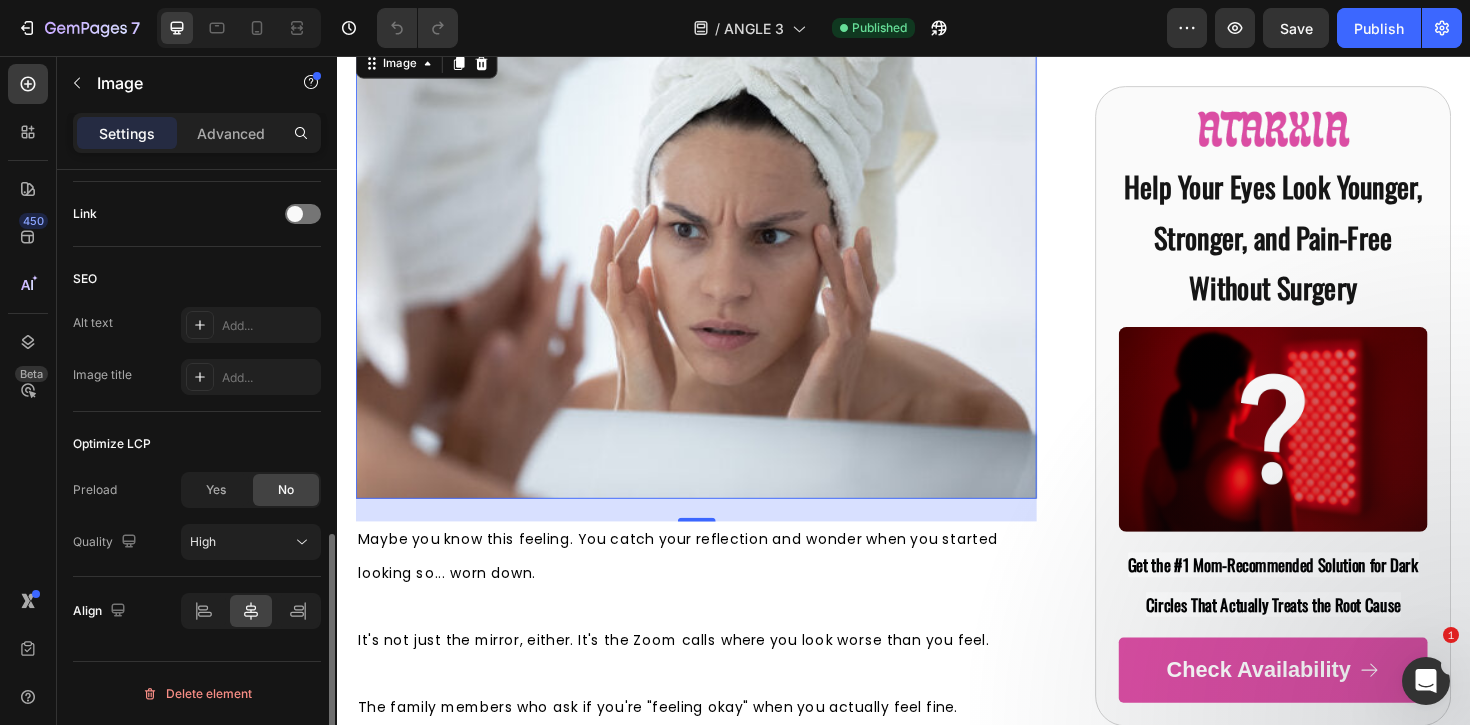drag, startPoint x: 224, startPoint y: 488, endPoint x: 308, endPoint y: 484, distance: 84.095184 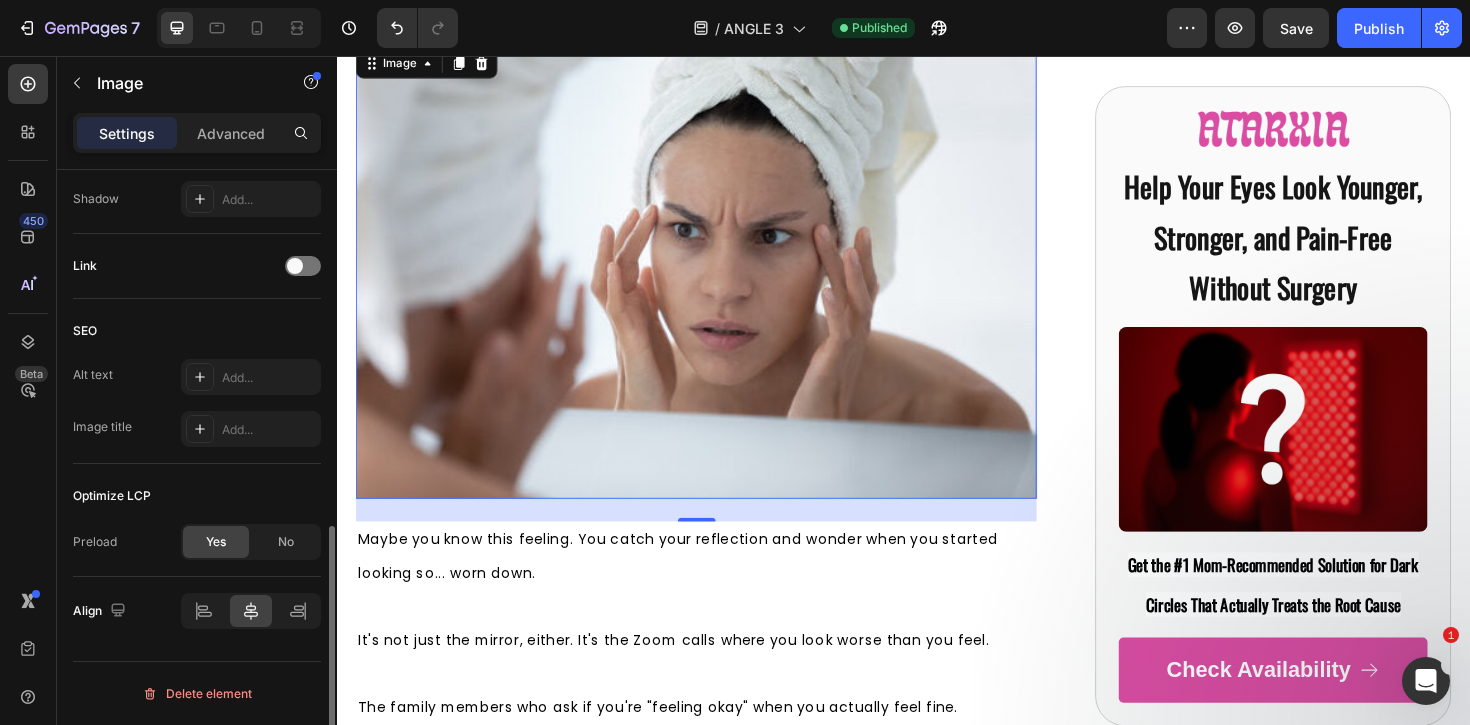 scroll, scrollTop: 846, scrollLeft: 0, axis: vertical 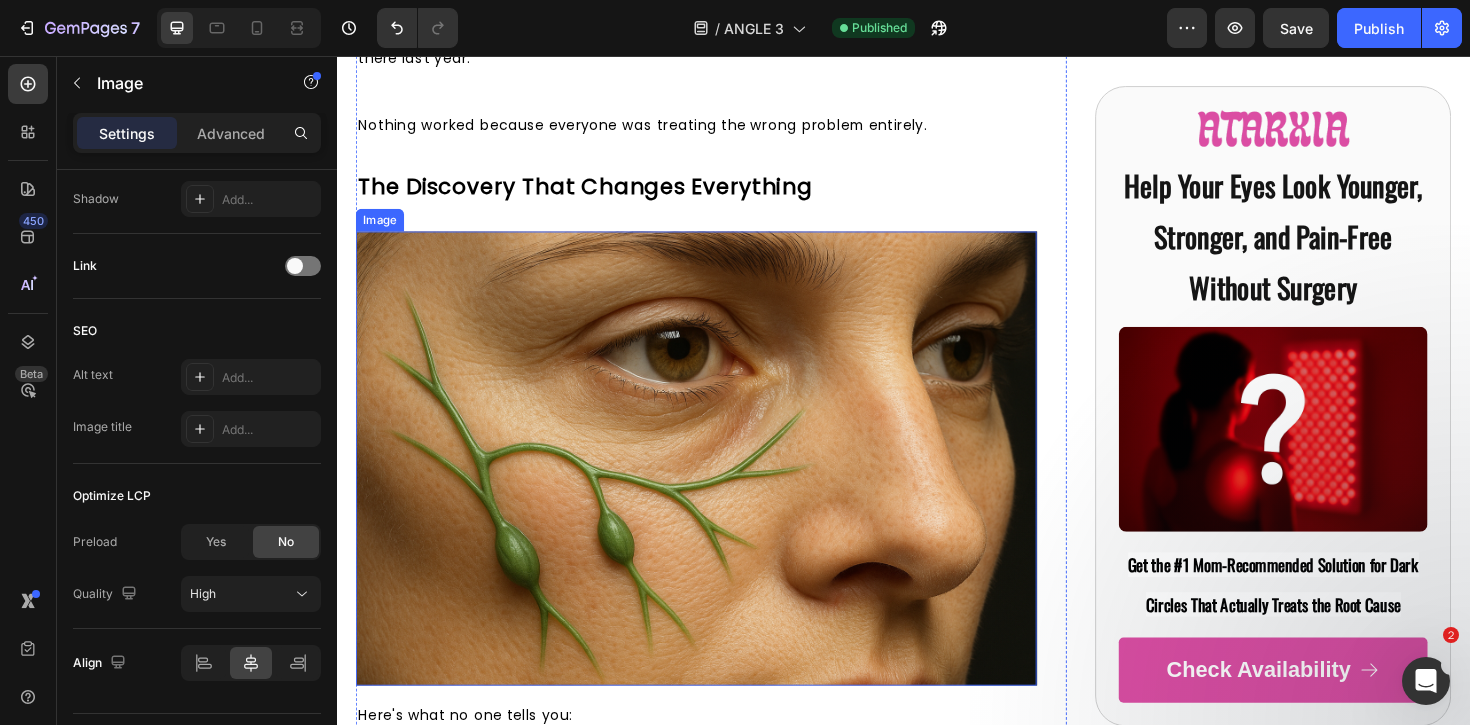 click at bounding box center (717, 482) 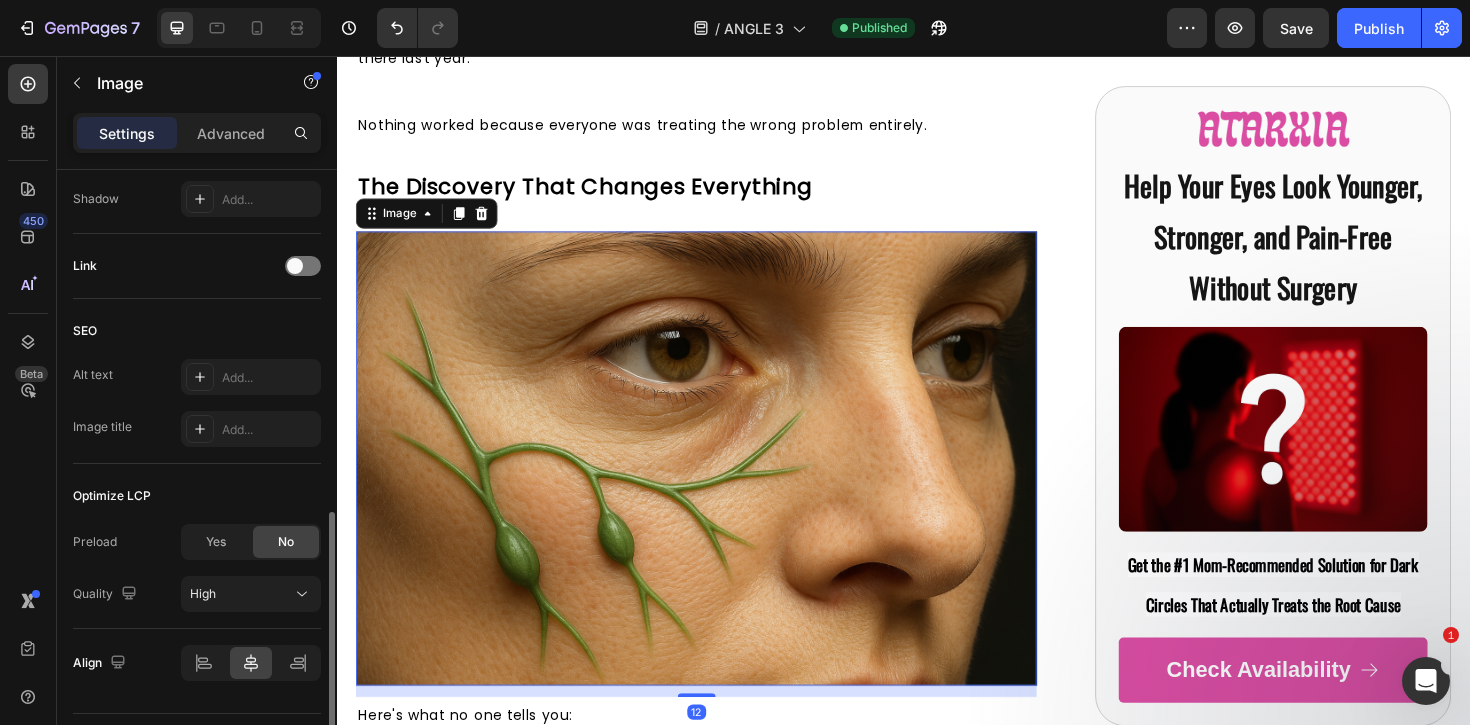 drag, startPoint x: 214, startPoint y: 533, endPoint x: 270, endPoint y: 530, distance: 56.0803 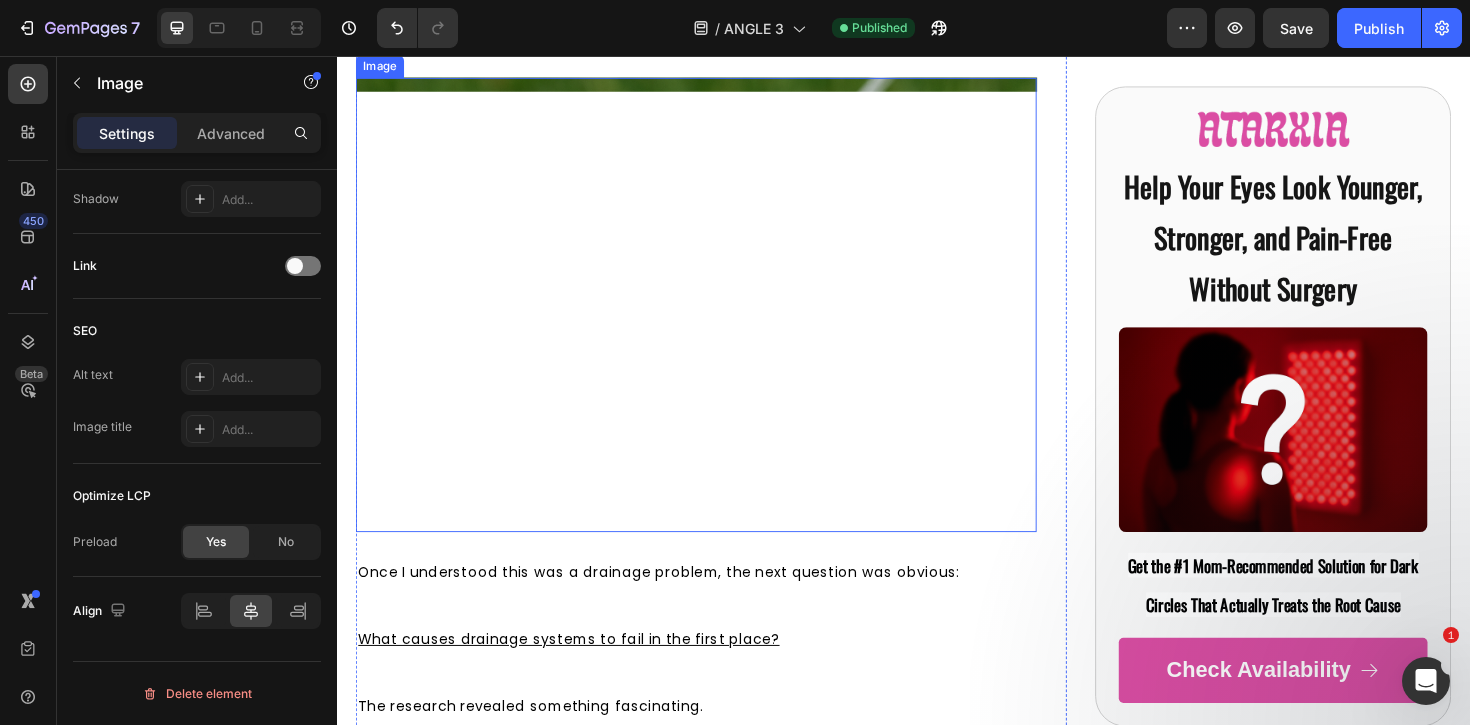 scroll, scrollTop: 5117, scrollLeft: 0, axis: vertical 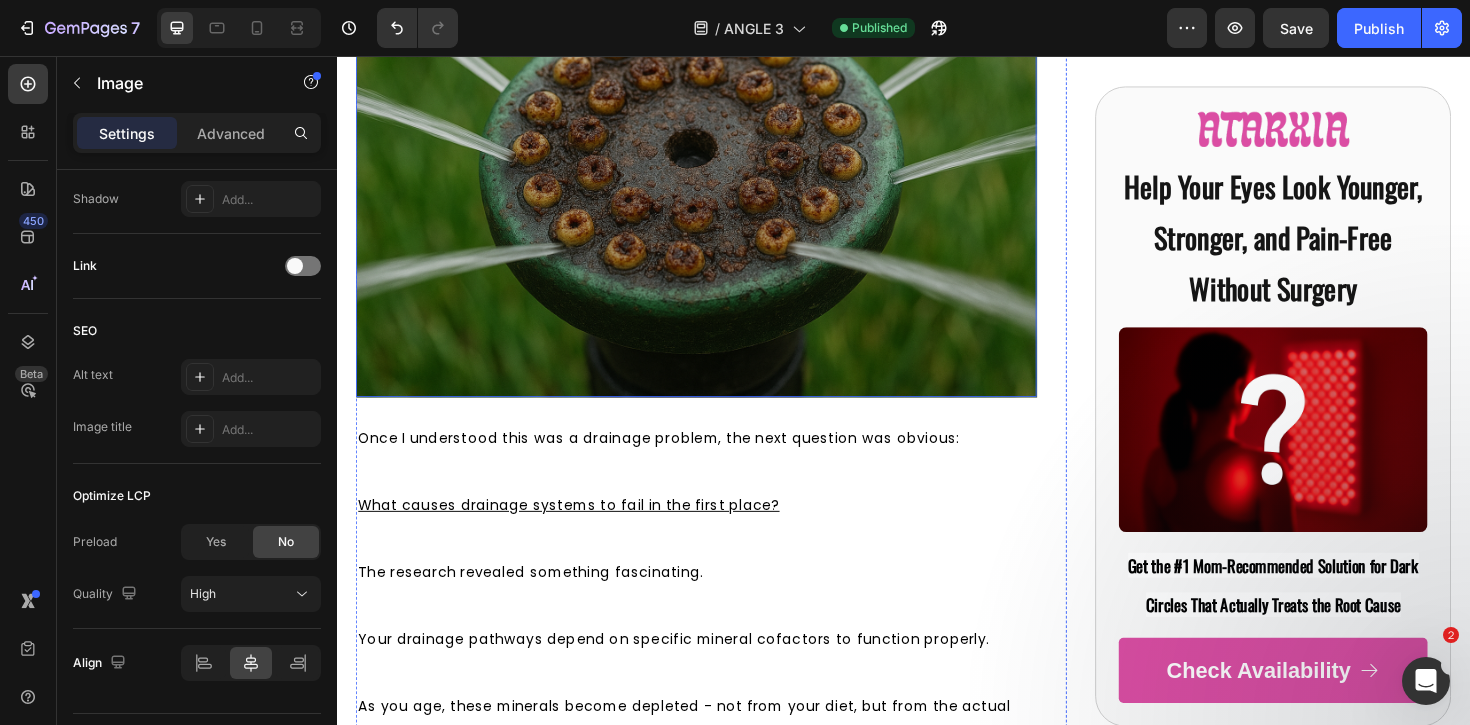 click at bounding box center [717, 177] 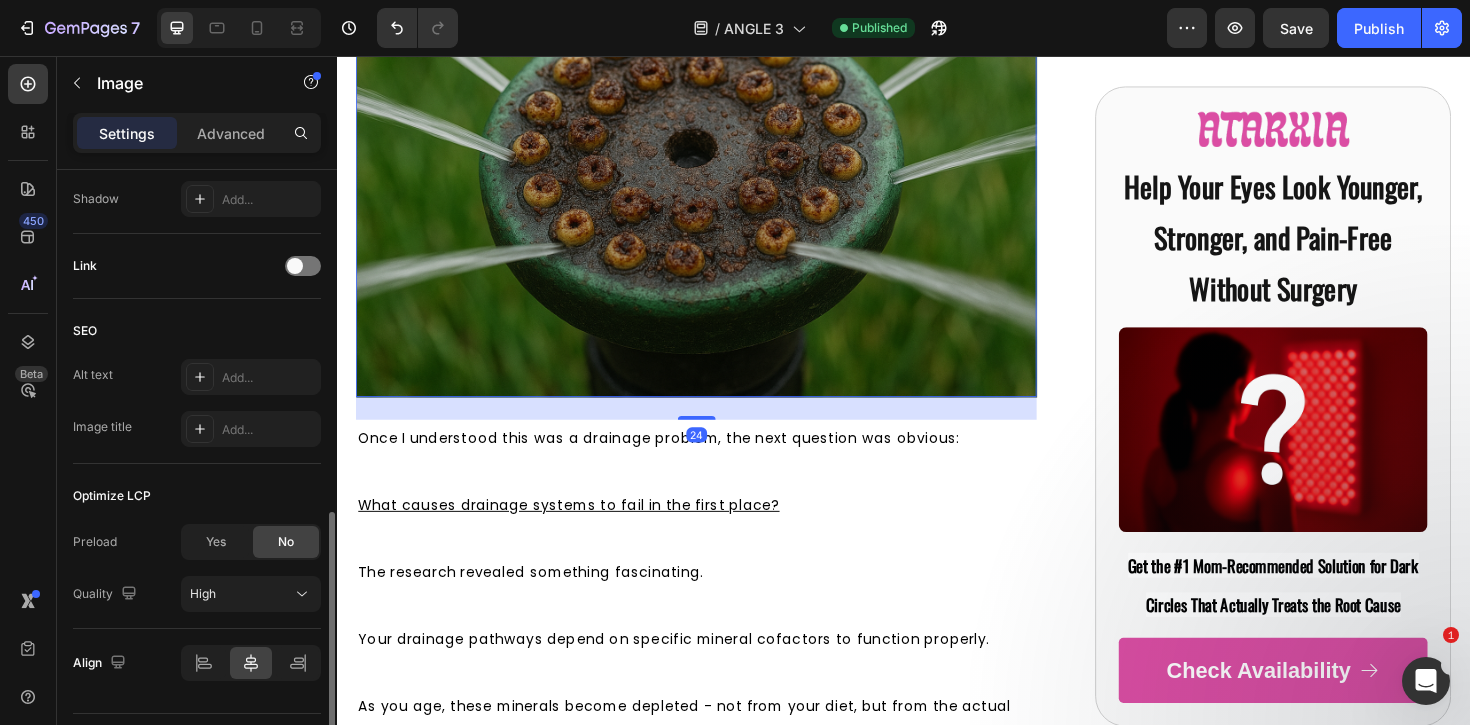 drag, startPoint x: 221, startPoint y: 542, endPoint x: 269, endPoint y: 531, distance: 49.24429 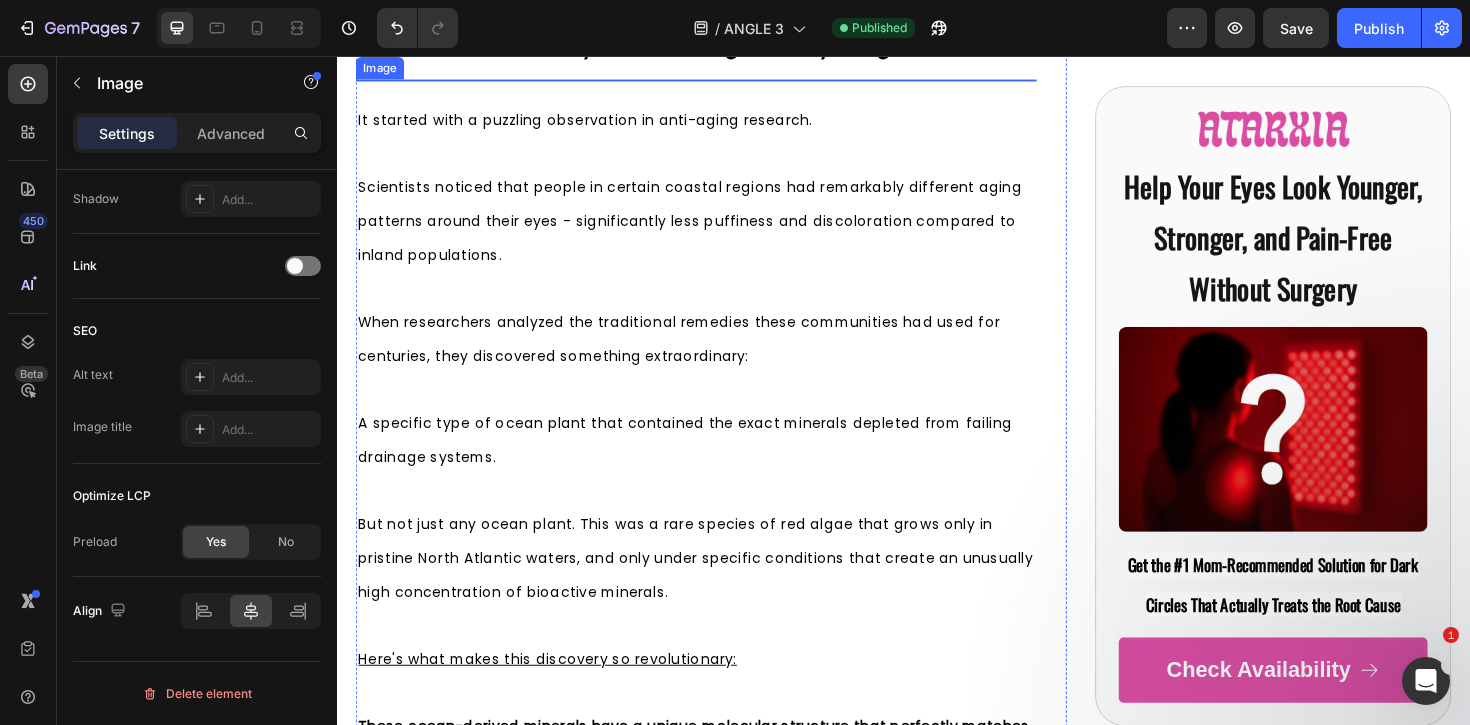 scroll, scrollTop: 7049, scrollLeft: 0, axis: vertical 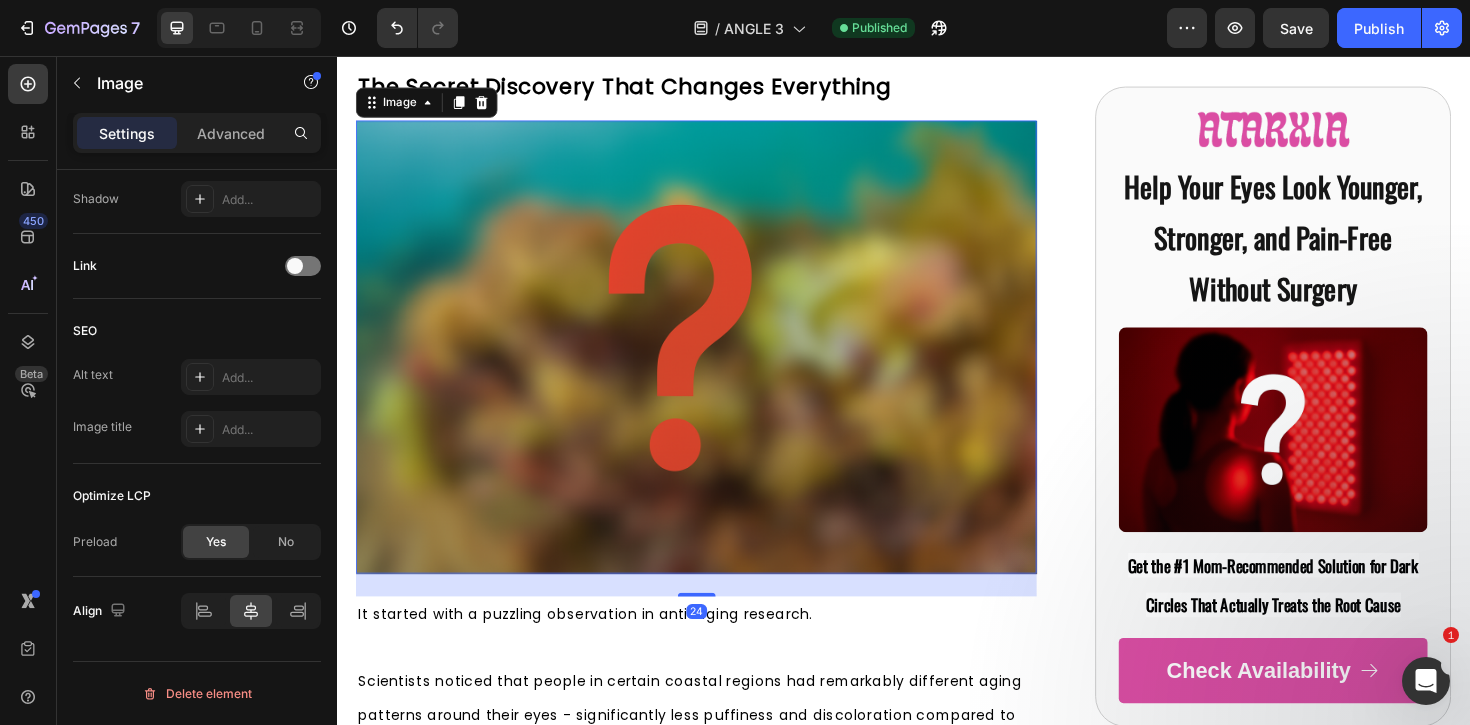 click at bounding box center (717, 365) 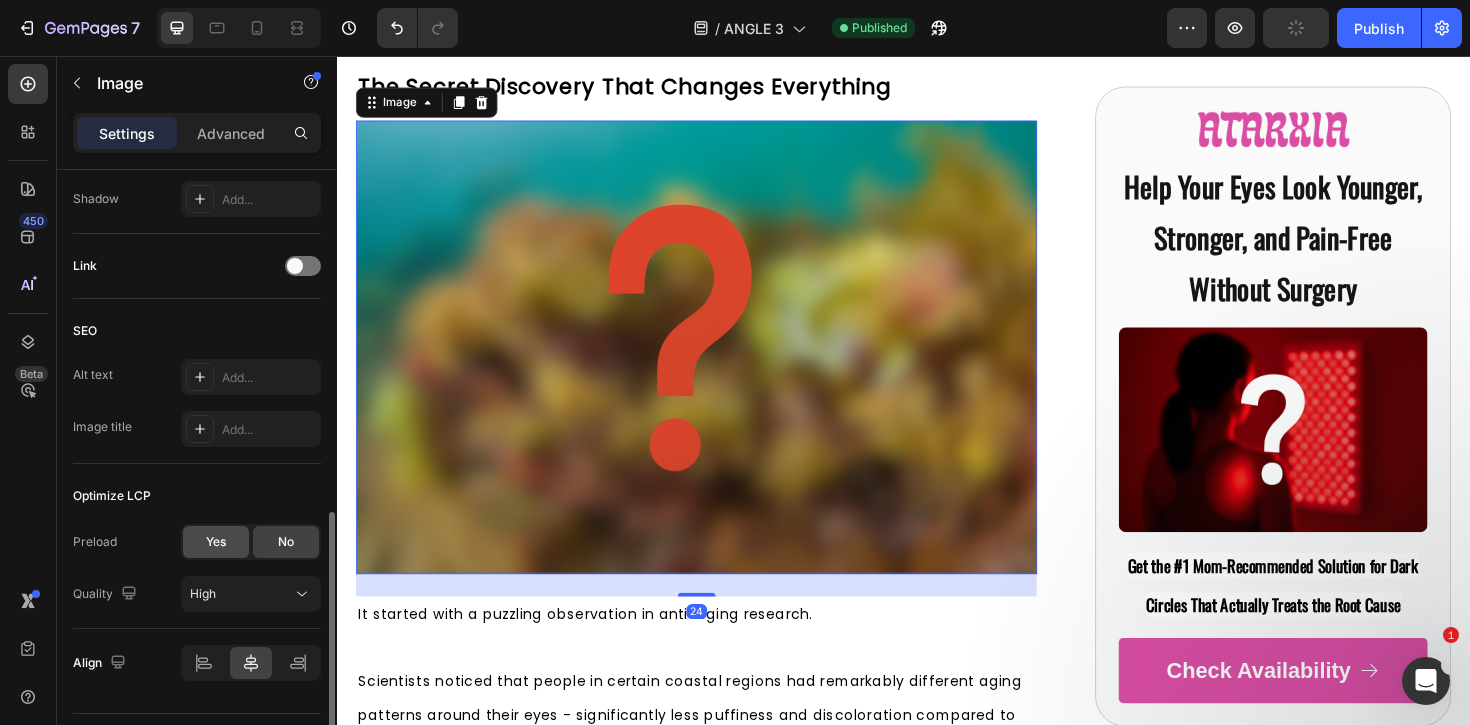 click on "Yes" 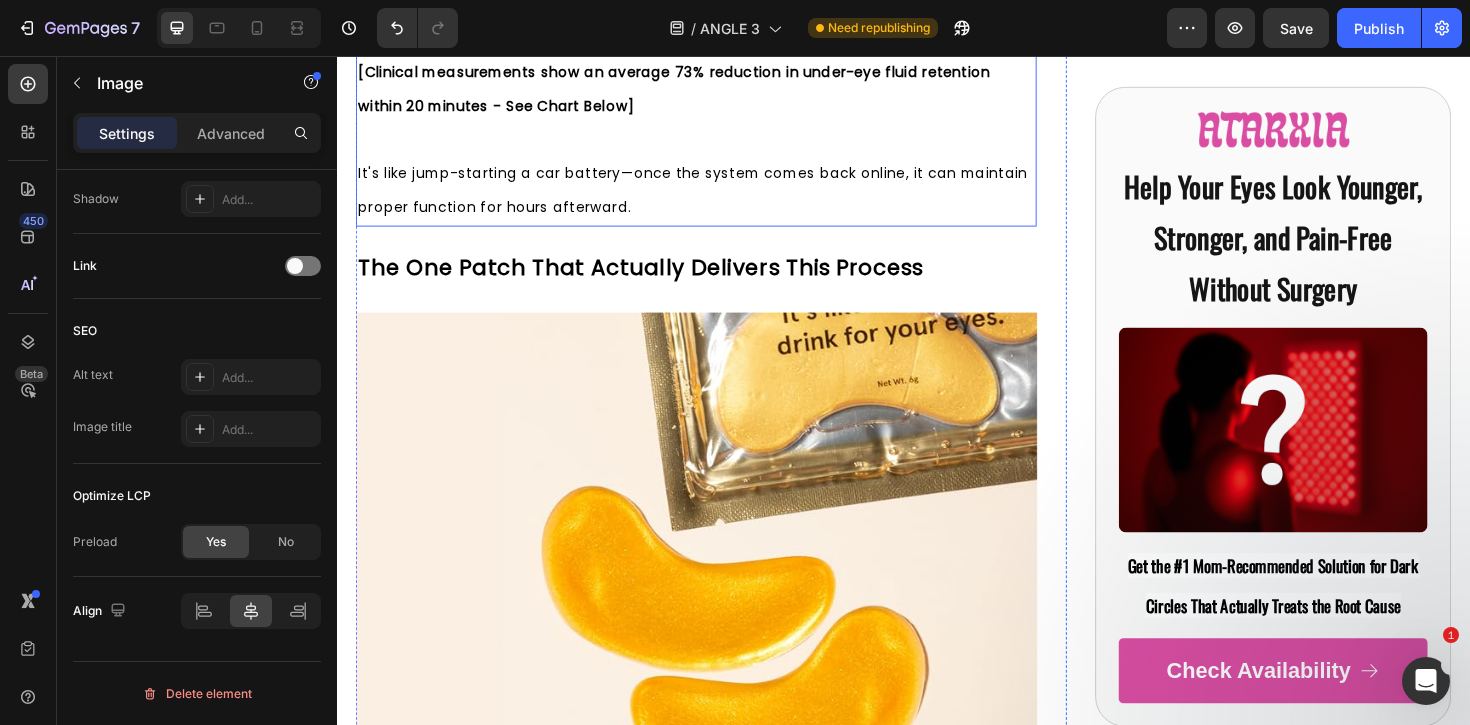 scroll, scrollTop: 9500, scrollLeft: 0, axis: vertical 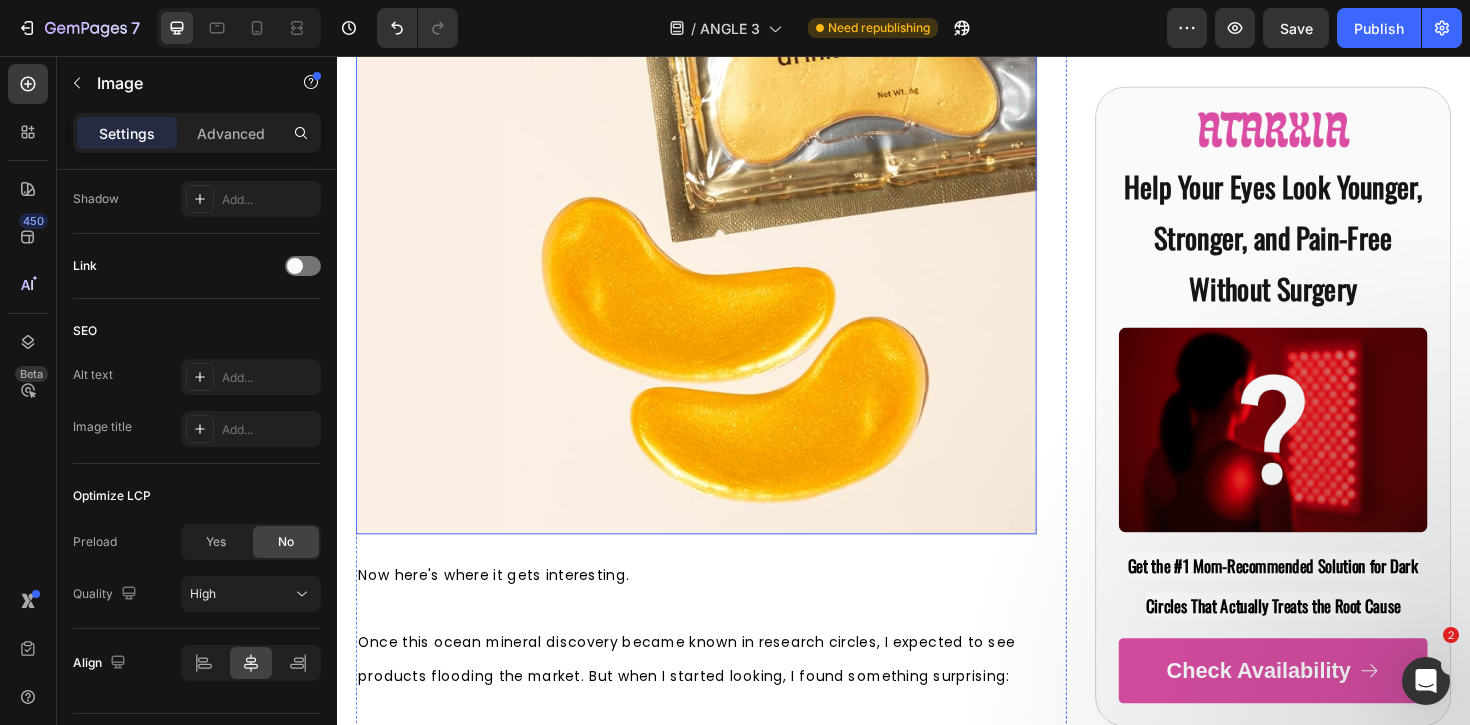 click at bounding box center (717, 292) 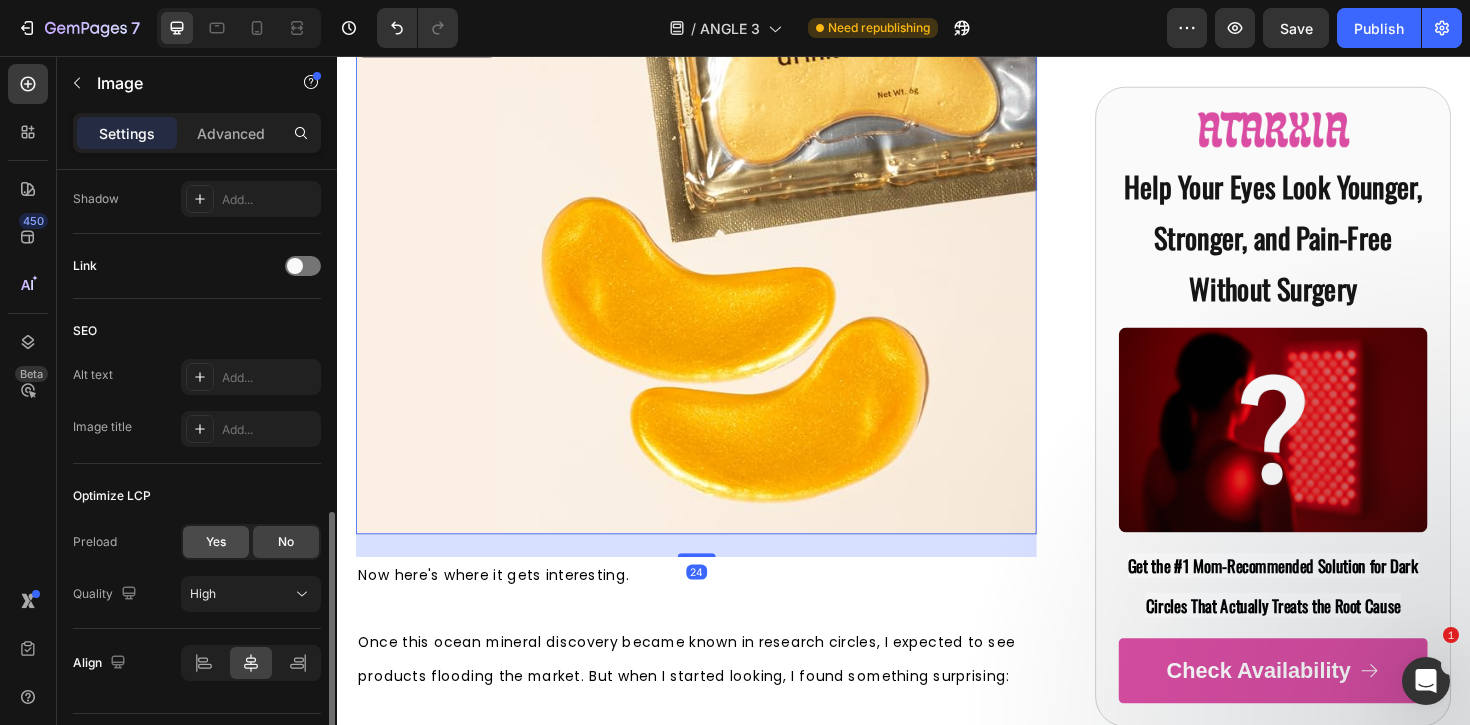 click on "Yes" 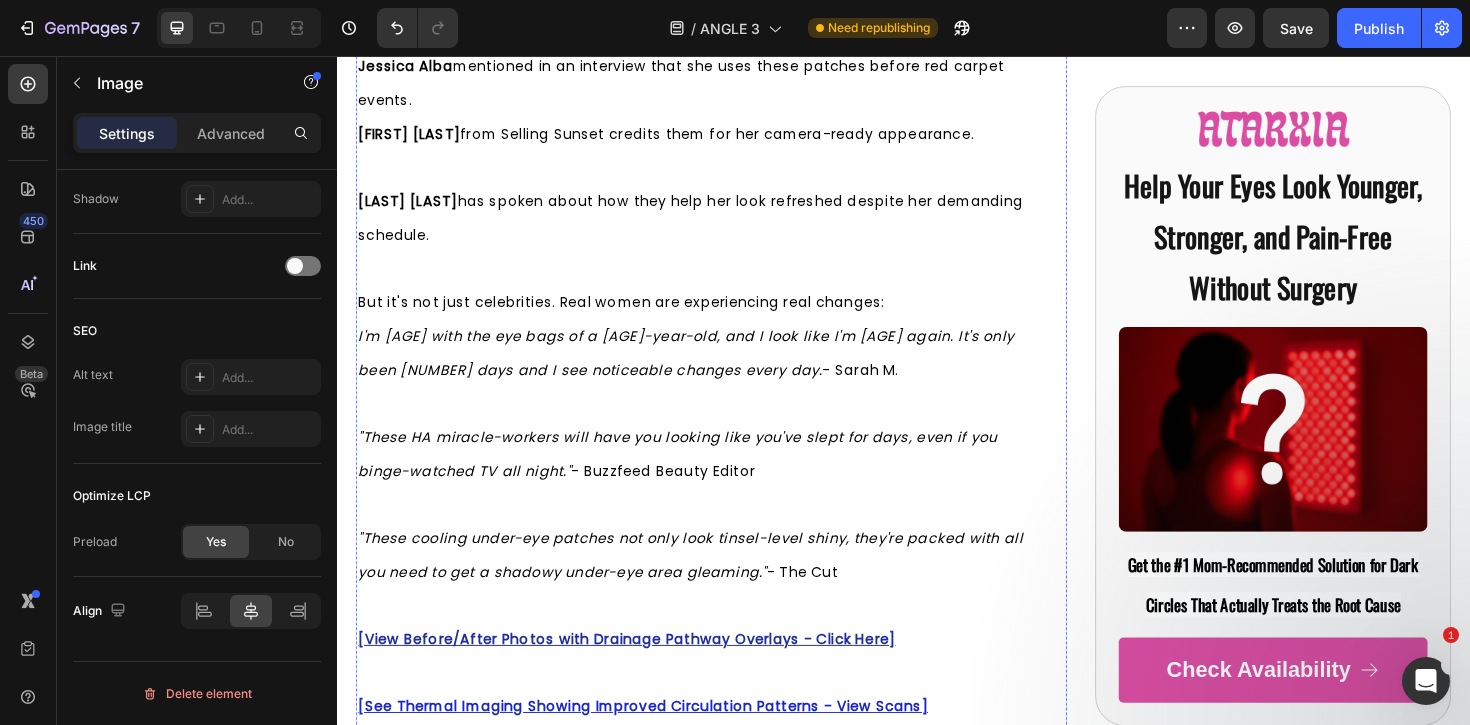scroll, scrollTop: 14107, scrollLeft: 0, axis: vertical 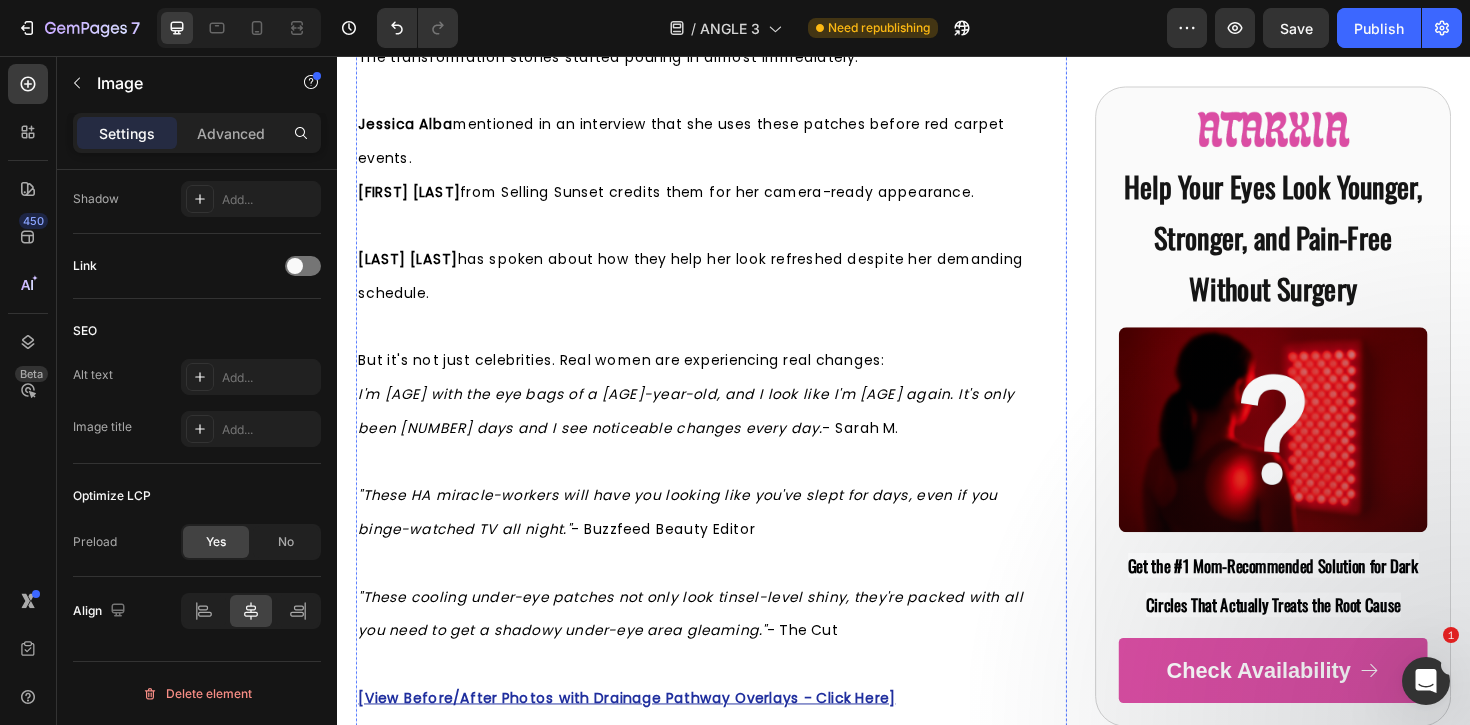 click at bounding box center [717, 15] 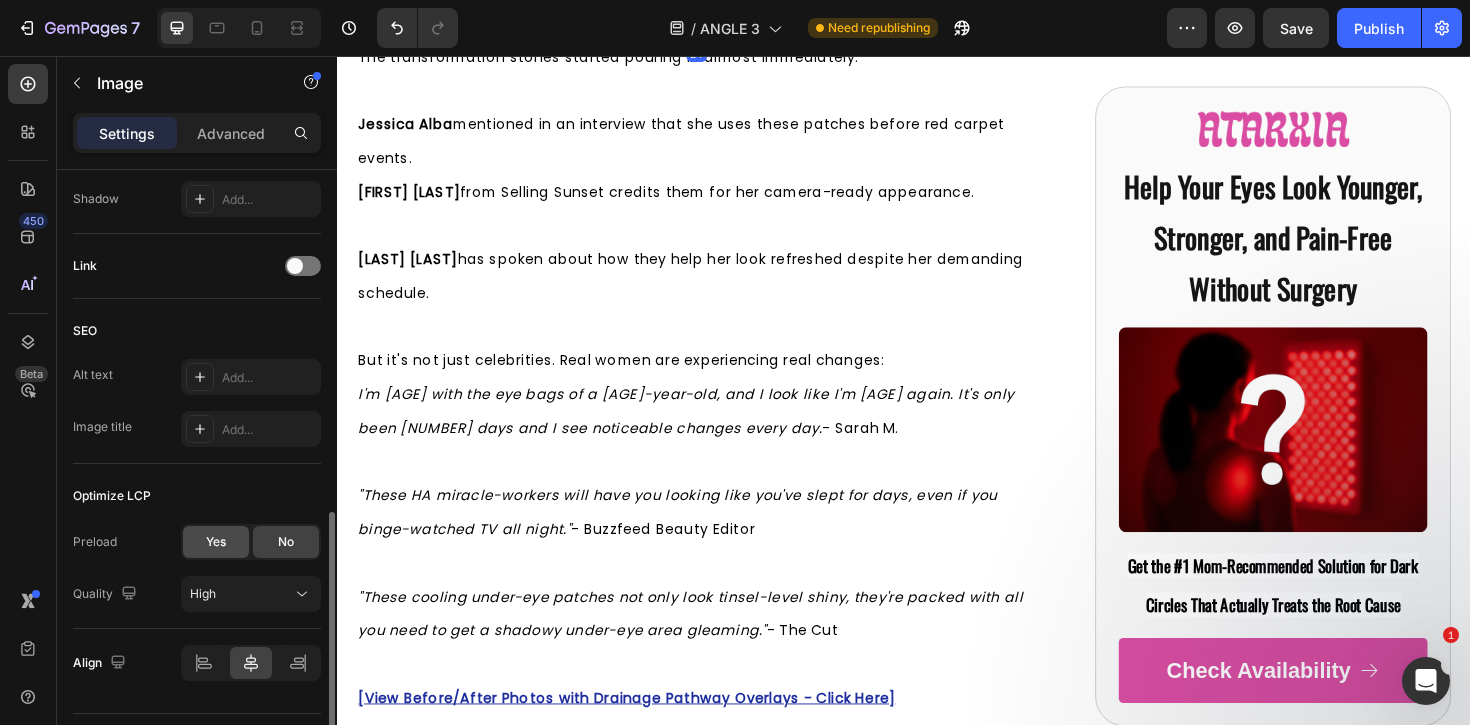 click on "Yes" 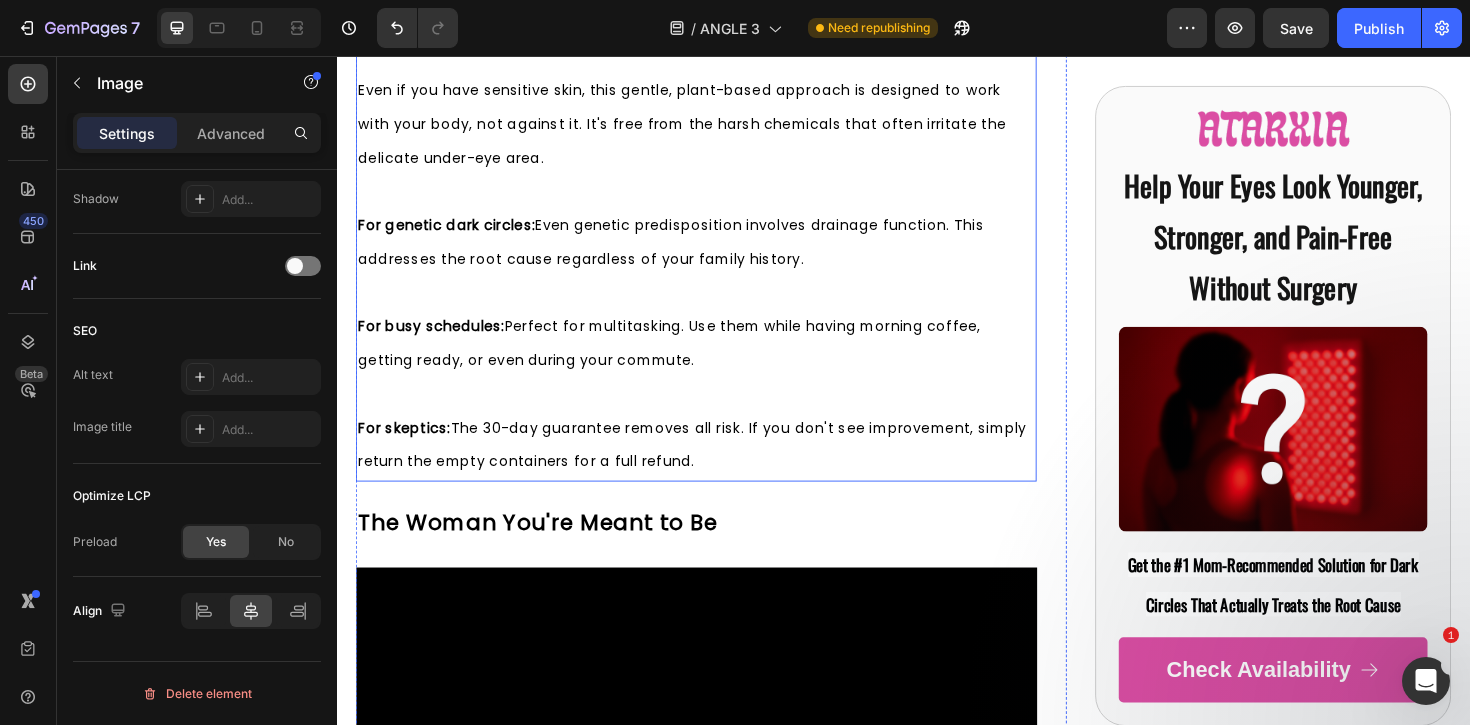 scroll, scrollTop: 15622, scrollLeft: 0, axis: vertical 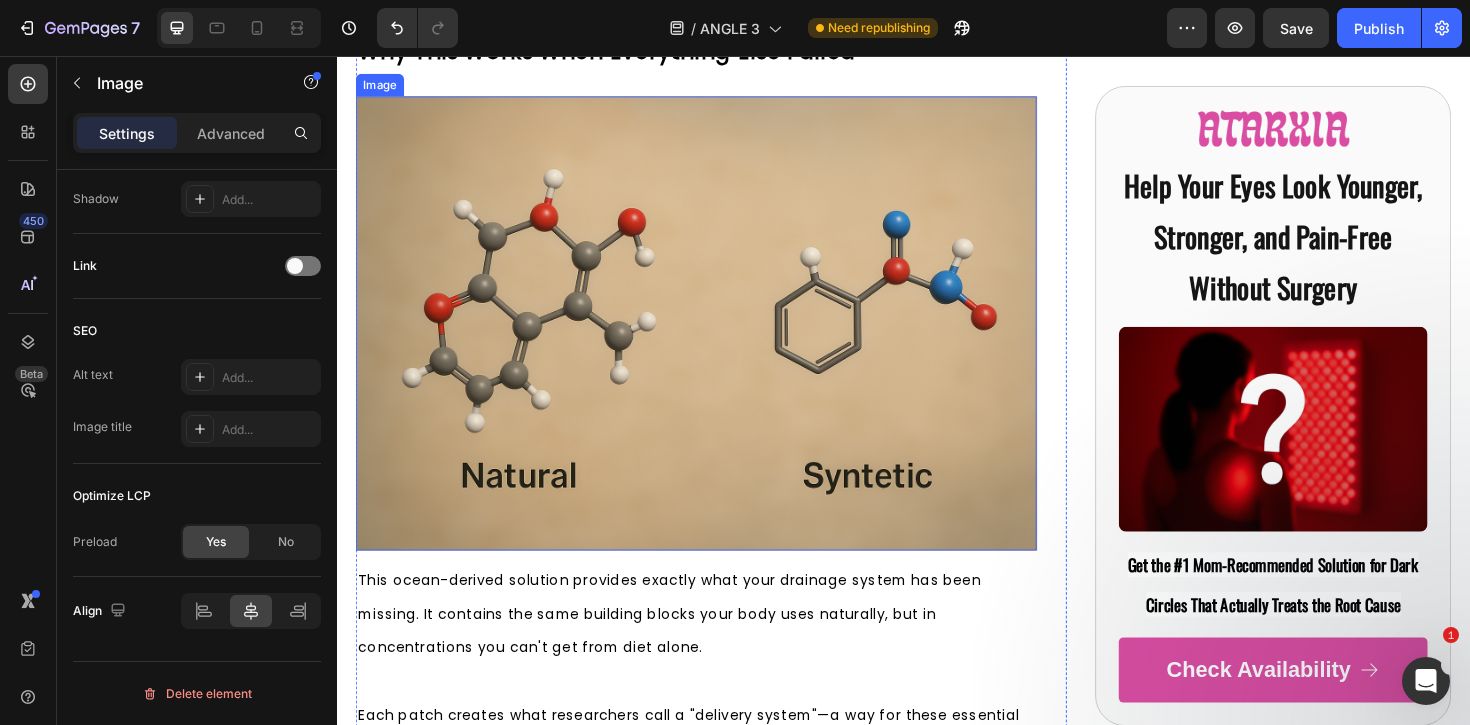 click at bounding box center [717, 339] 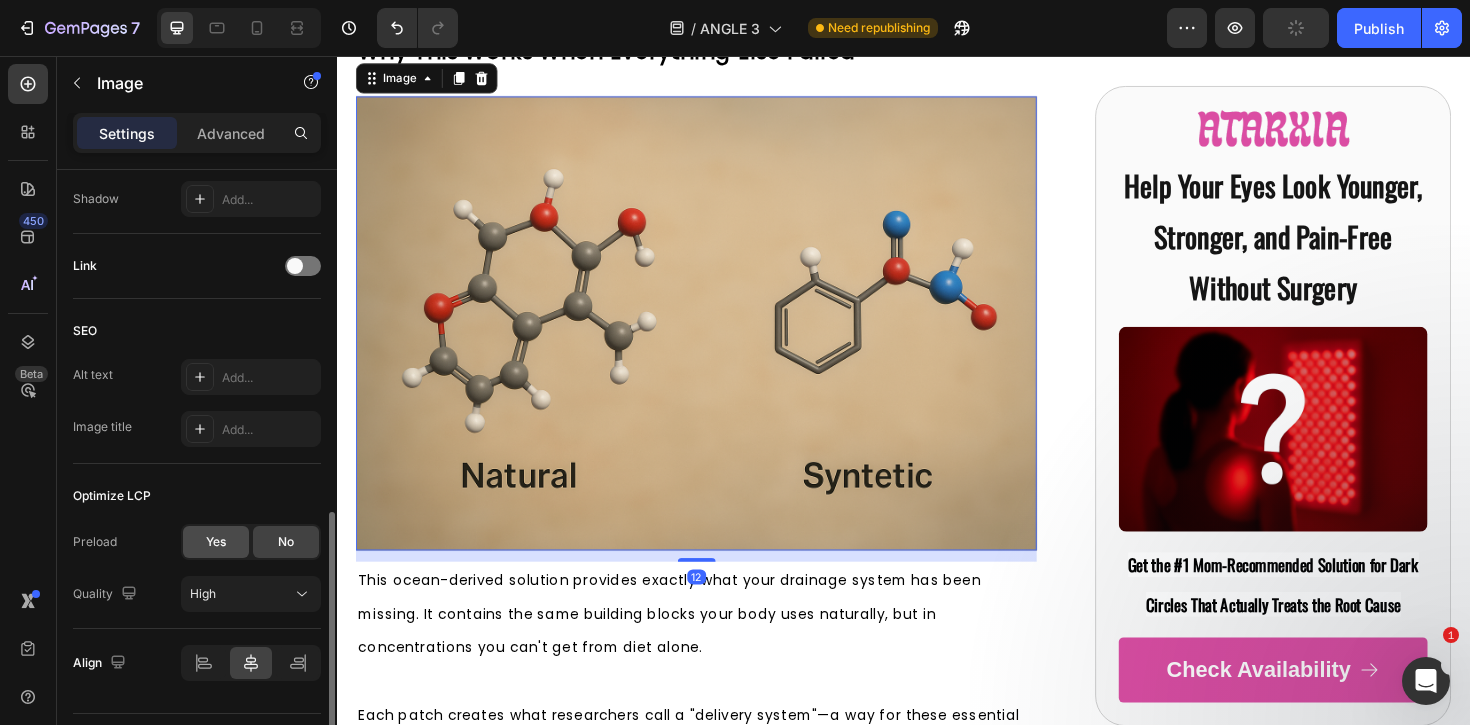 click on "Yes" 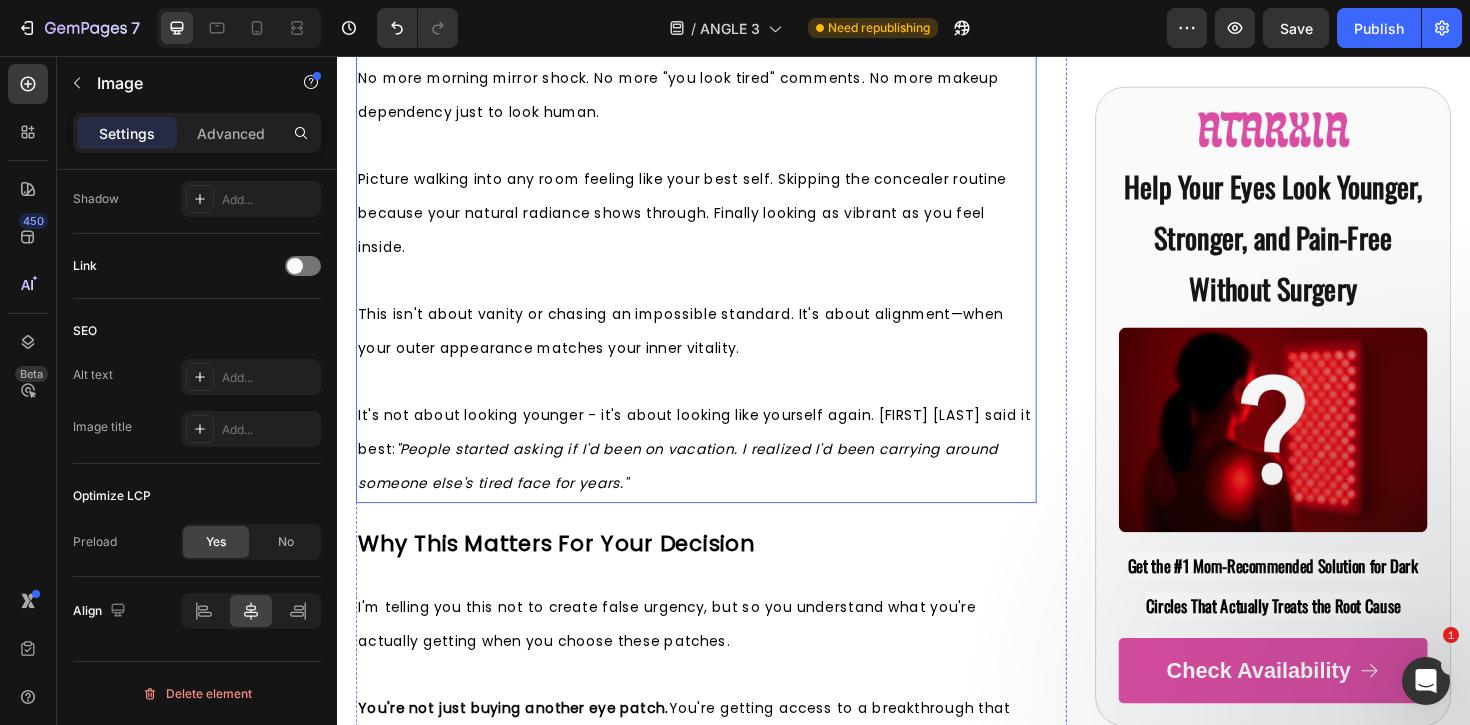 scroll, scrollTop: 17030, scrollLeft: 0, axis: vertical 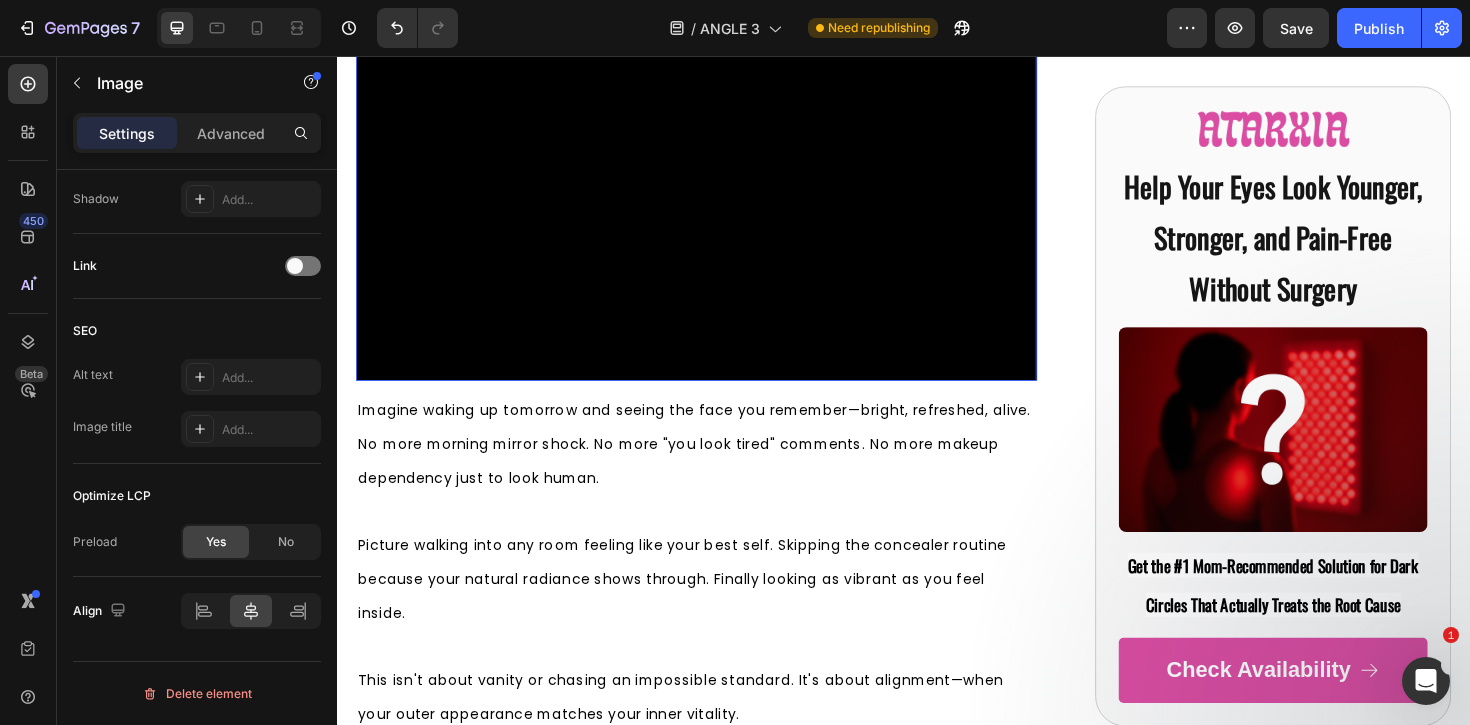 click at bounding box center [717, 197] 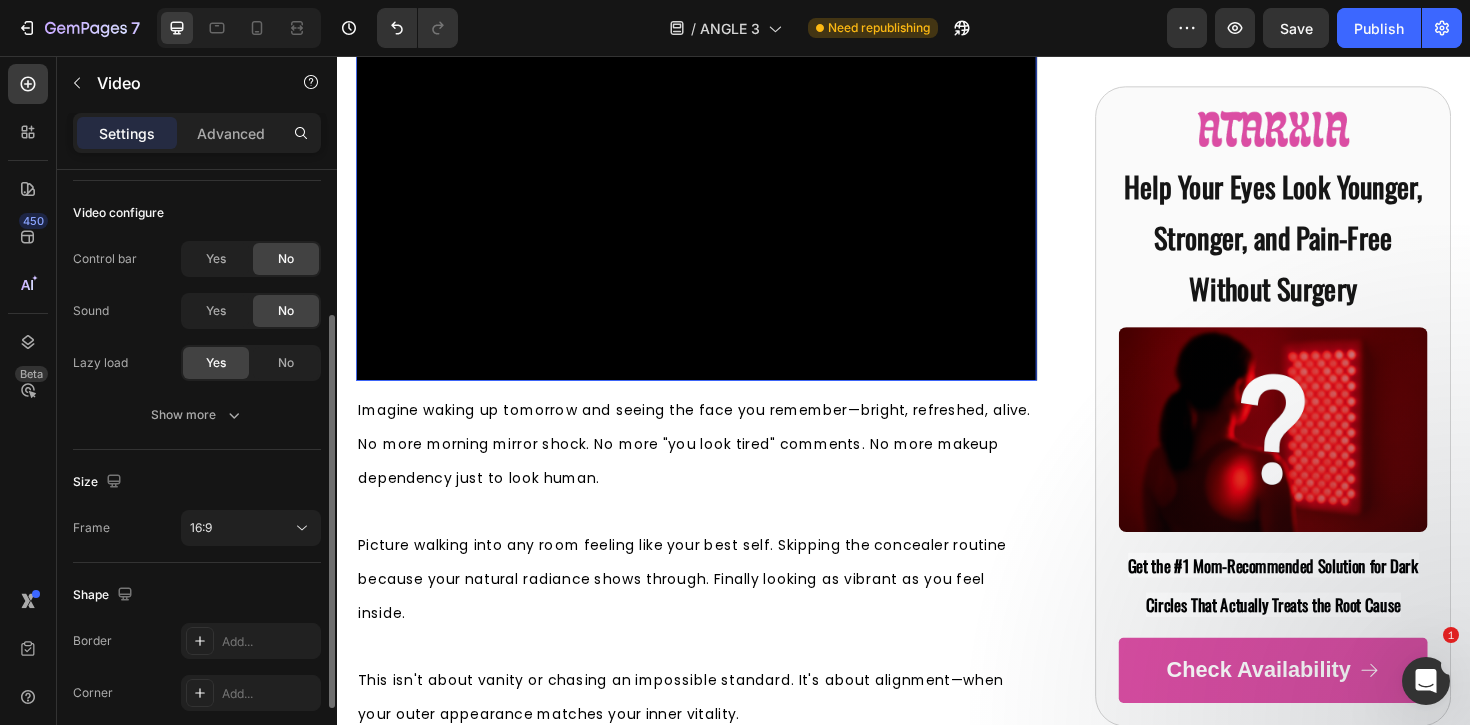 scroll, scrollTop: 214, scrollLeft: 0, axis: vertical 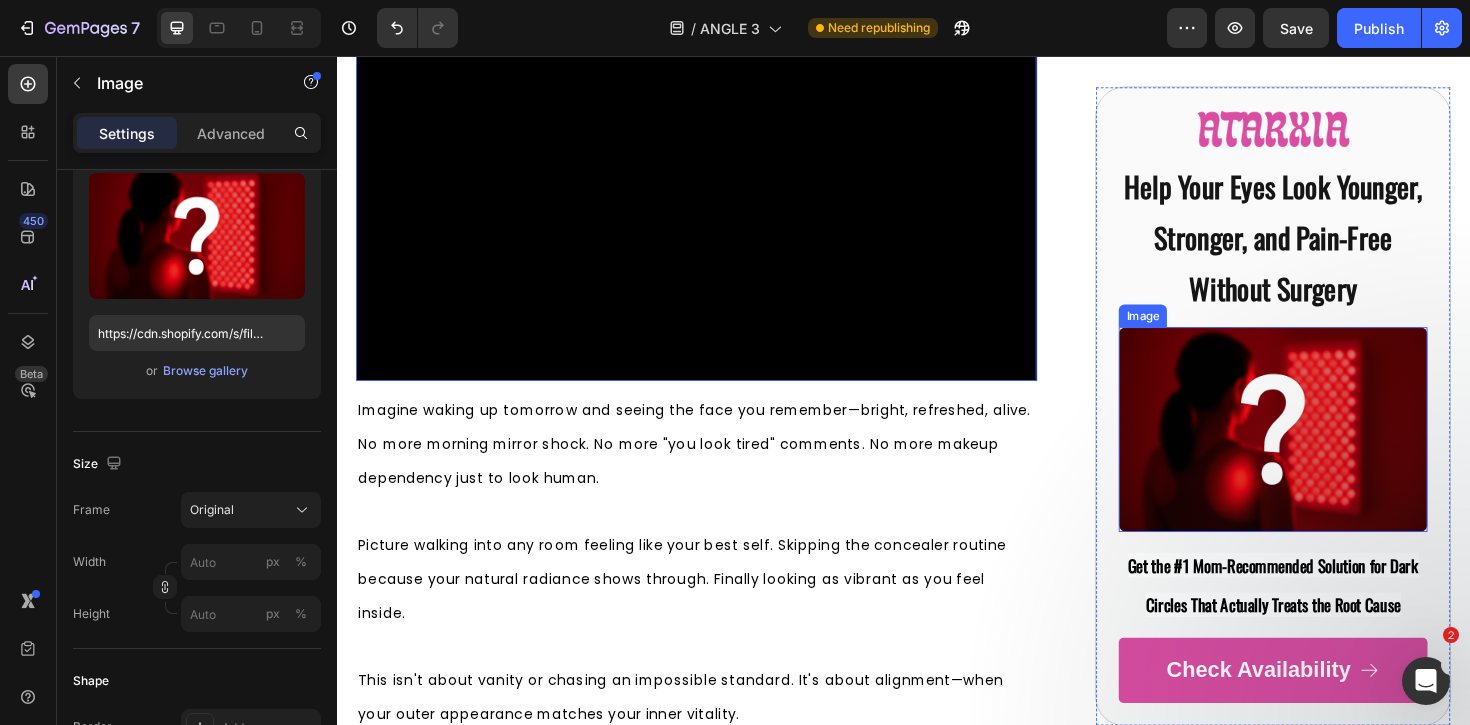 click at bounding box center (1328, 452) 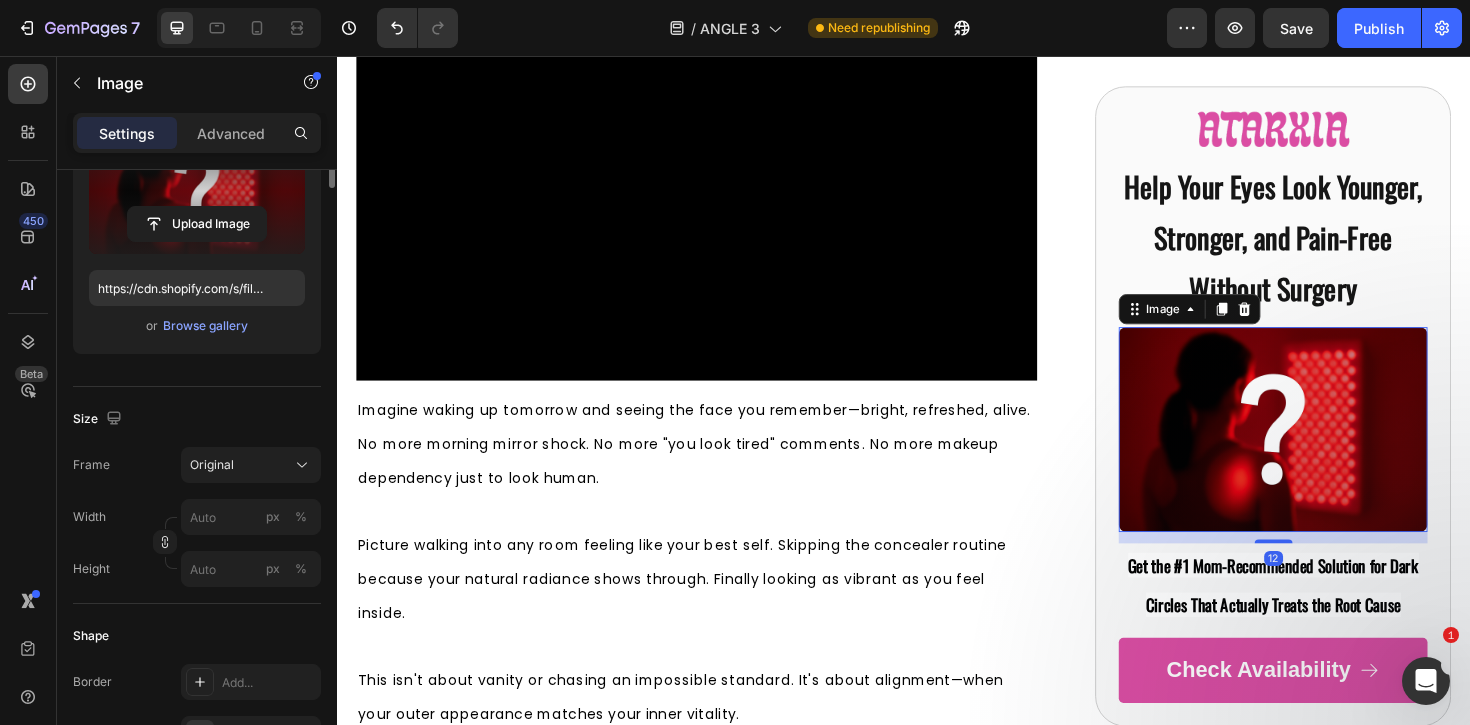scroll, scrollTop: 1002, scrollLeft: 0, axis: vertical 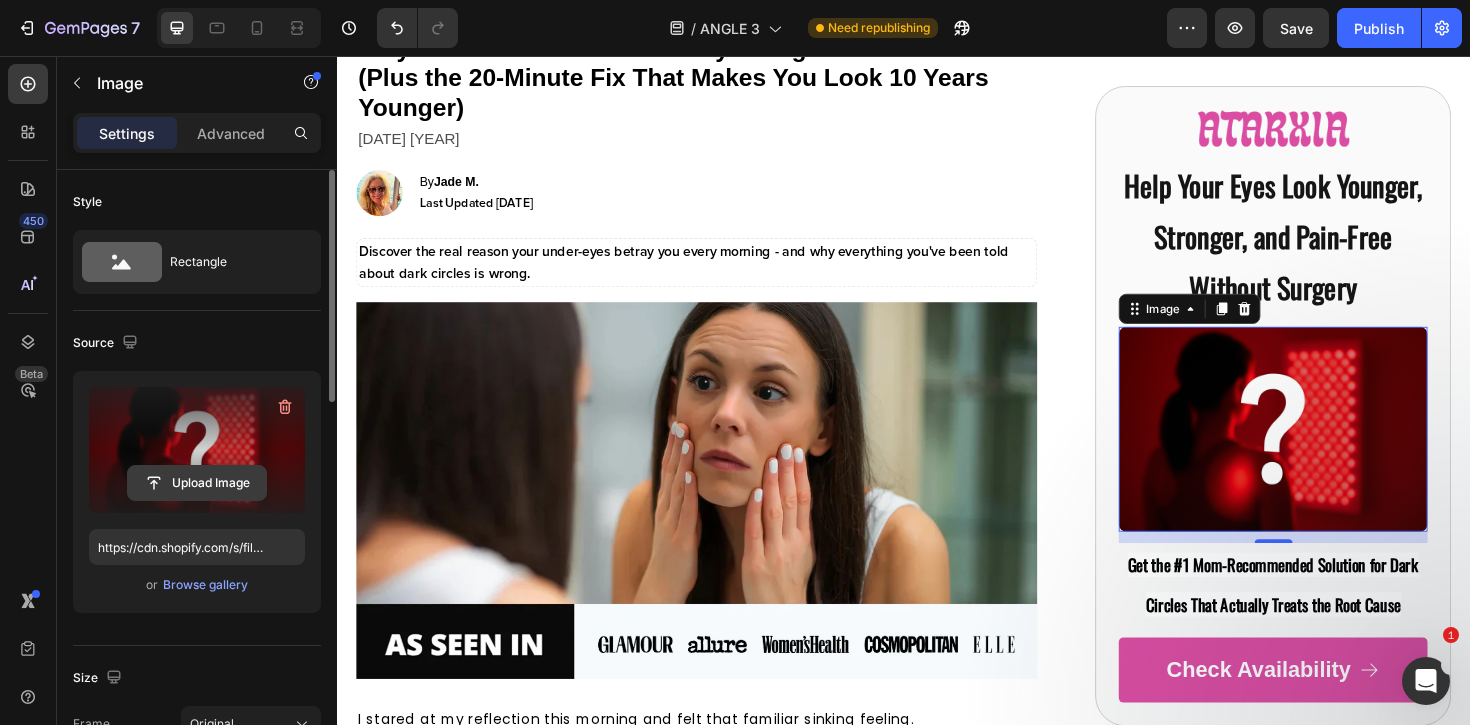 click 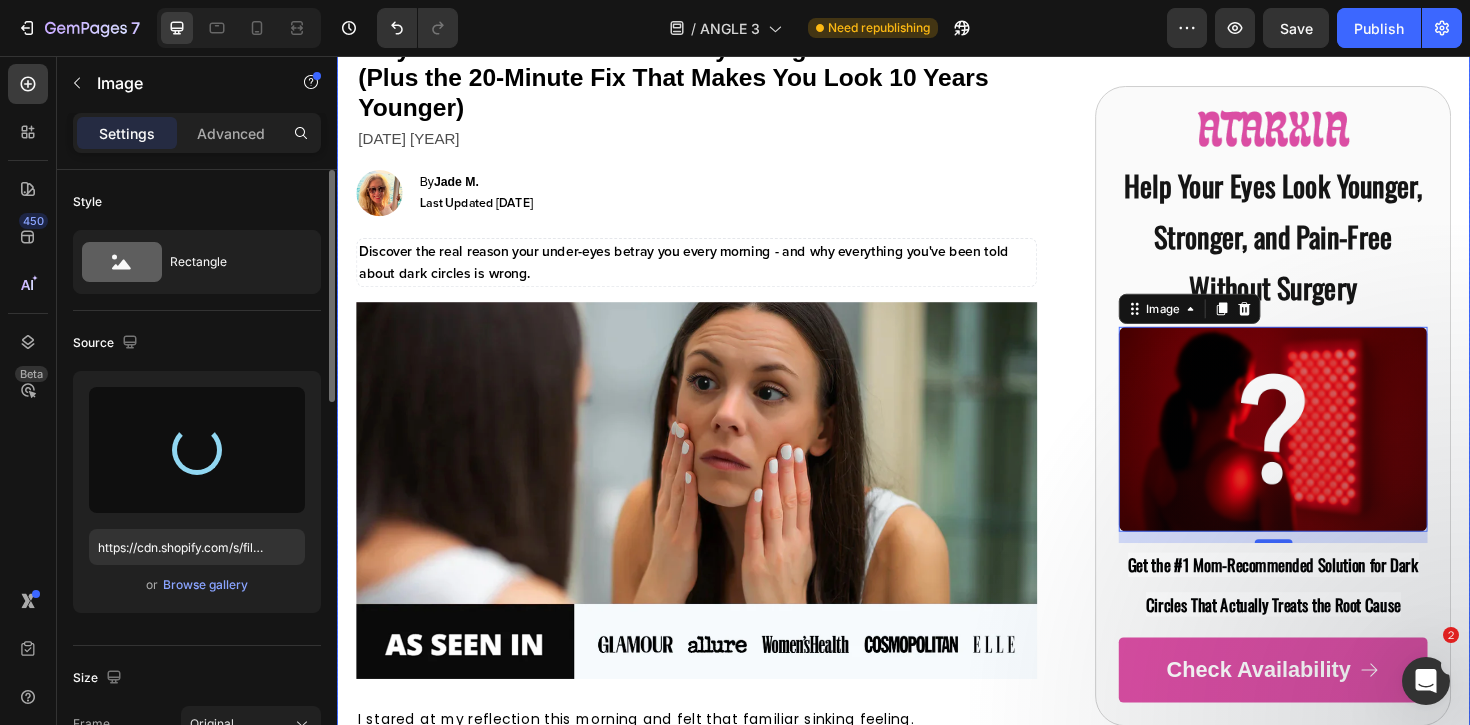 type on "https://cdn.shopify.com/s/files/1/0831/4758/7919/files/gempages_545869570292843680-d394a959-c353-4d20-b525-1e39083571c3.png" 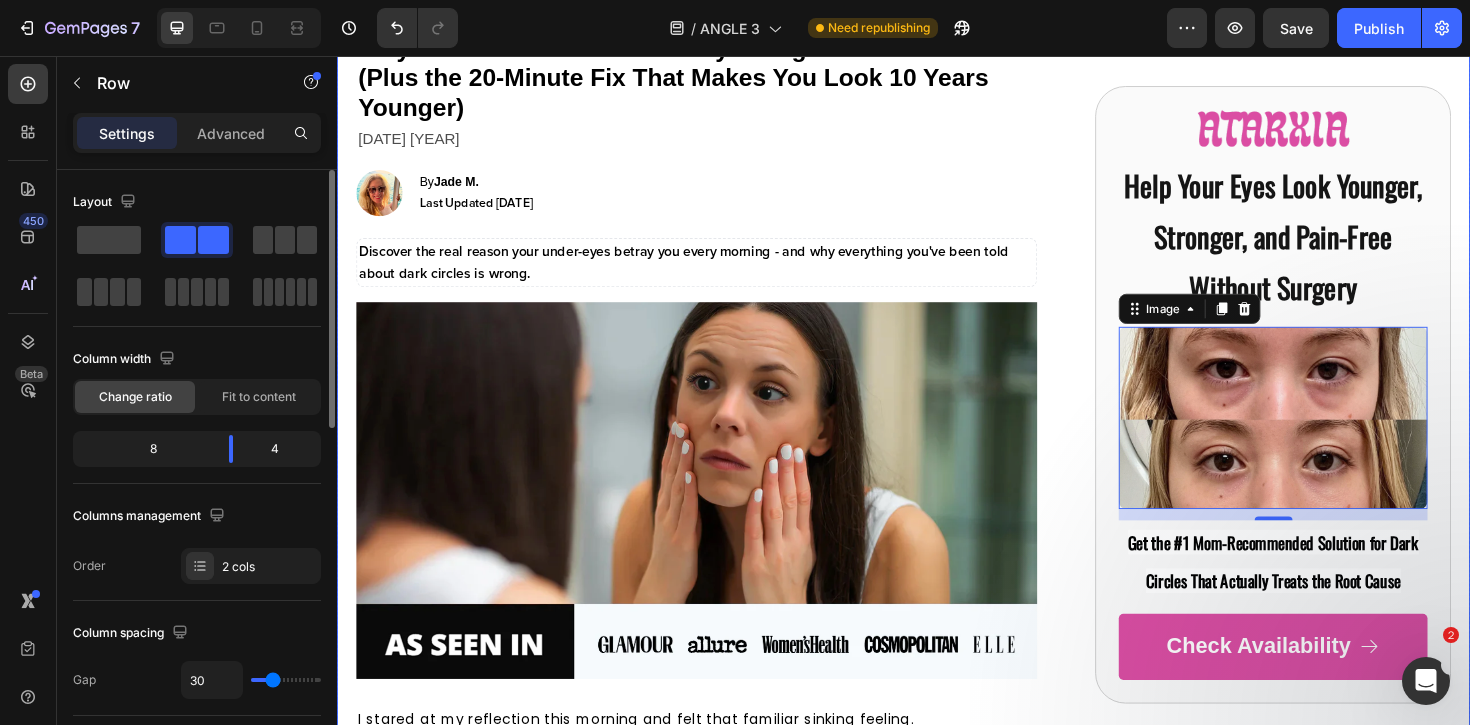 click on "Why Your Dark Circles Are Only Going To Get Worse (Plus the 20-Minute Fix That Makes You Look 10 Years Younger) Heading June 18th 2025 Text Block Image By  Jade M. Text Block Last Updated Jul 31, 2025 Text Block Row Advanced list Discover the real reason your under-eyes betray you every morning - and why everything you've been told about dark circles is wrong. Text Block Image I stared at my reflection this morning and felt that familiar sinking feeling.    Eight hours of sleep.    Blackout curtains.    Phone on airplane mode.    I'd done everything the experts told me to do.  So why did I still look like I'd been hit by a truck?   The dark circles were there, as stubborn as ever. The puffiness made my eyes look smaller, older. I looked exhausted despite feeling relatively rested.    It was the same frustrating cycle I'd been trapped in for months.   That's when I discovered something that changed everything:      Text Block The Mirror Doesn't Lie (But Everyone Else Does) Text Block Image" at bounding box center (937, 10008) 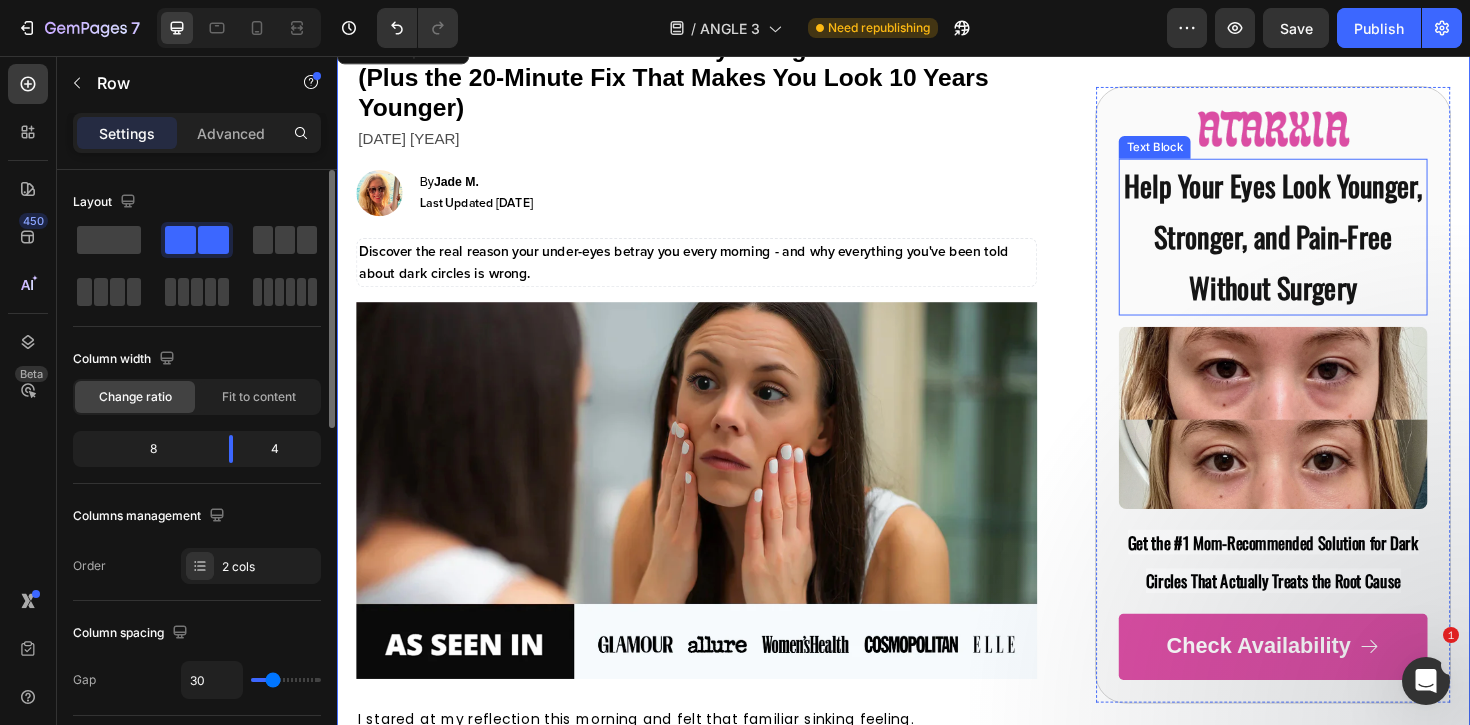 click on "Help Your Eyes Look Younger, Stronger, and Pain-Free Without Surgery" at bounding box center (1328, 248) 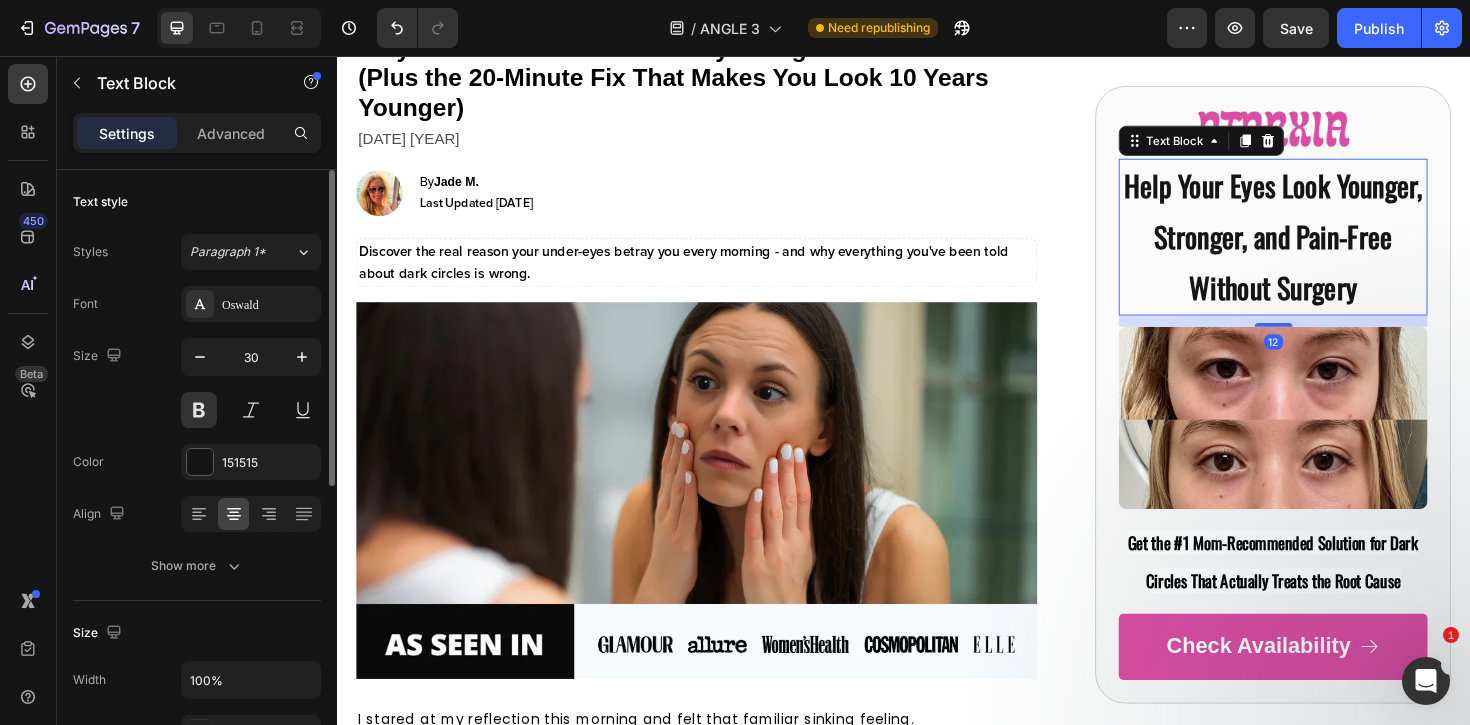 click on "Help Your Eyes Look Younger, Stronger, and Pain-Free Without Surgery" at bounding box center (1328, 248) 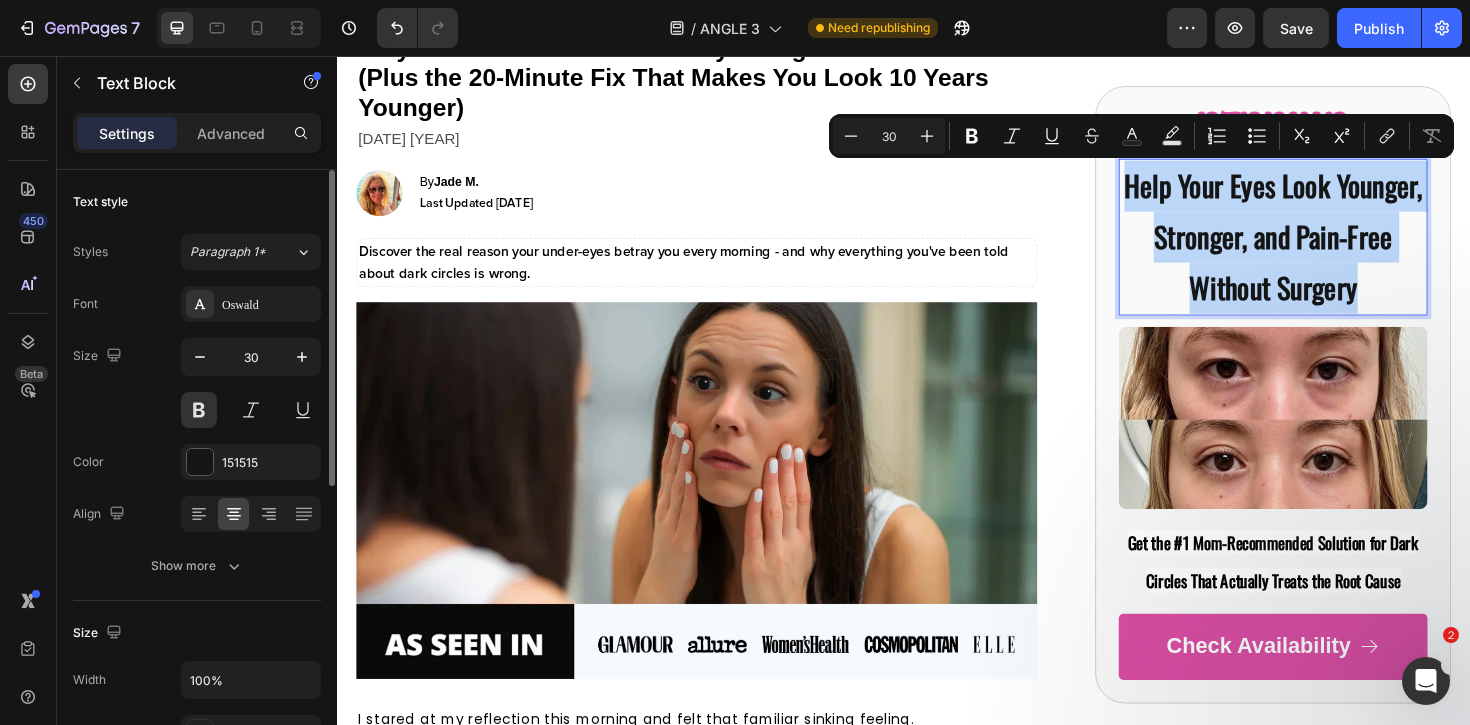 drag, startPoint x: 1422, startPoint y: 302, endPoint x: 1162, endPoint y: 202, distance: 278.56778 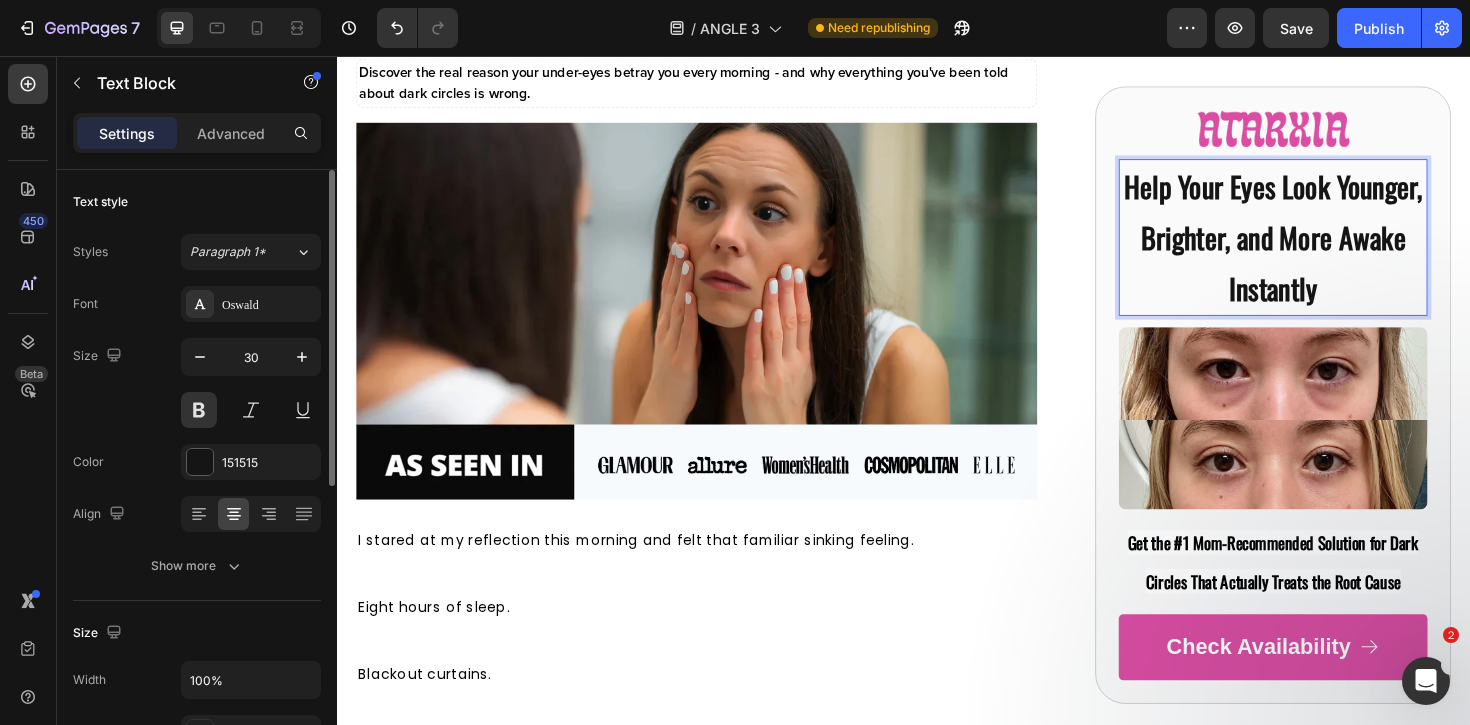scroll, scrollTop: 550, scrollLeft: 0, axis: vertical 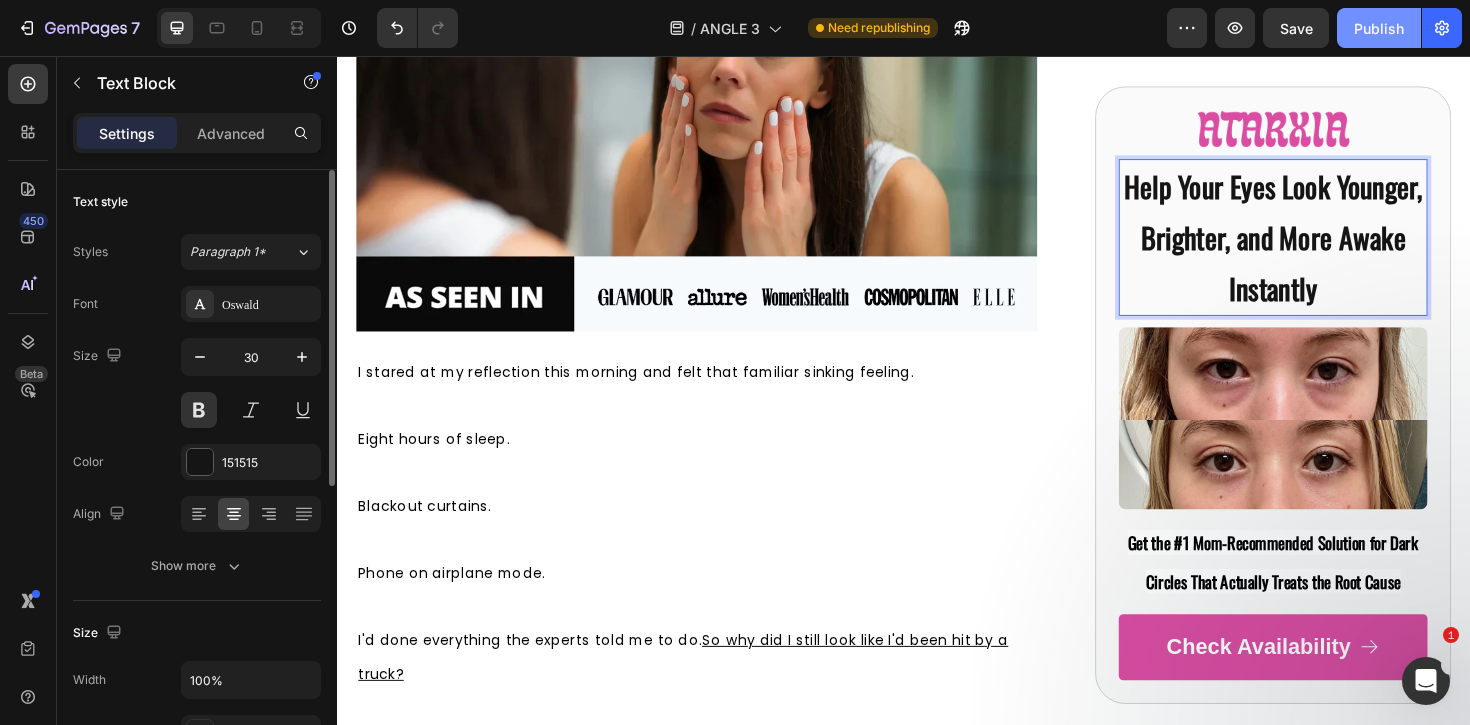 click on "Publish" 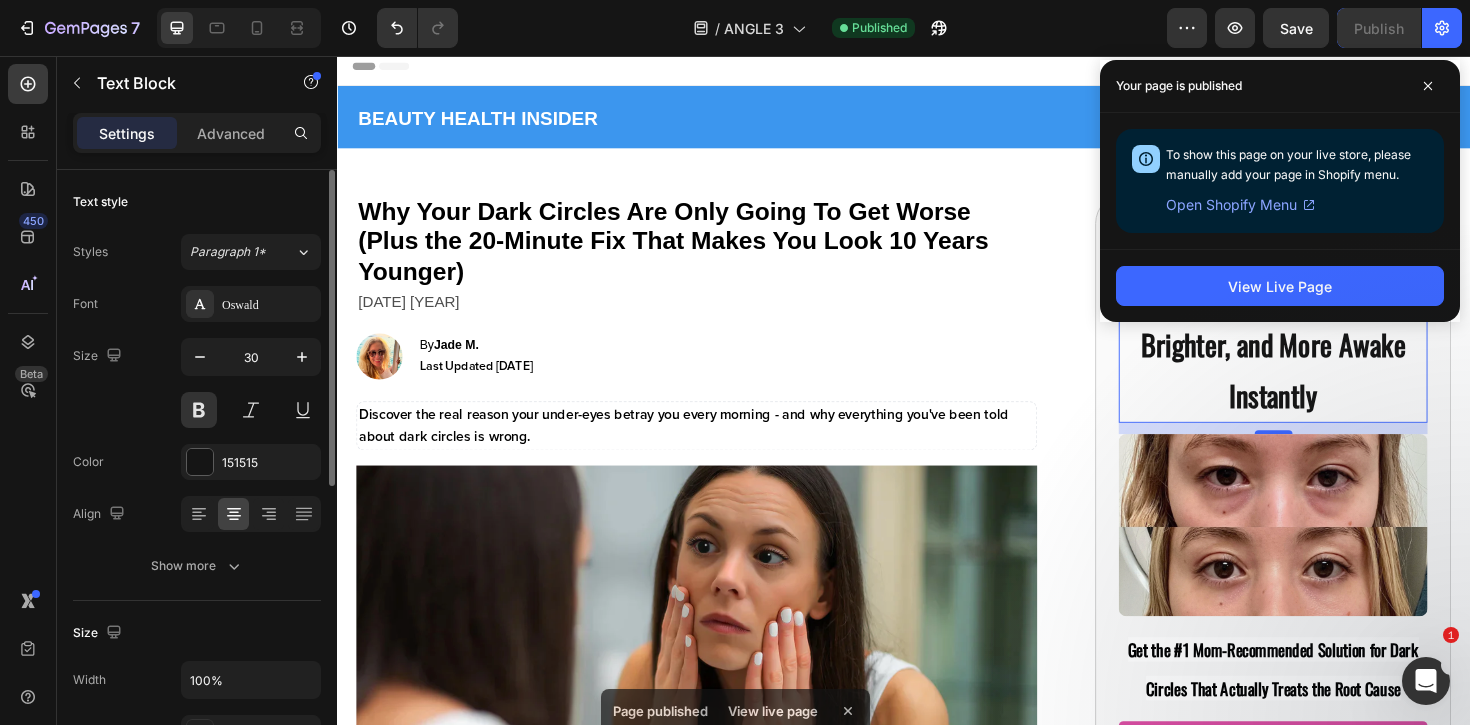 scroll, scrollTop: 0, scrollLeft: 0, axis: both 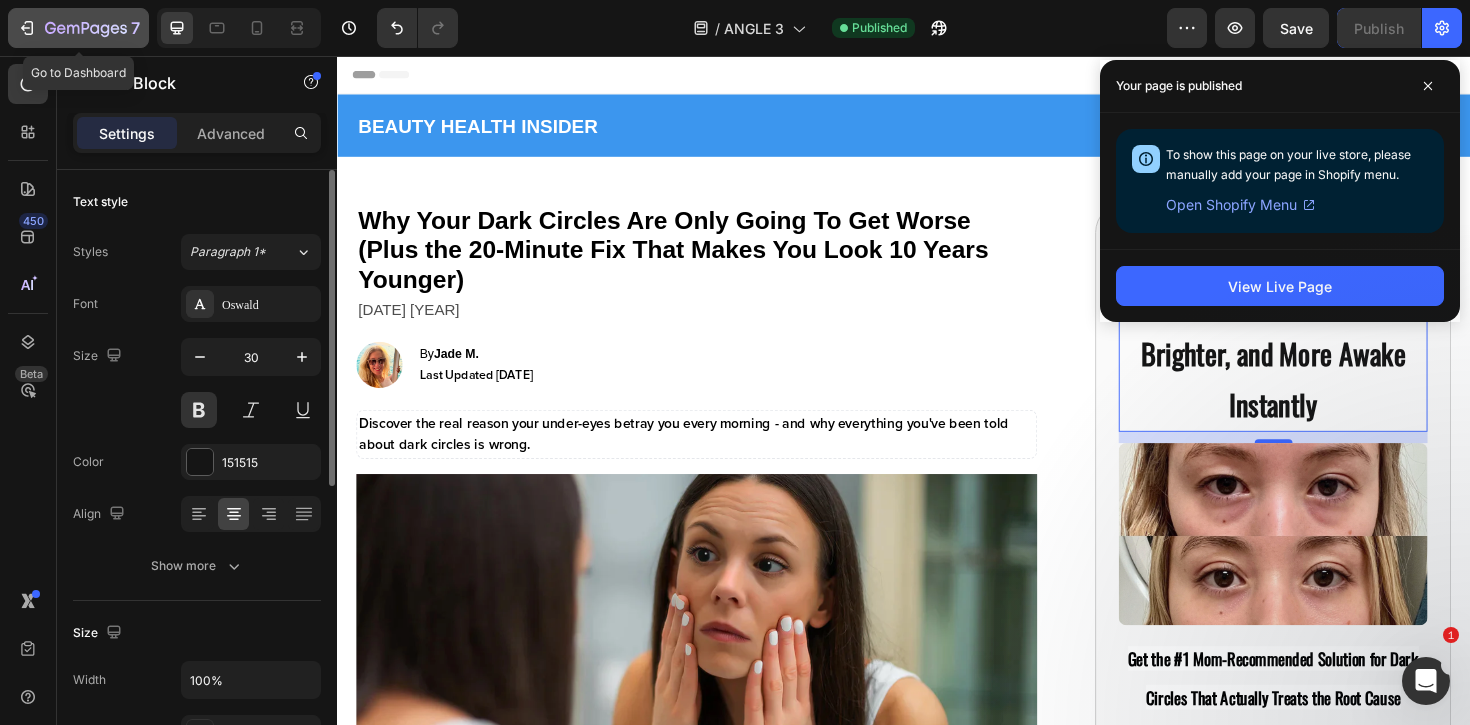 click 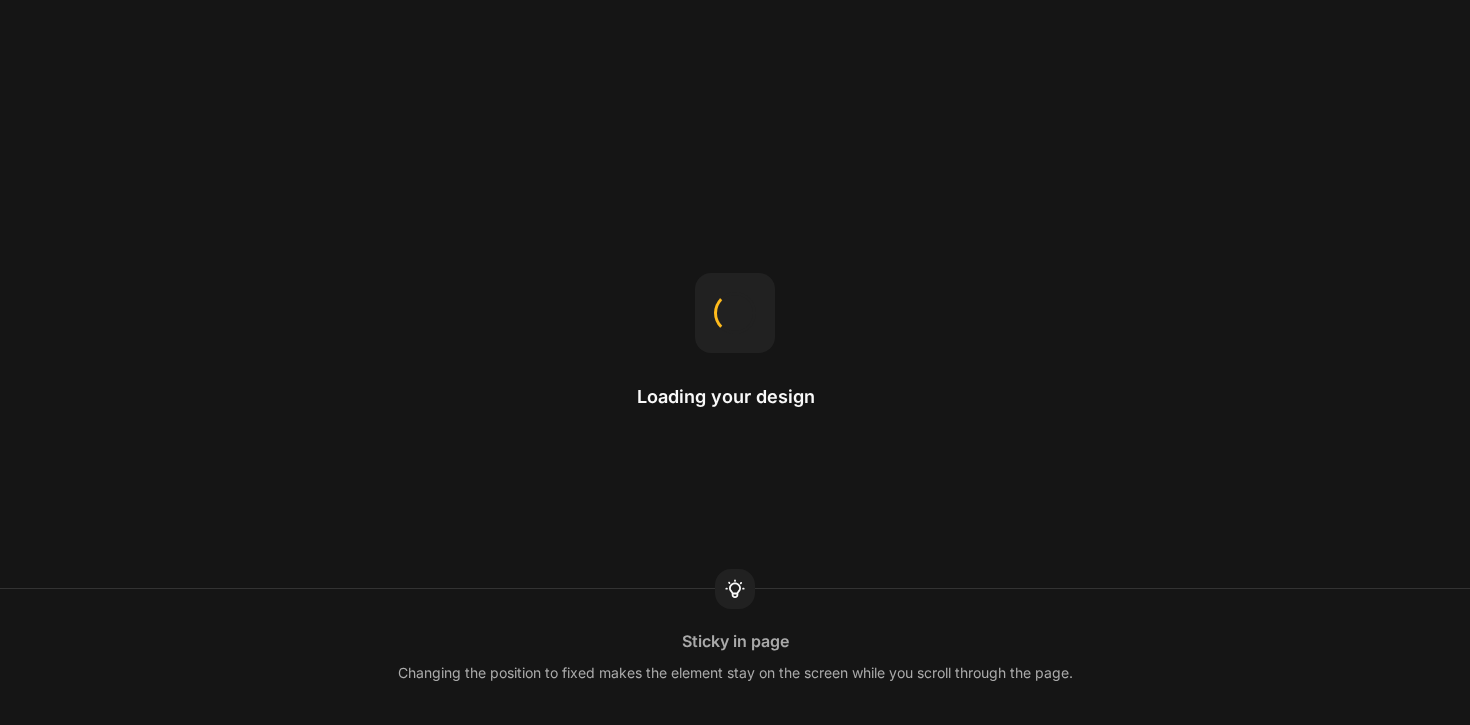 scroll, scrollTop: 0, scrollLeft: 0, axis: both 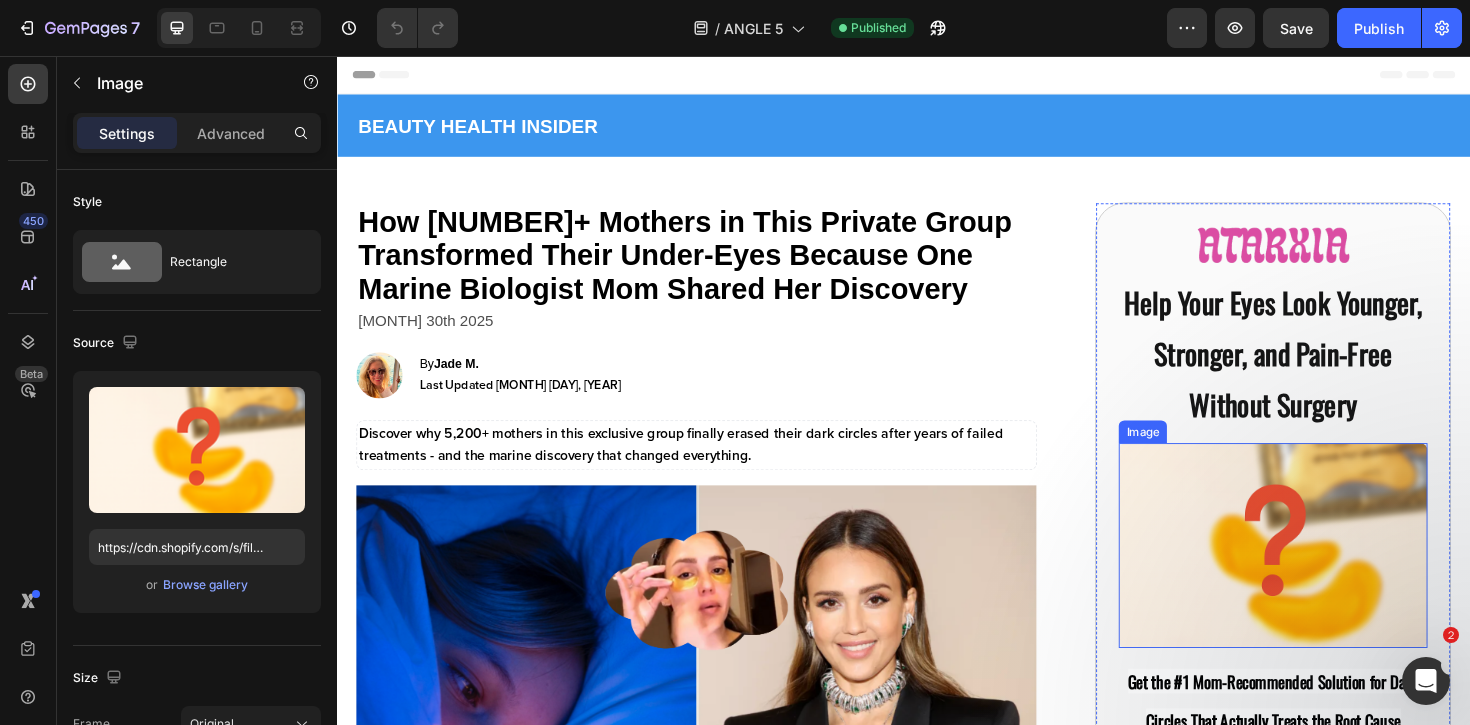 click at bounding box center (1328, 575) 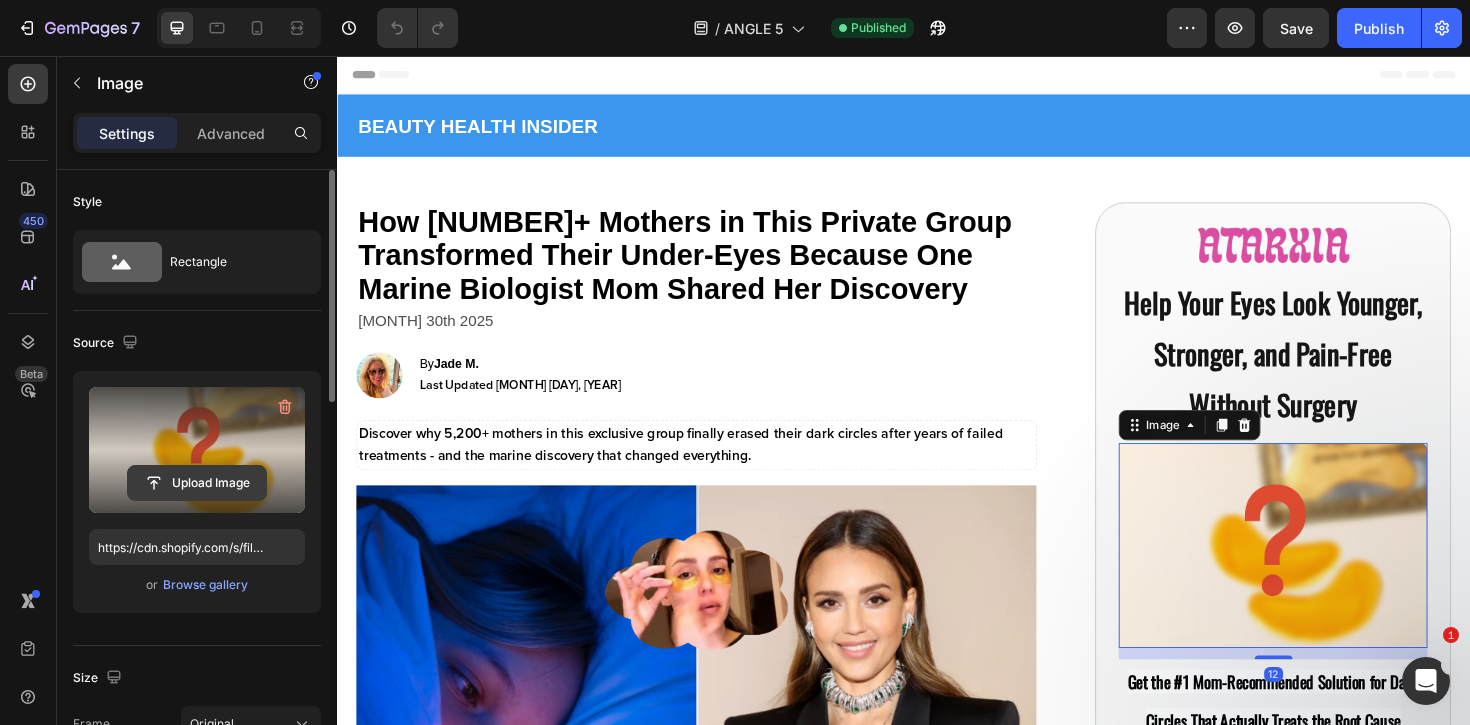 click 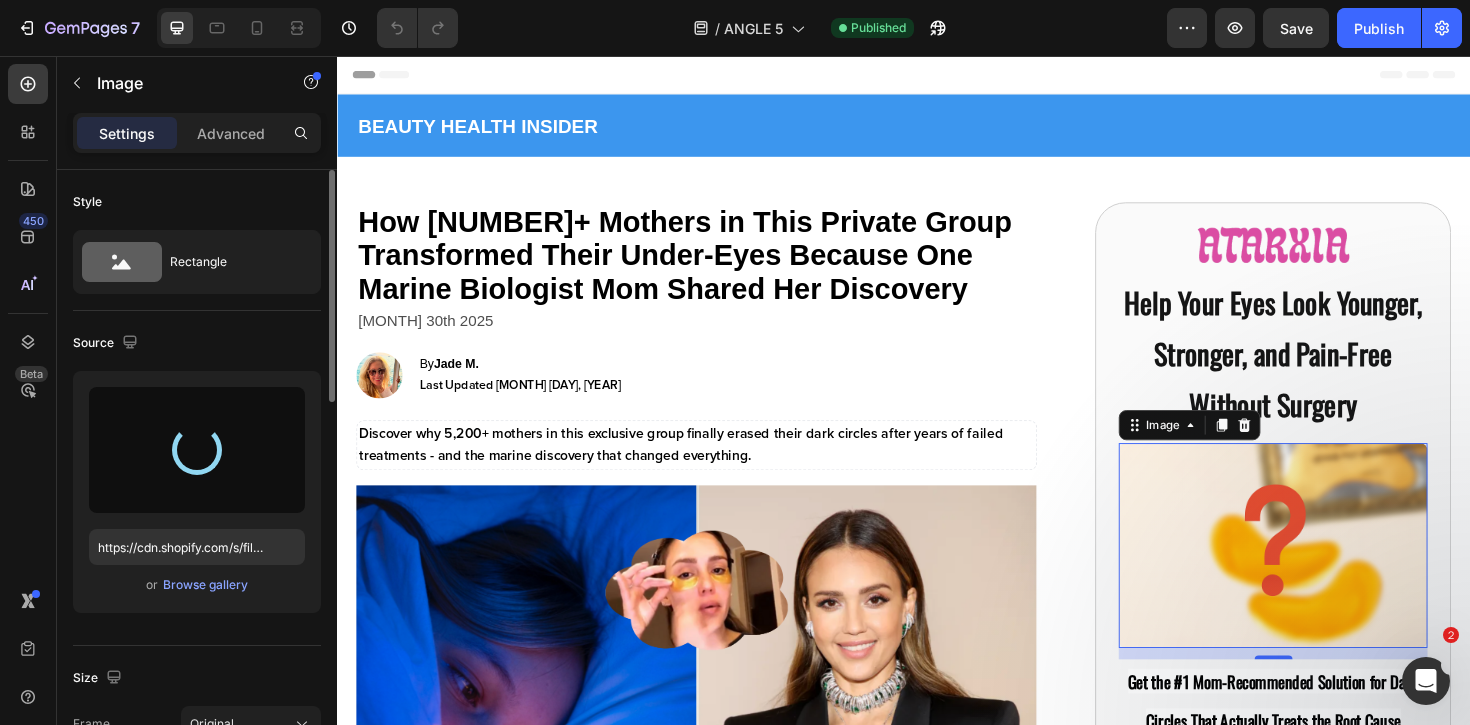 type on "https://cdn.shopify.com/s/files/1/0831/4758/7919/files/gempages_545869570292843680-d394a959-c353-4d20-b525-1e39083571c3.png" 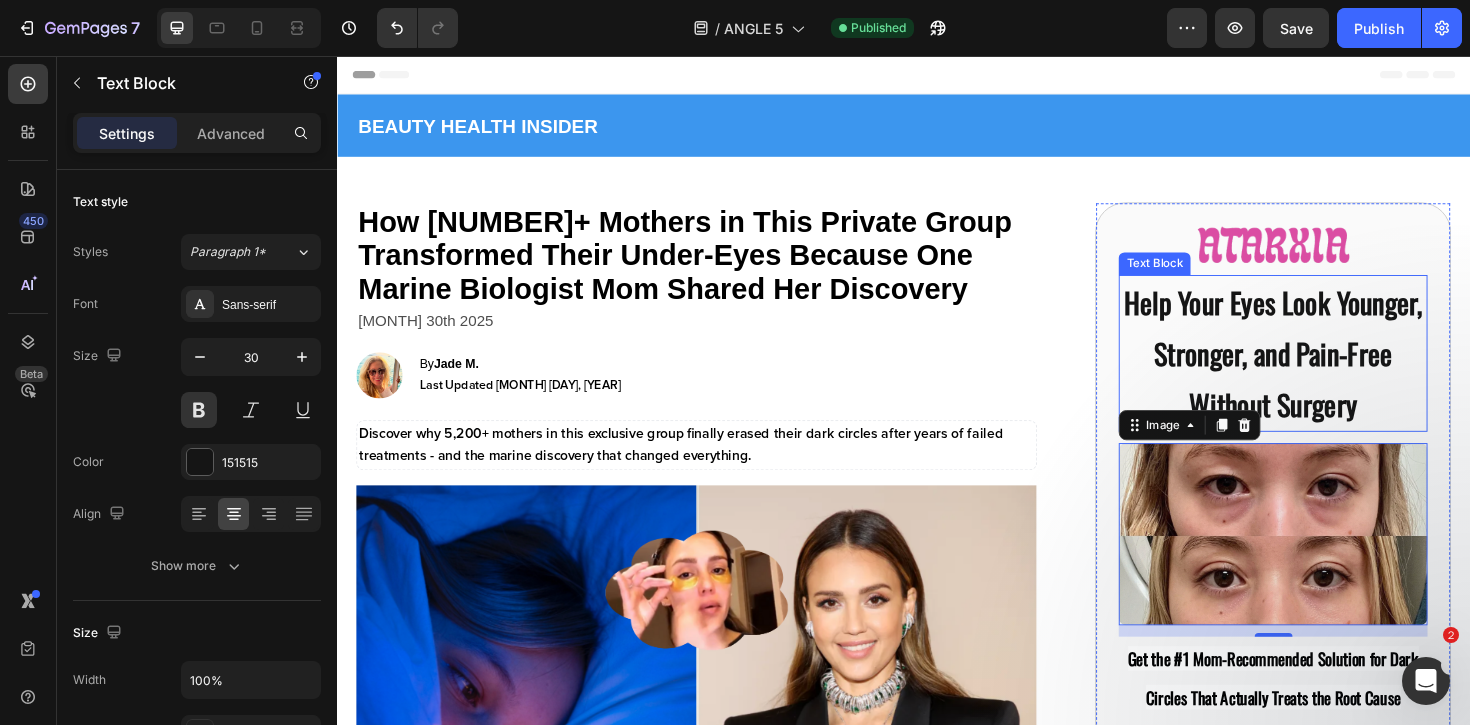 click on "Help Your Eyes Look Younger, Stronger, and Pain-Free Without Surgery" at bounding box center [1328, 371] 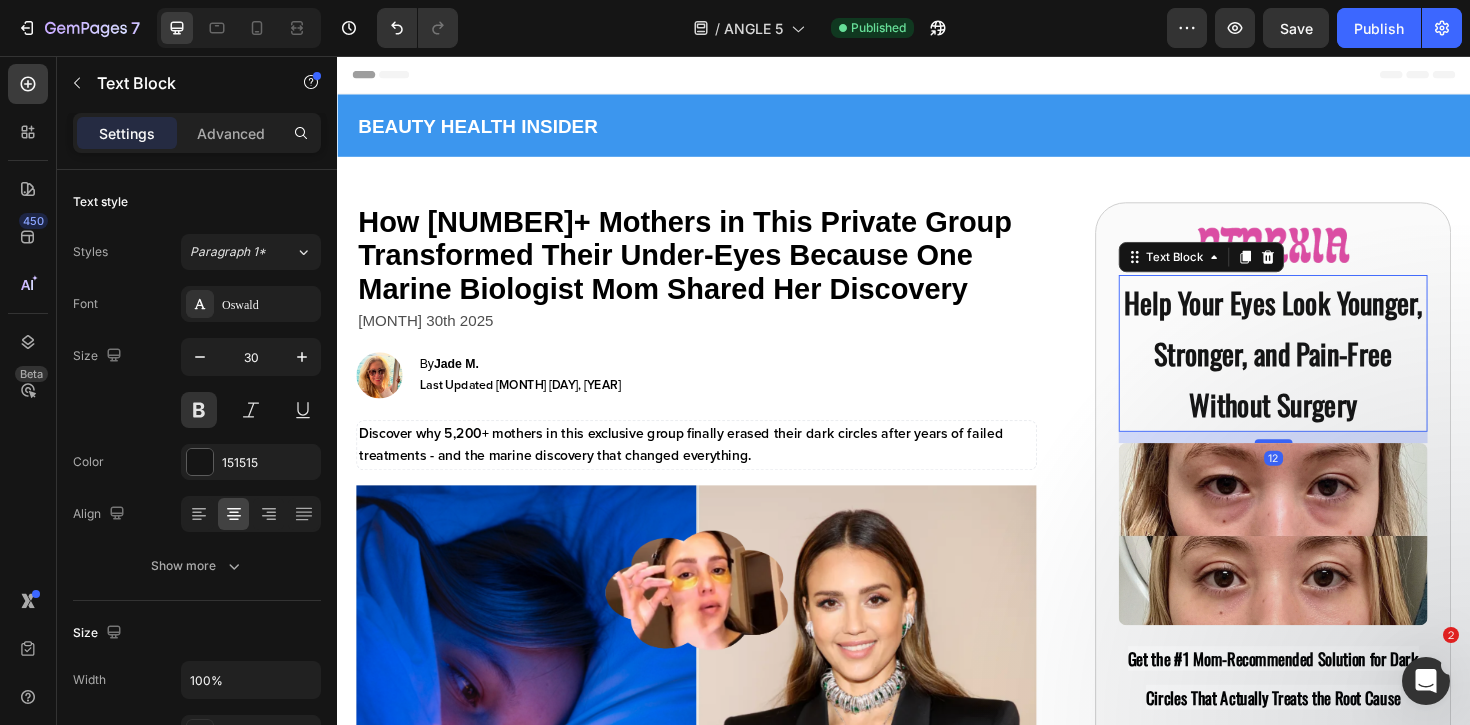 click on "Help Your Eyes Look Younger, Stronger, and Pain-Free Without Surgery" at bounding box center [1328, 371] 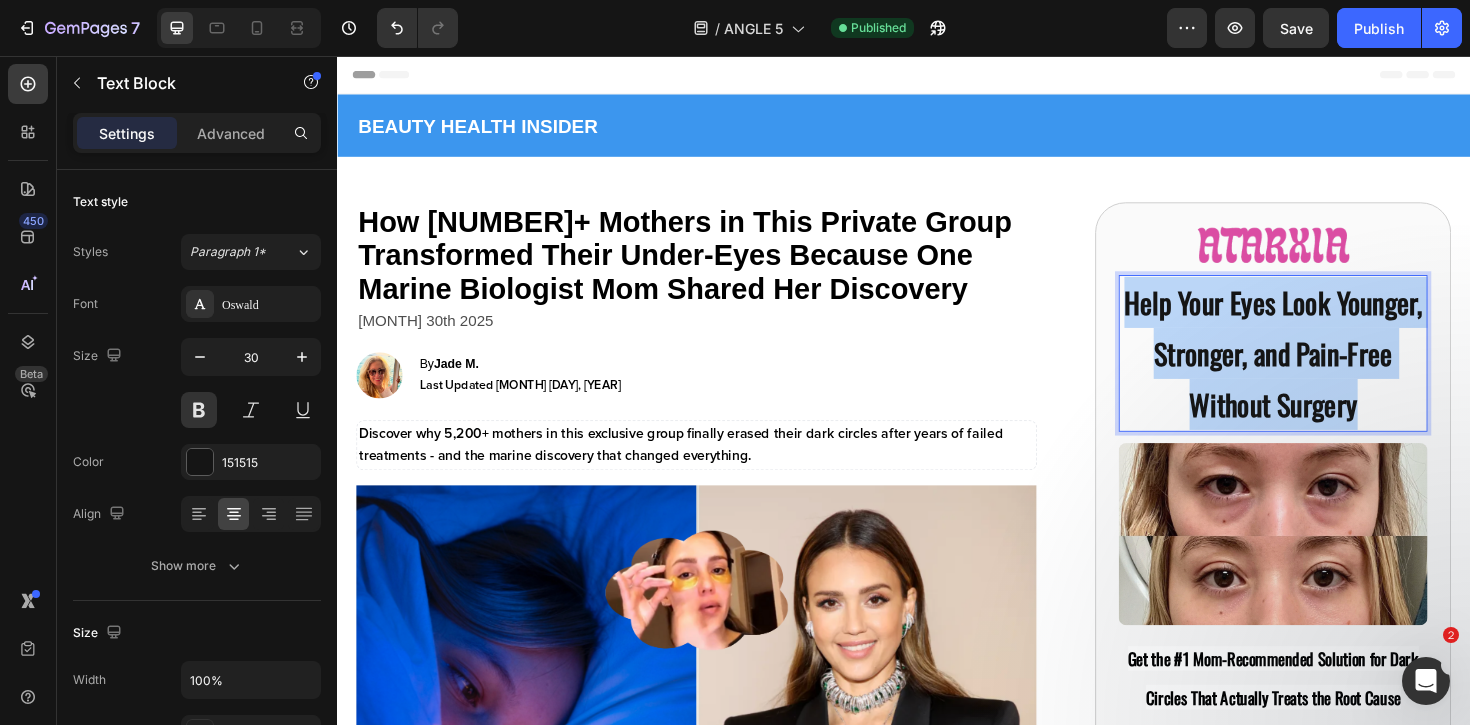 drag, startPoint x: 1394, startPoint y: 411, endPoint x: 1170, endPoint y: 309, distance: 246.13005 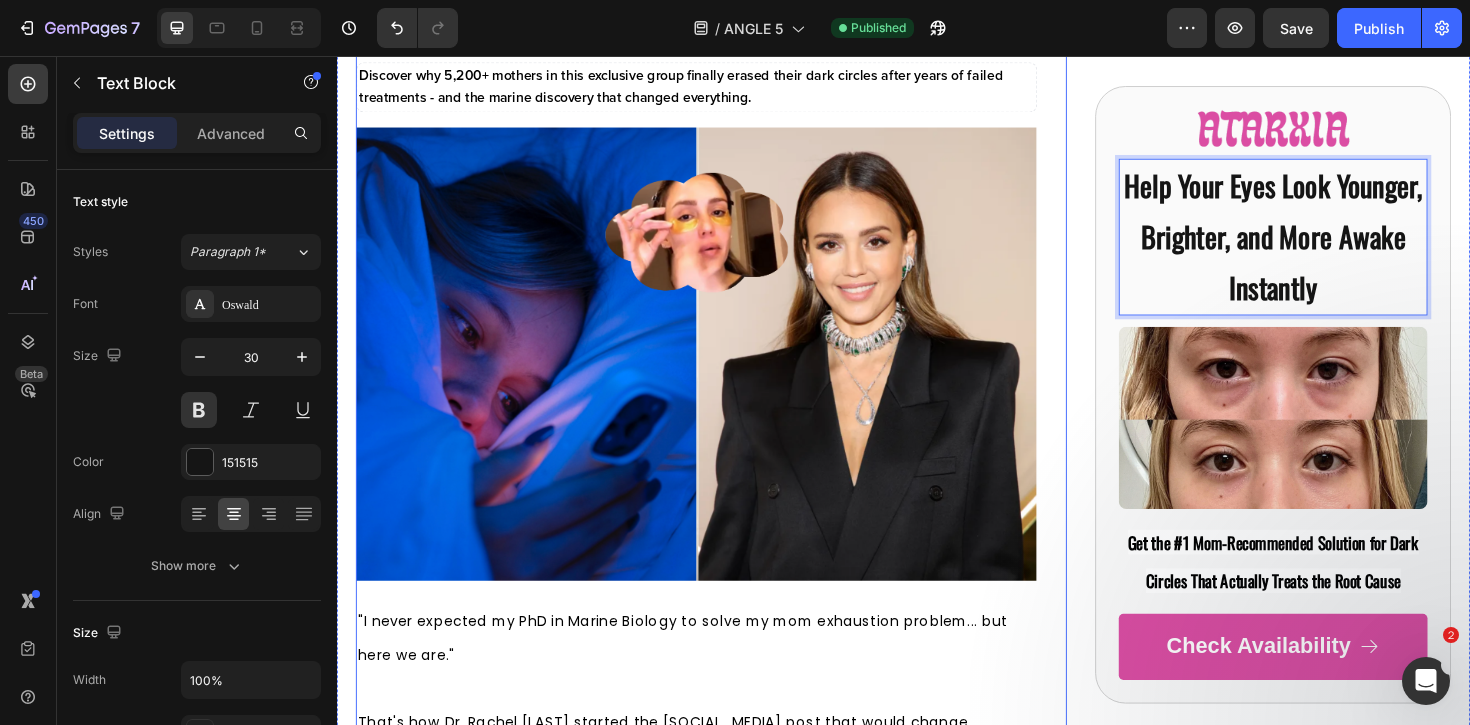 scroll, scrollTop: 436, scrollLeft: 0, axis: vertical 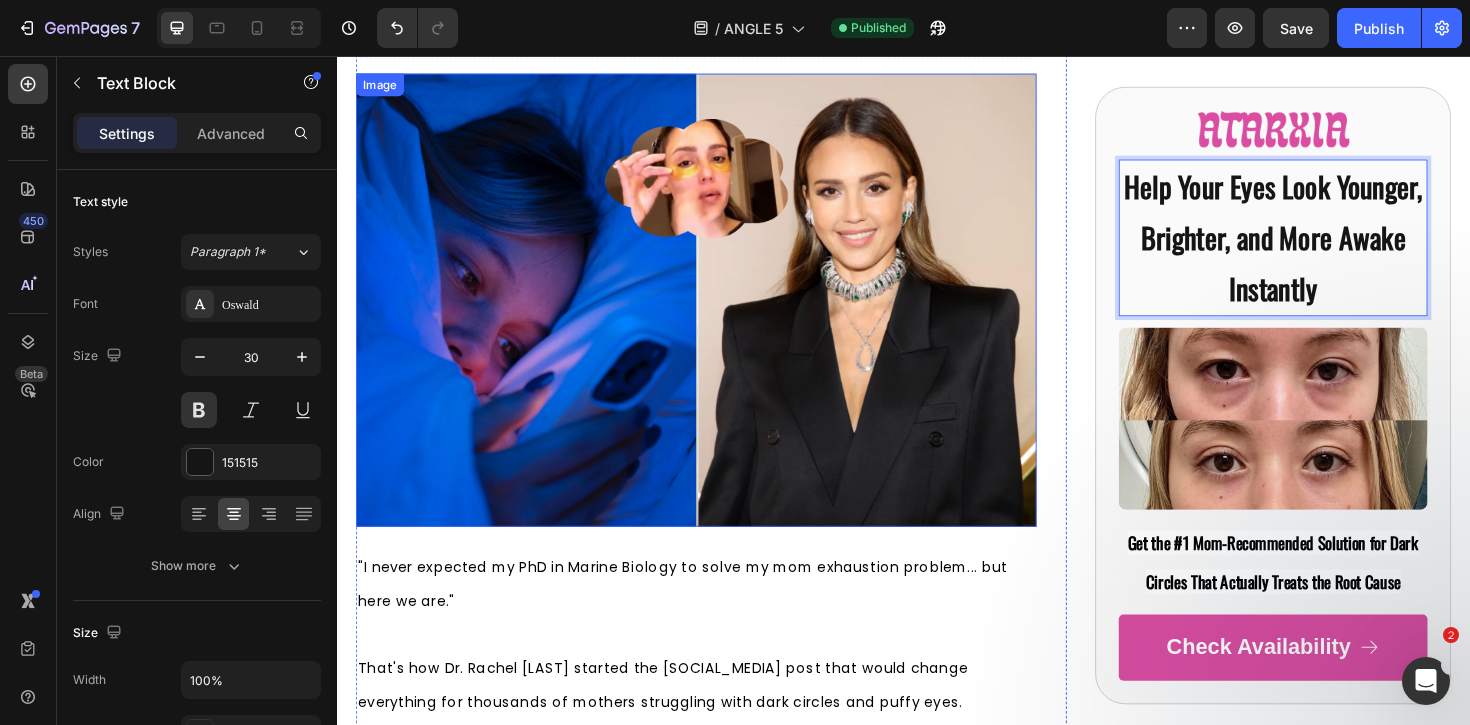 click at bounding box center [717, 315] 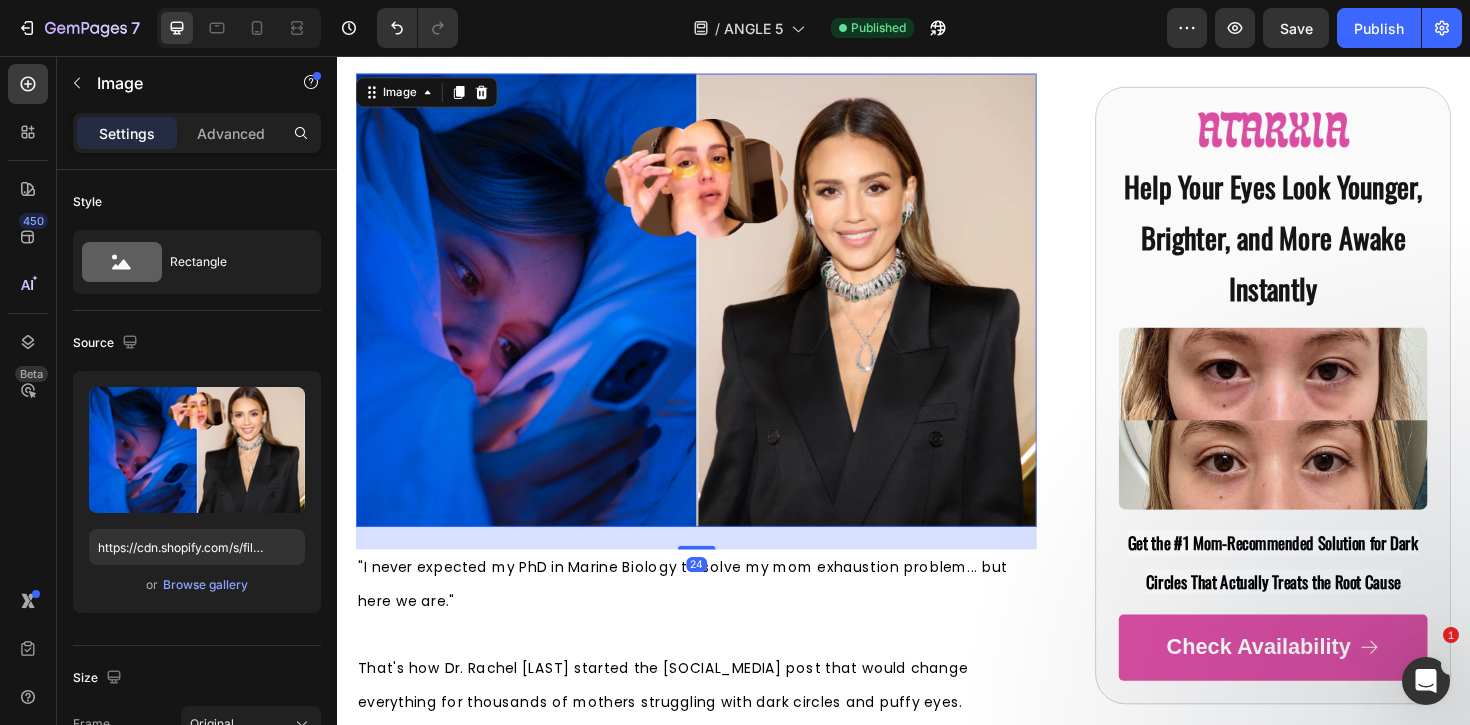 scroll, scrollTop: 846, scrollLeft: 0, axis: vertical 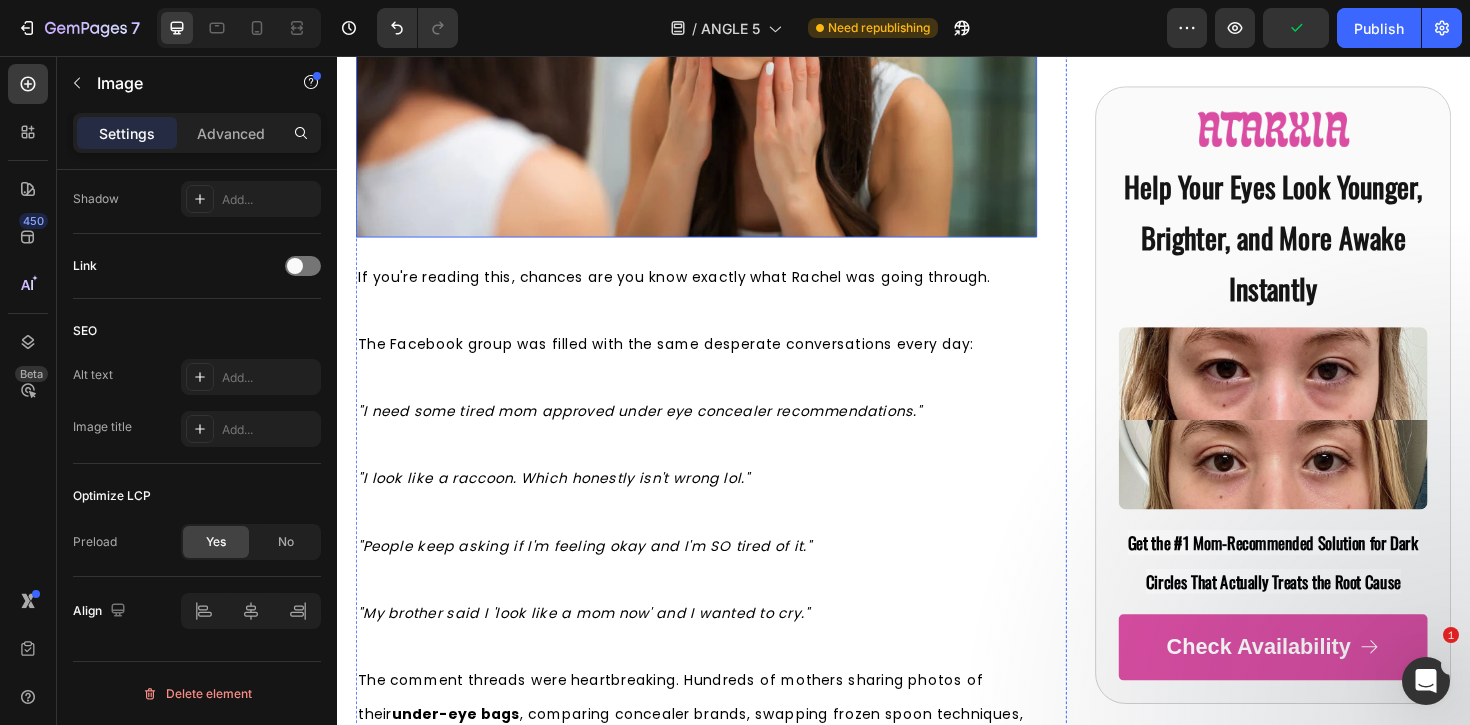 click at bounding box center (717, 26) 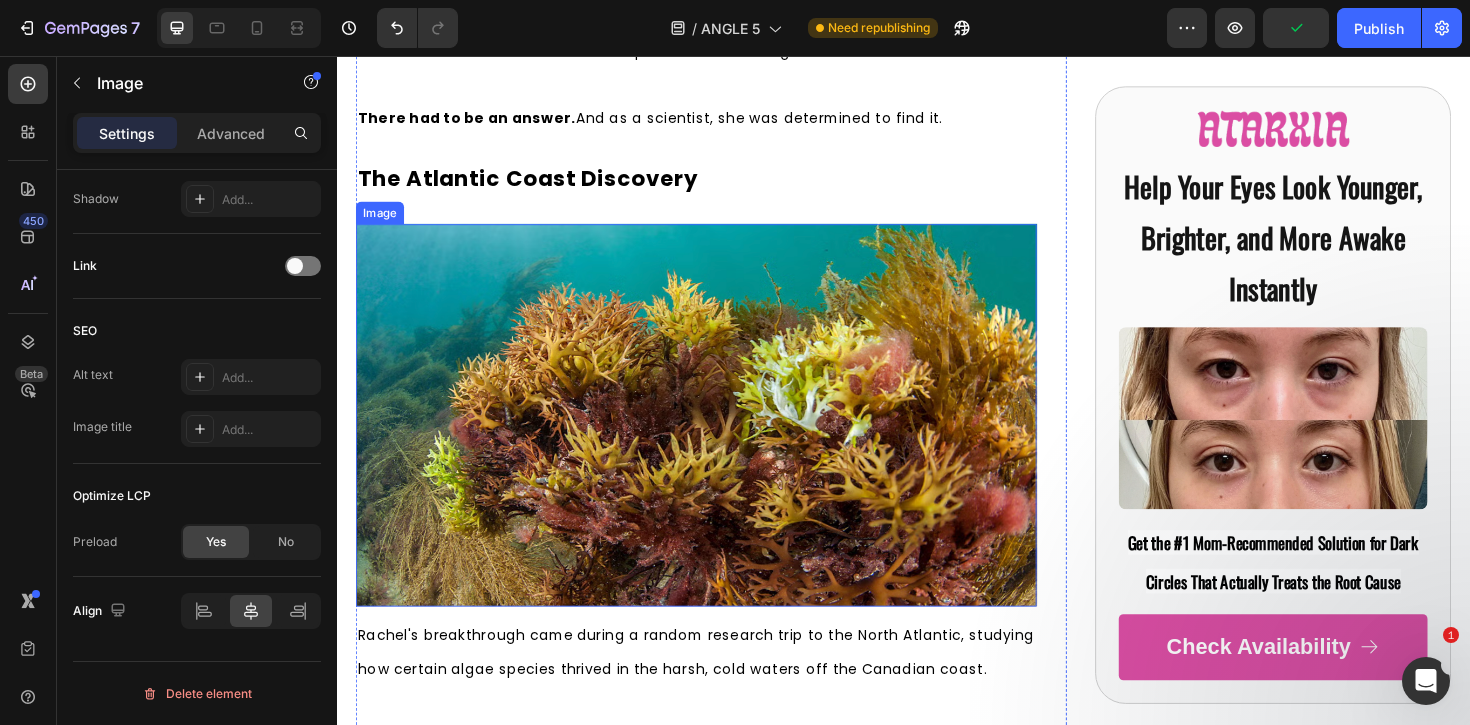 scroll, scrollTop: 3429, scrollLeft: 0, axis: vertical 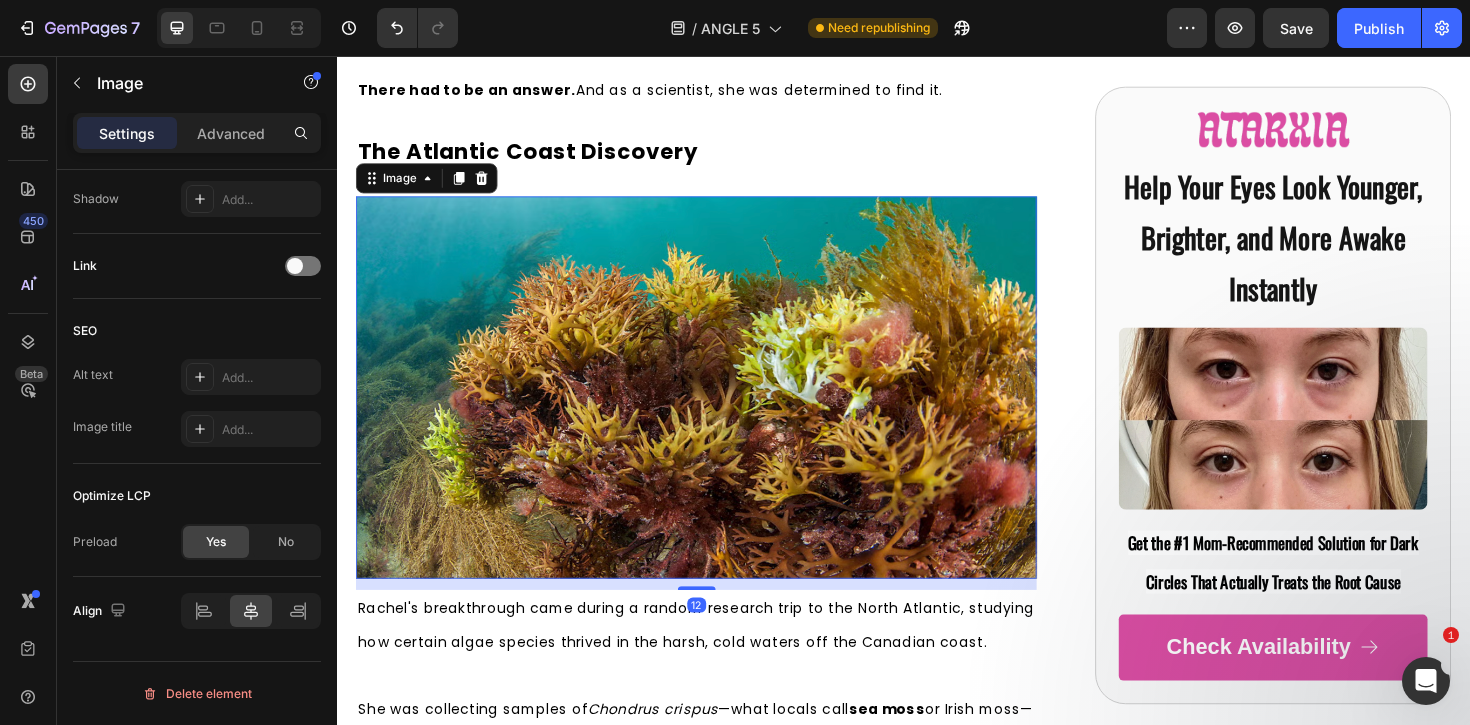 drag, startPoint x: 602, startPoint y: 420, endPoint x: 487, endPoint y: 439, distance: 116.559 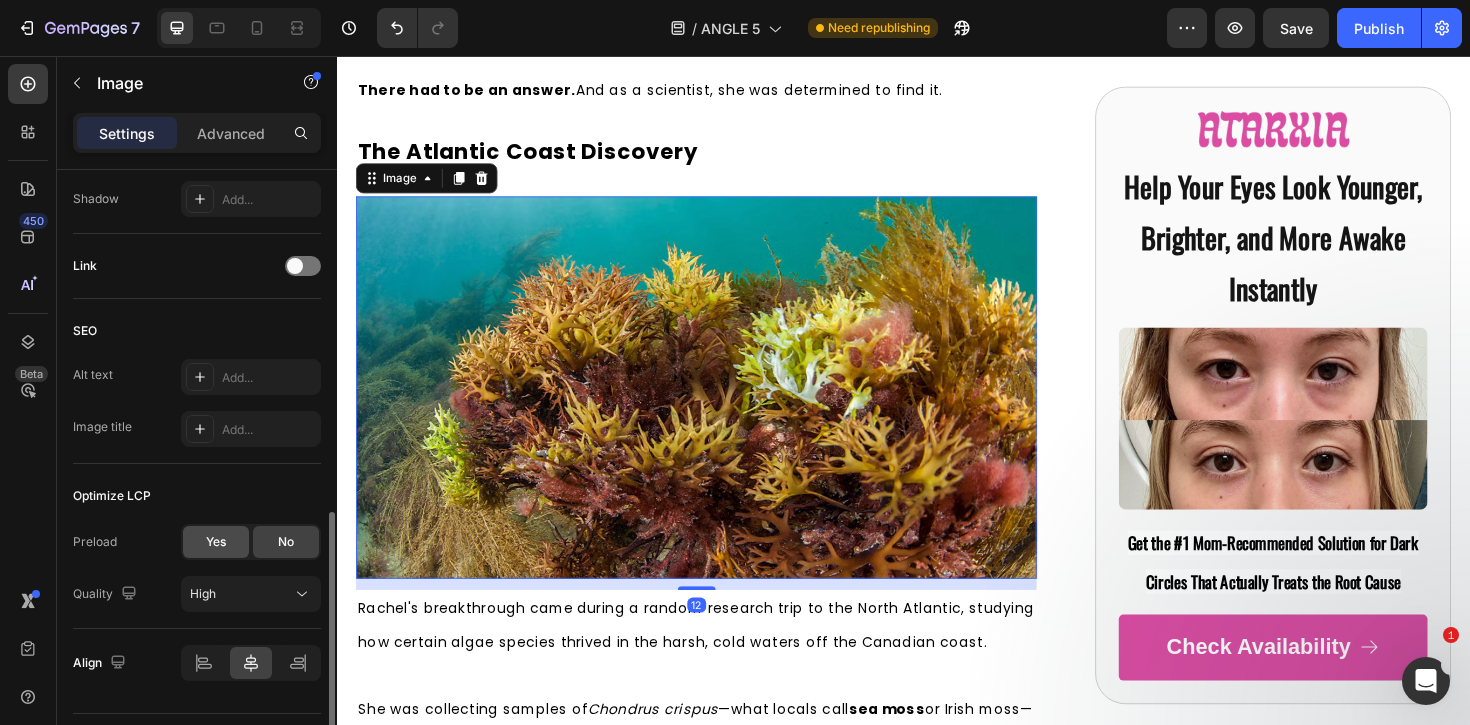 drag, startPoint x: 214, startPoint y: 542, endPoint x: 247, endPoint y: 533, distance: 34.20526 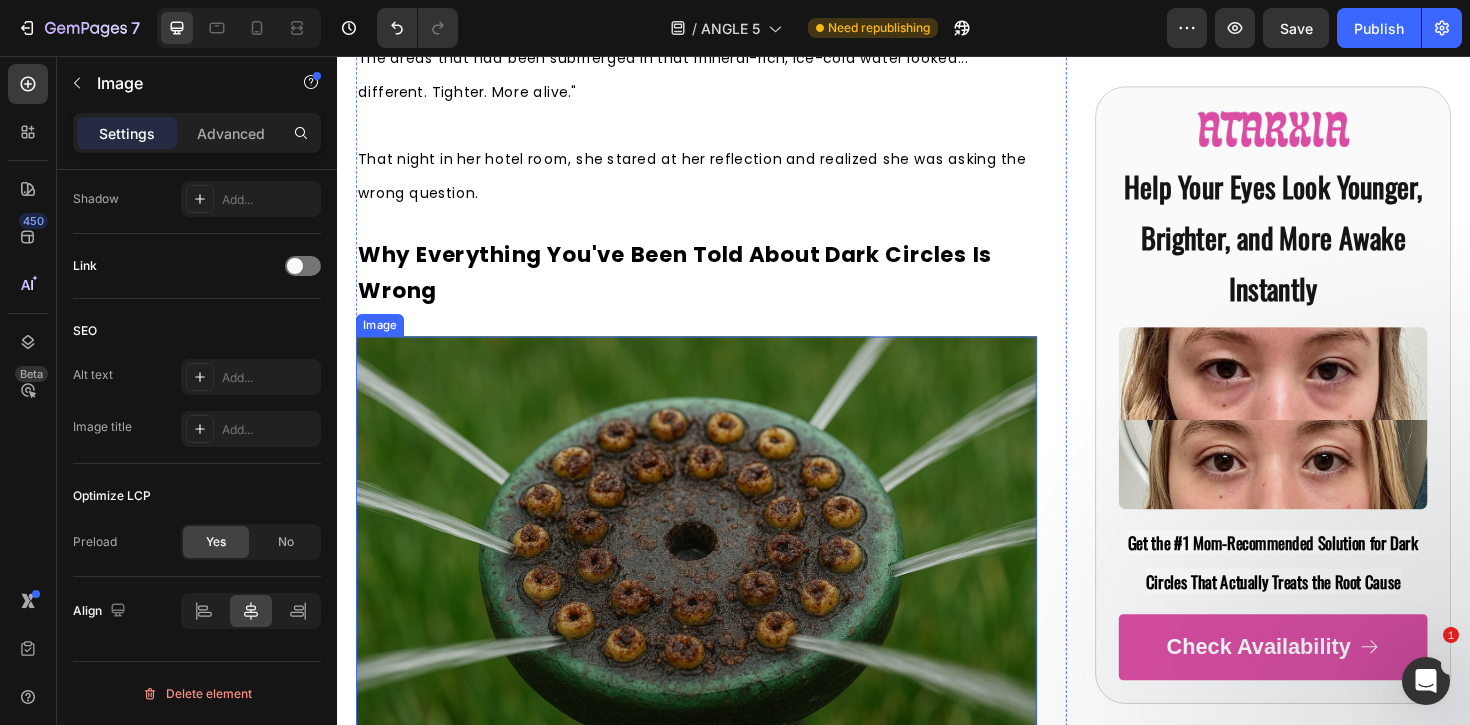 scroll, scrollTop: 4731, scrollLeft: 0, axis: vertical 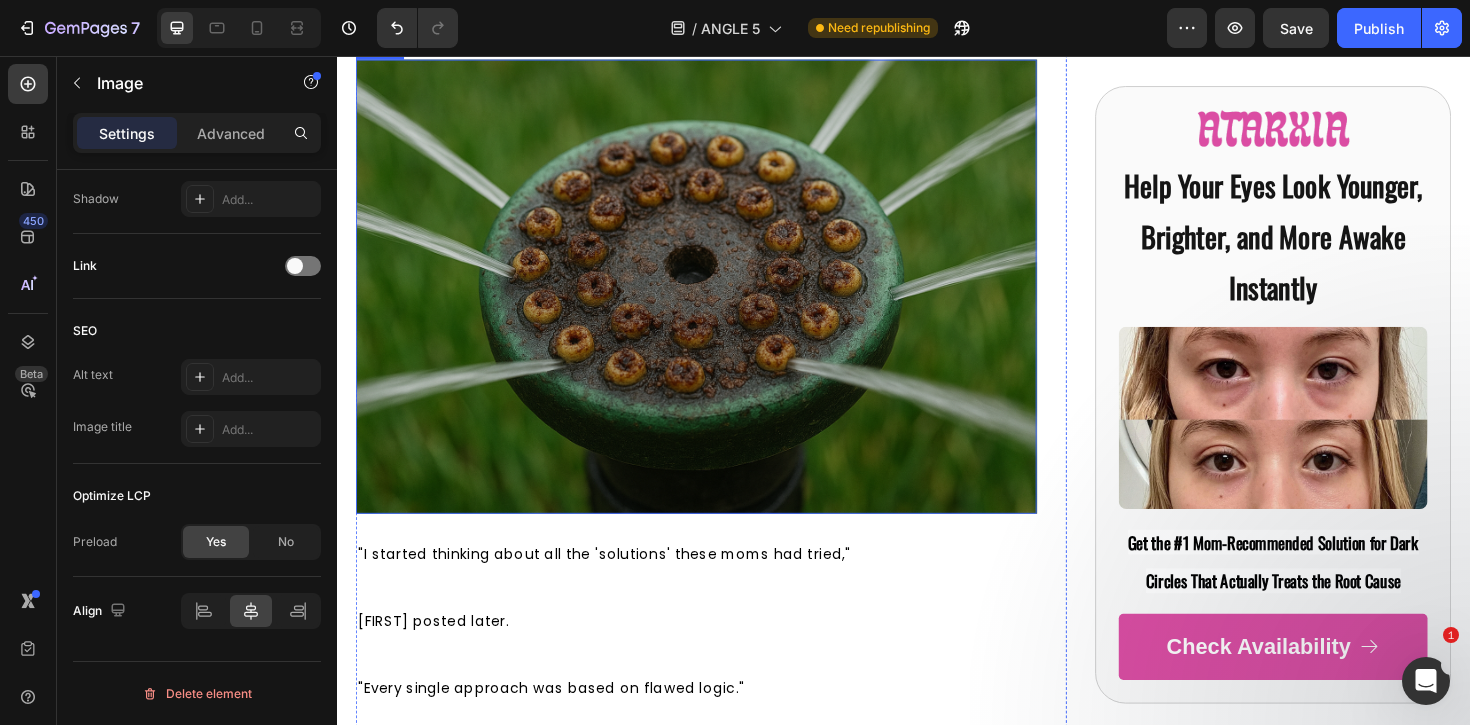 click at bounding box center [717, 300] 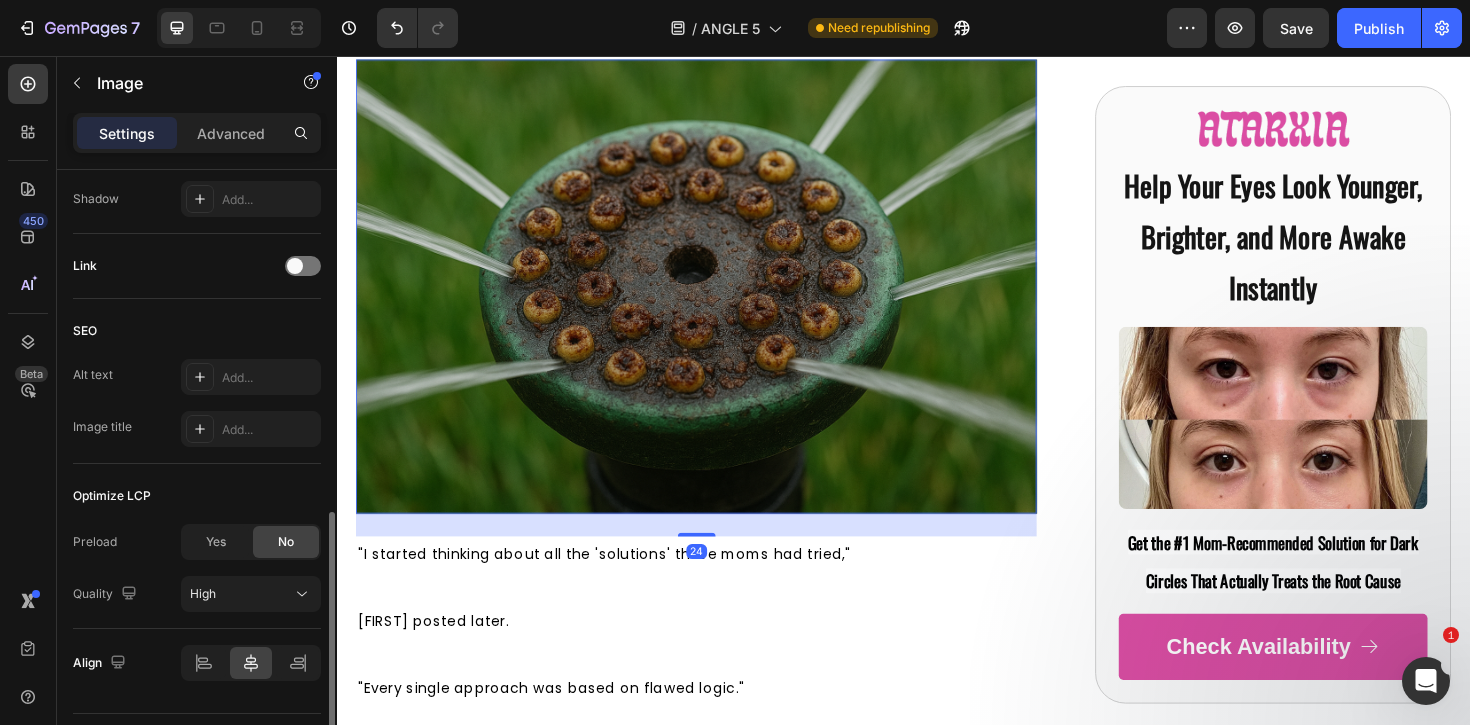 drag, startPoint x: 221, startPoint y: 551, endPoint x: 268, endPoint y: 538, distance: 48.76474 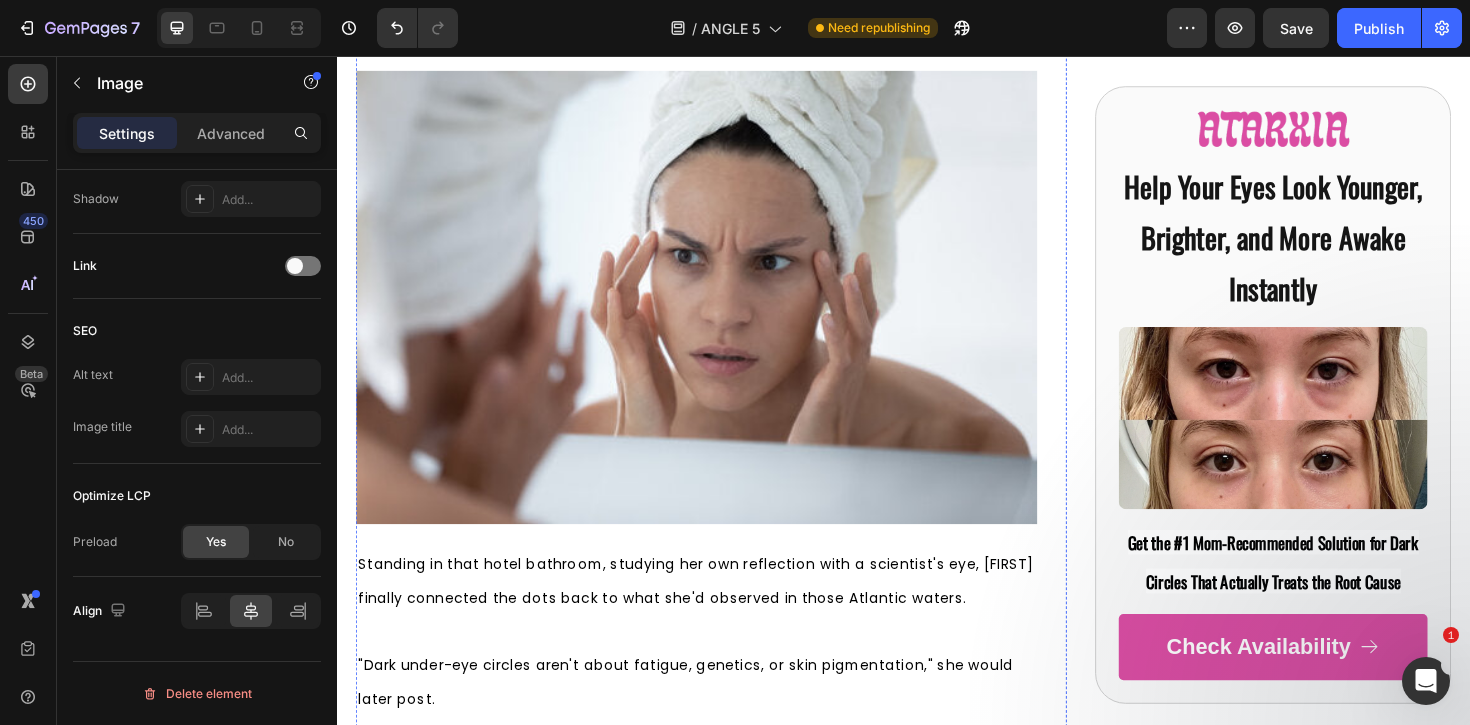scroll, scrollTop: 6525, scrollLeft: 0, axis: vertical 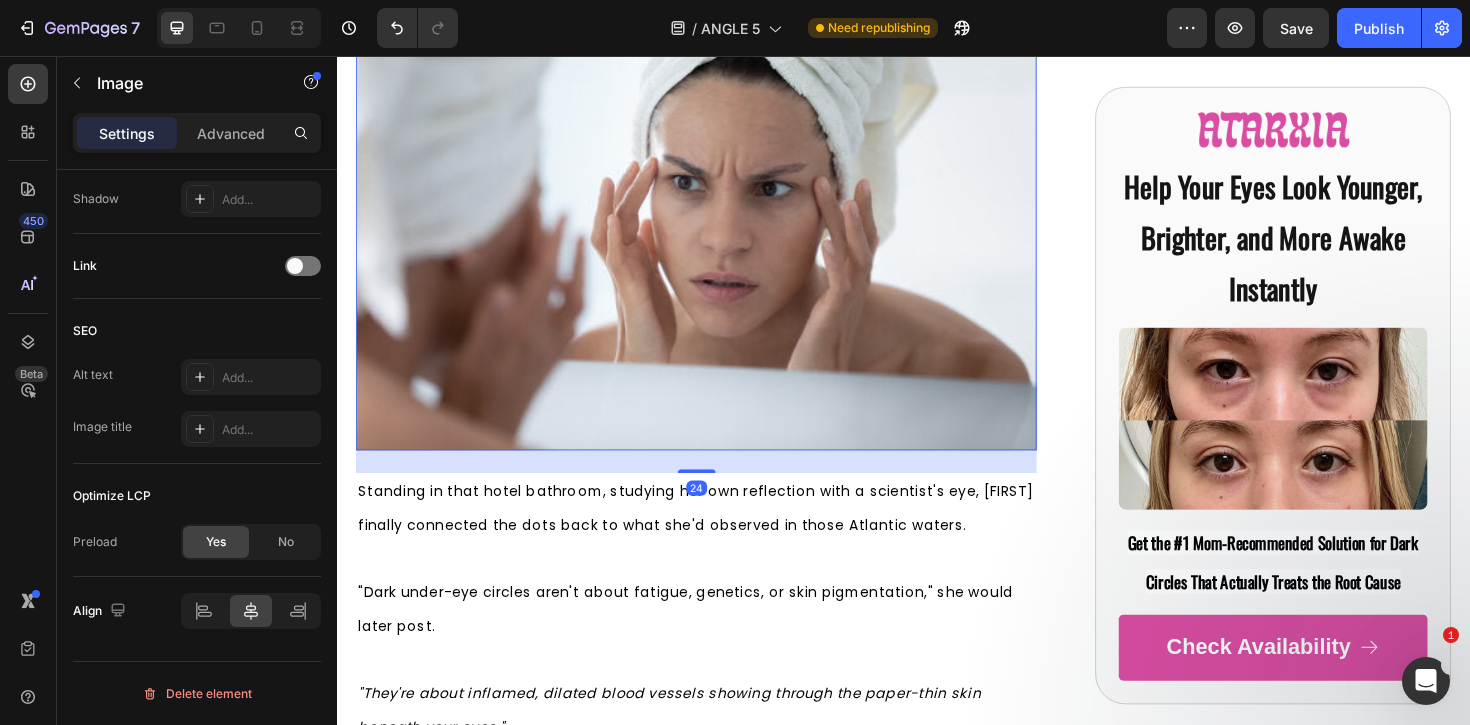 click at bounding box center [717, 234] 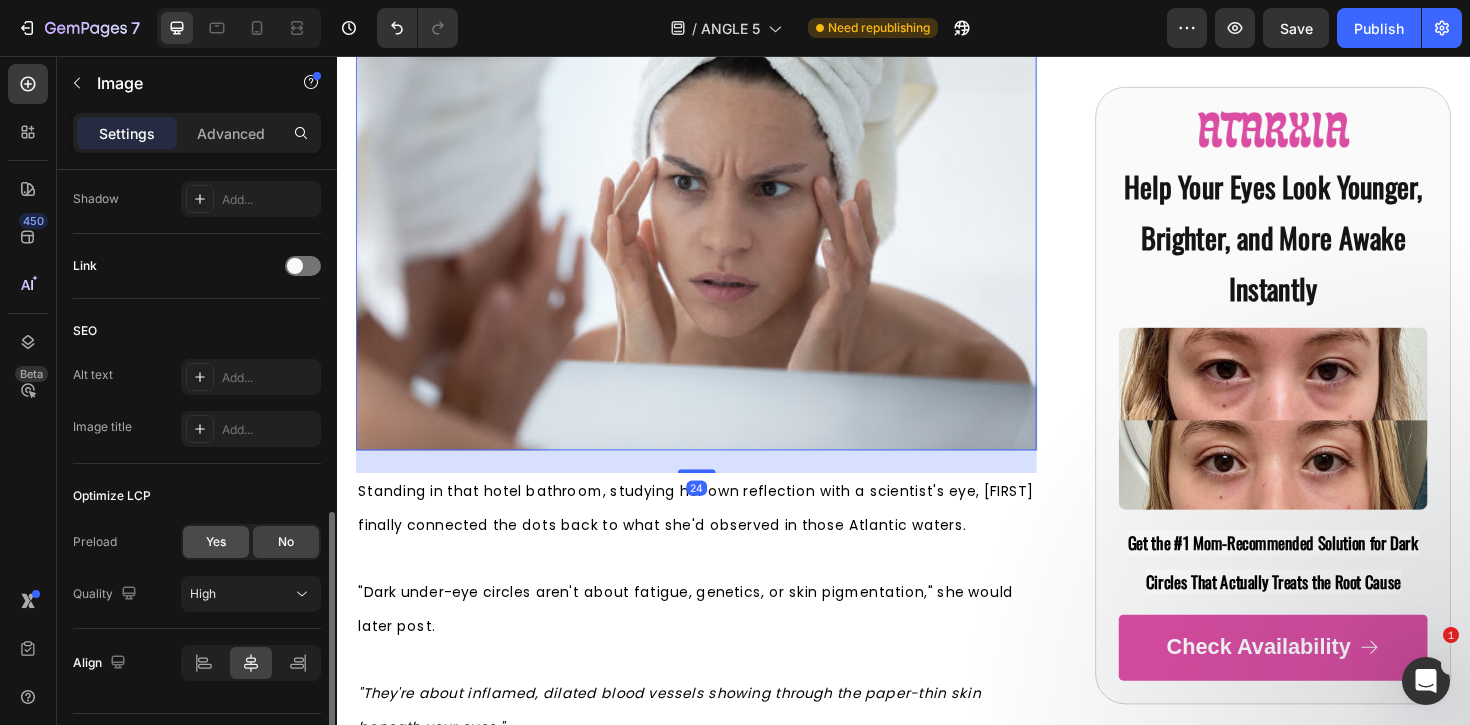 drag, startPoint x: 216, startPoint y: 550, endPoint x: 238, endPoint y: 546, distance: 22.36068 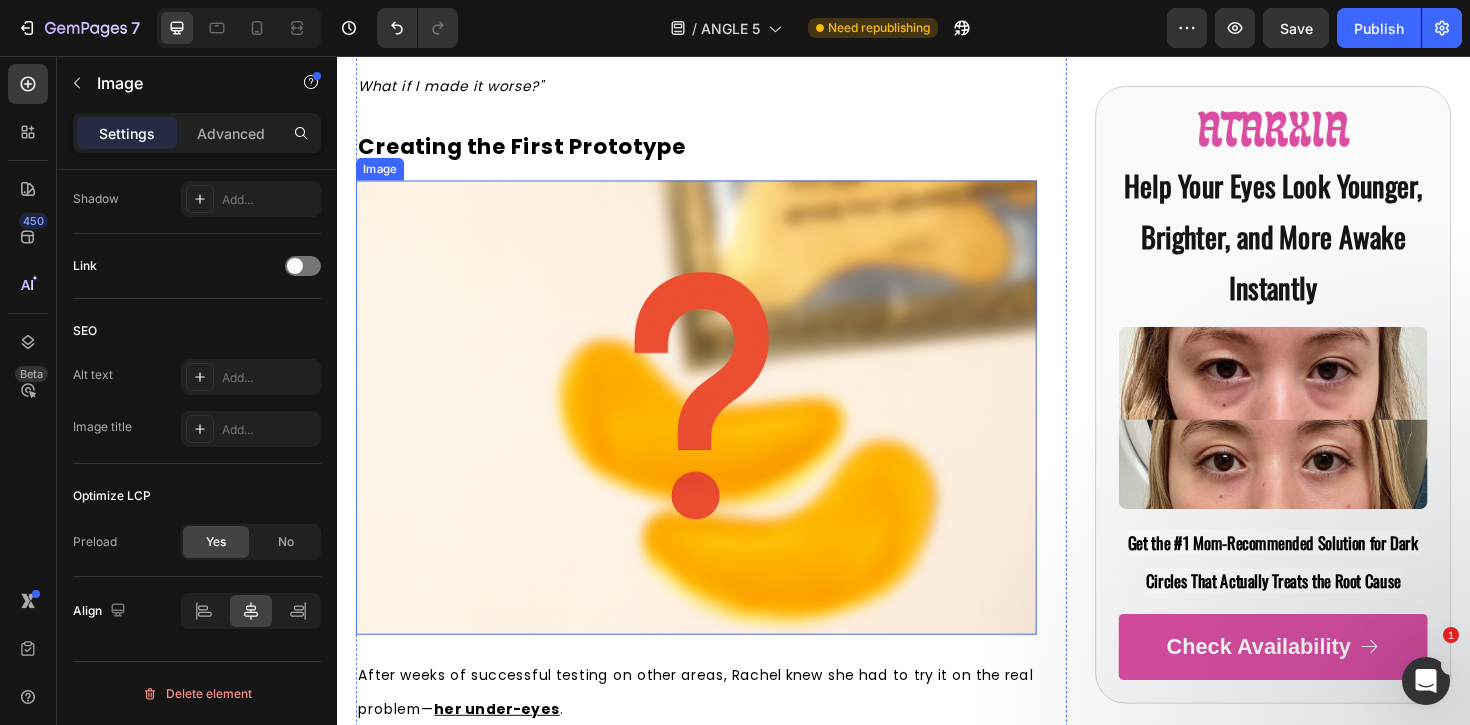 scroll, scrollTop: 8923, scrollLeft: 0, axis: vertical 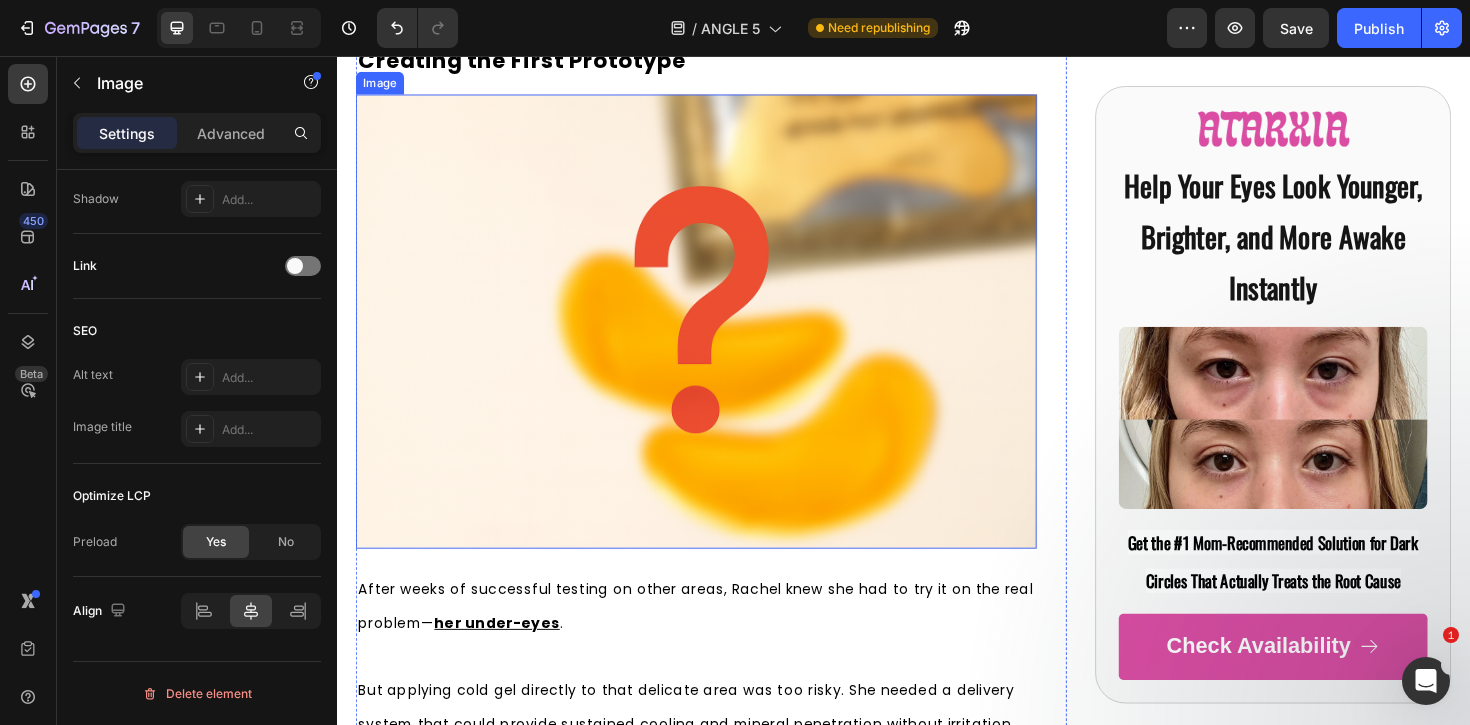 click at bounding box center (717, 337) 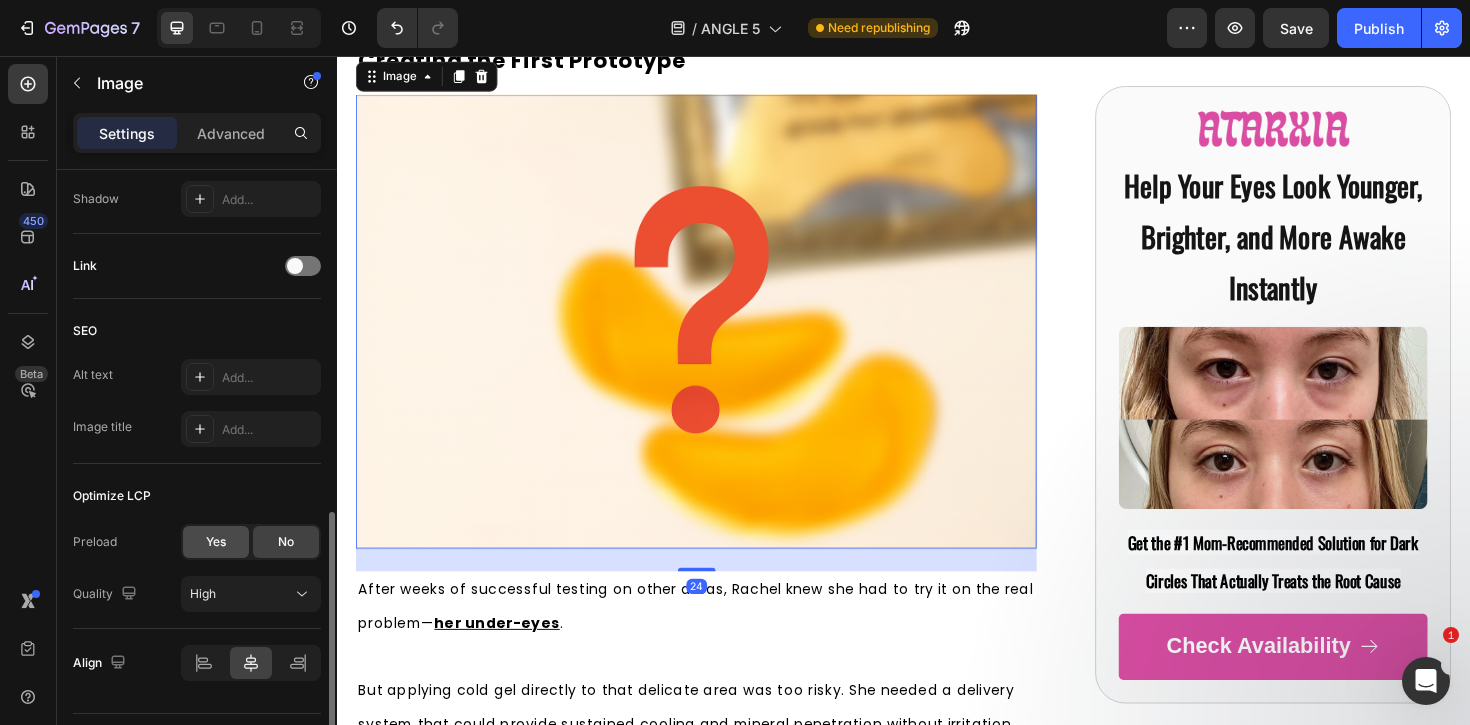 click on "Yes" 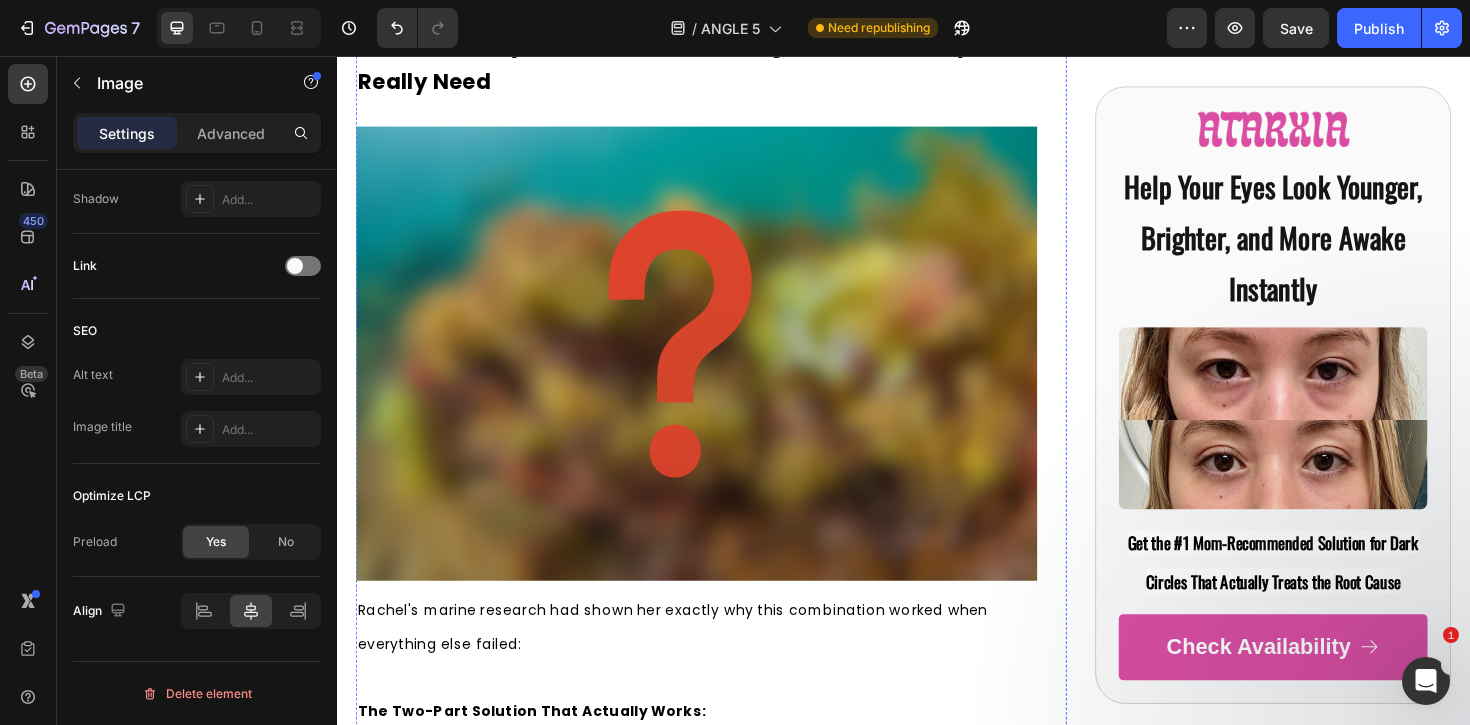 scroll, scrollTop: 10653, scrollLeft: 0, axis: vertical 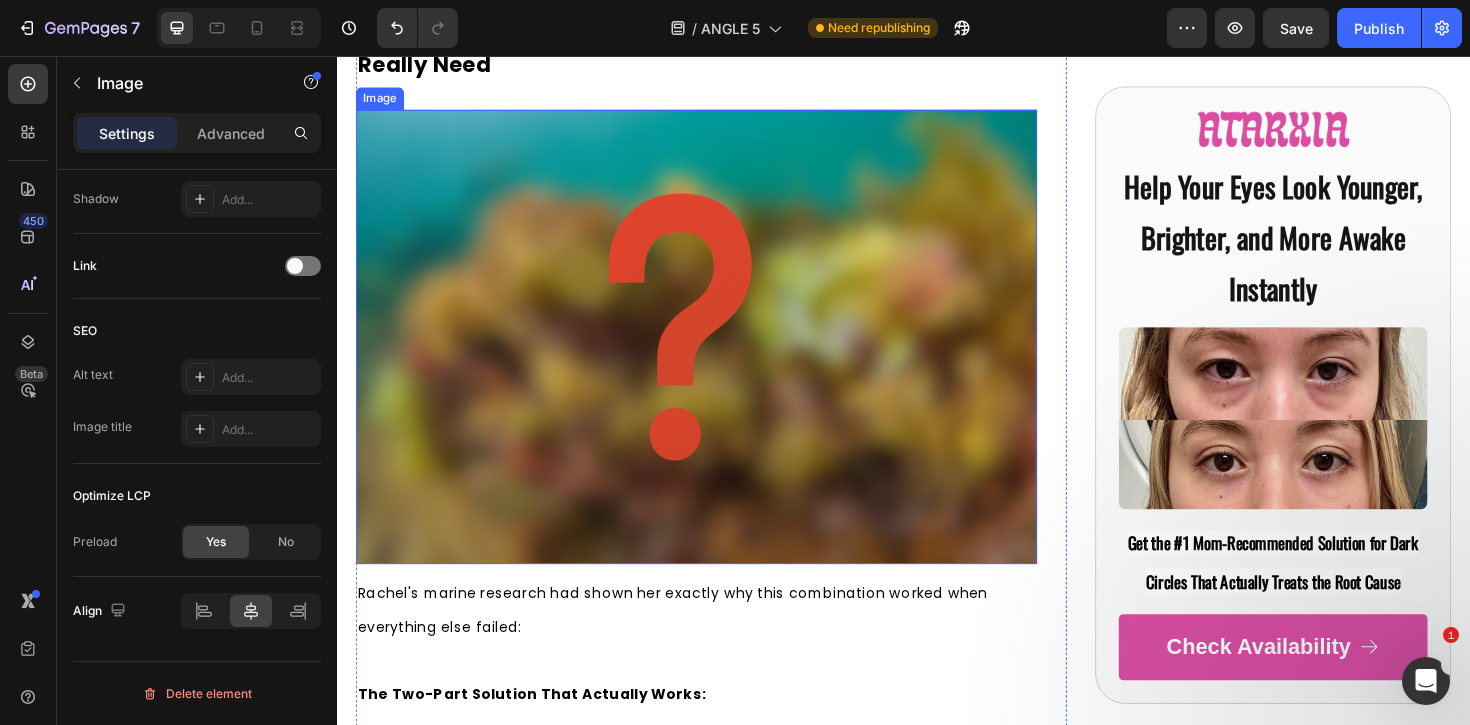 click at bounding box center (717, 353) 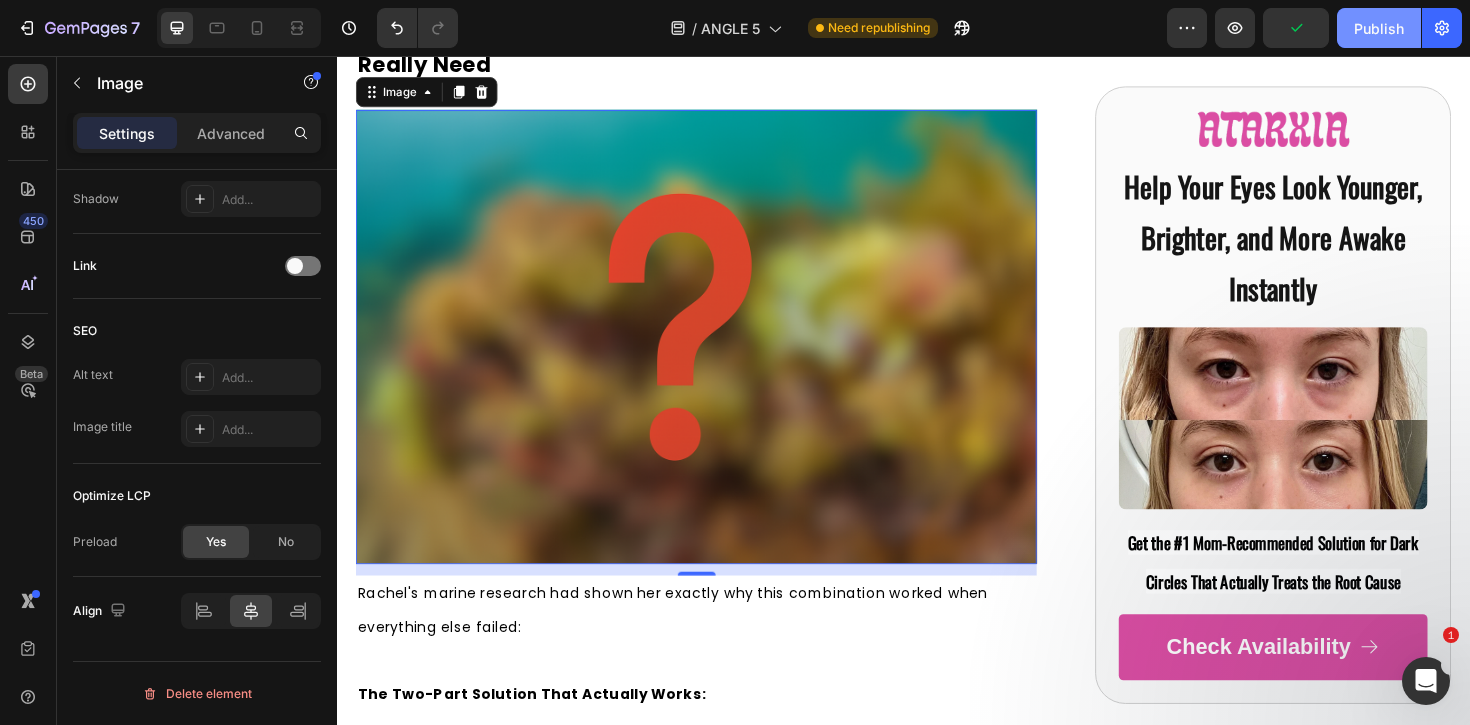 click on "Publish" at bounding box center (1379, 28) 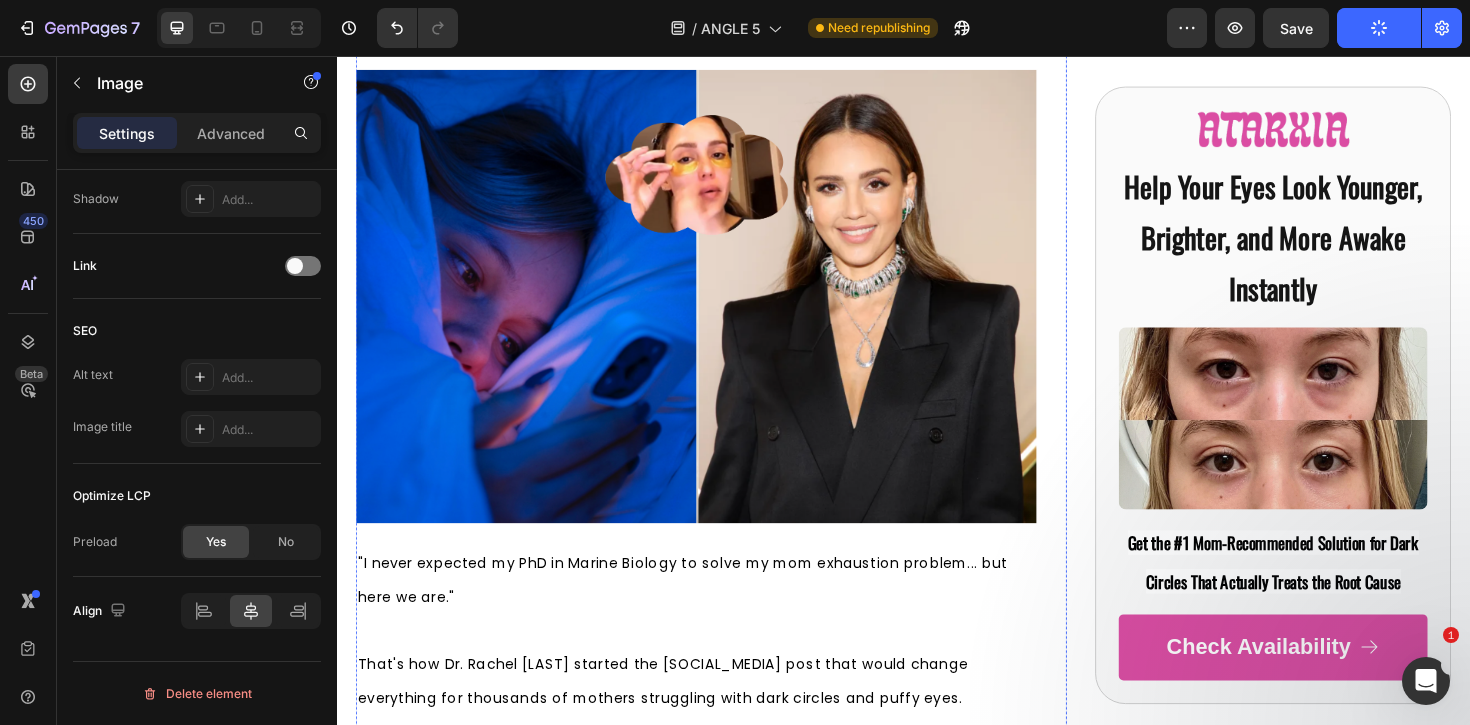 scroll, scrollTop: 502, scrollLeft: 0, axis: vertical 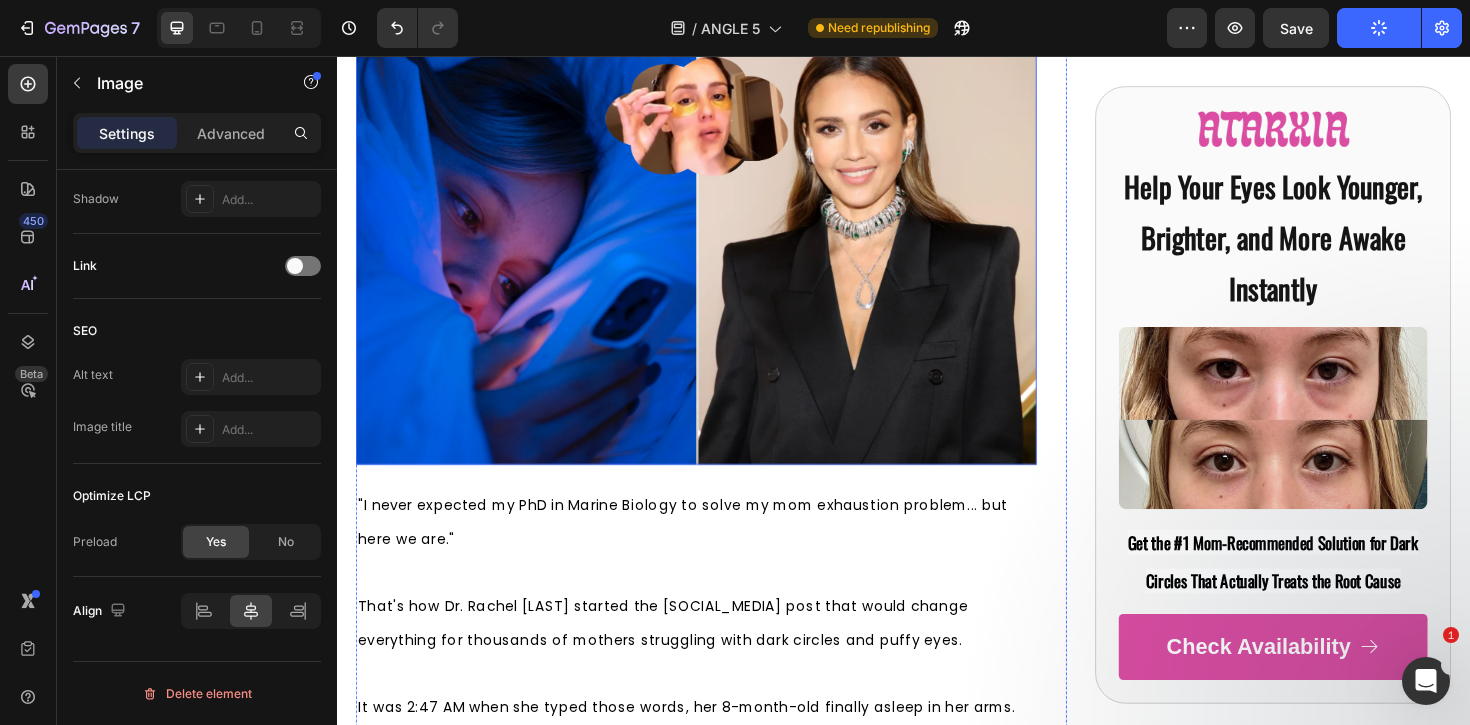 click at bounding box center (717, 249) 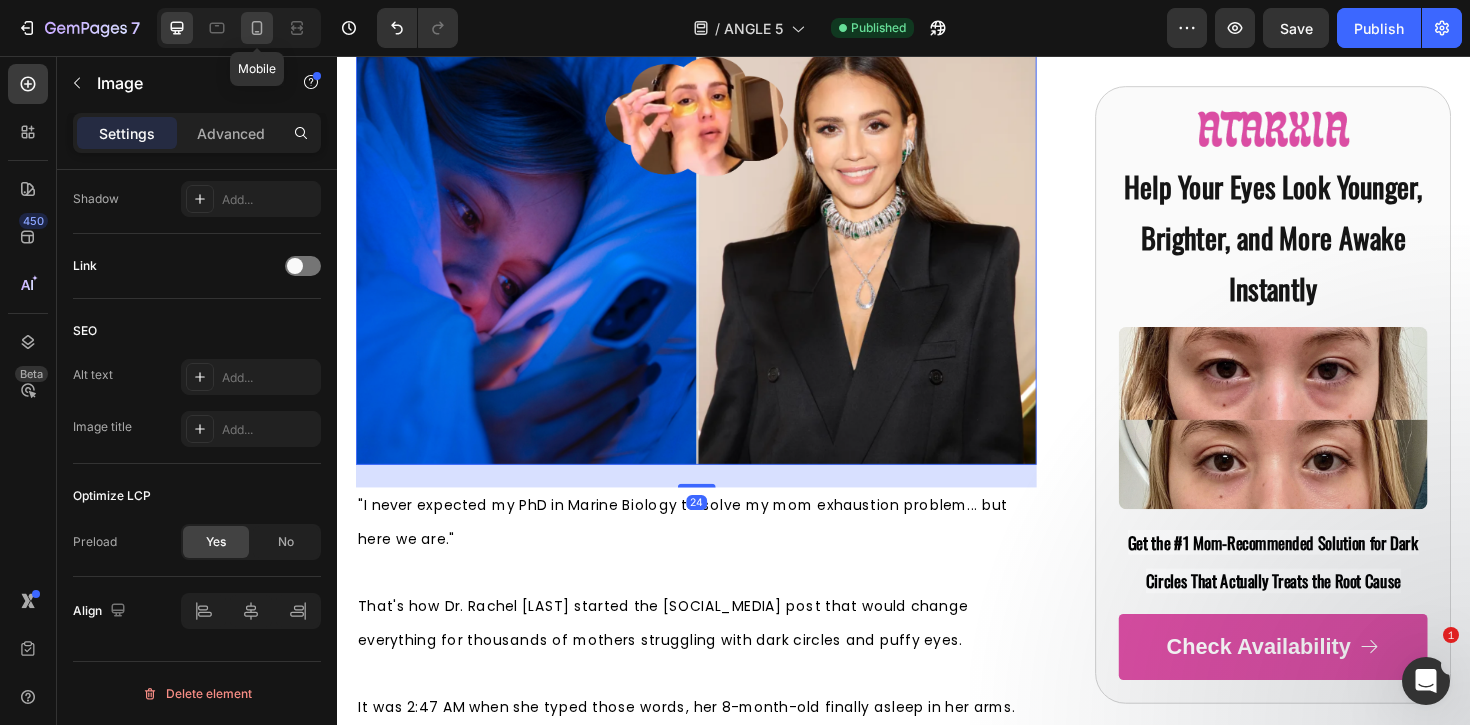 click 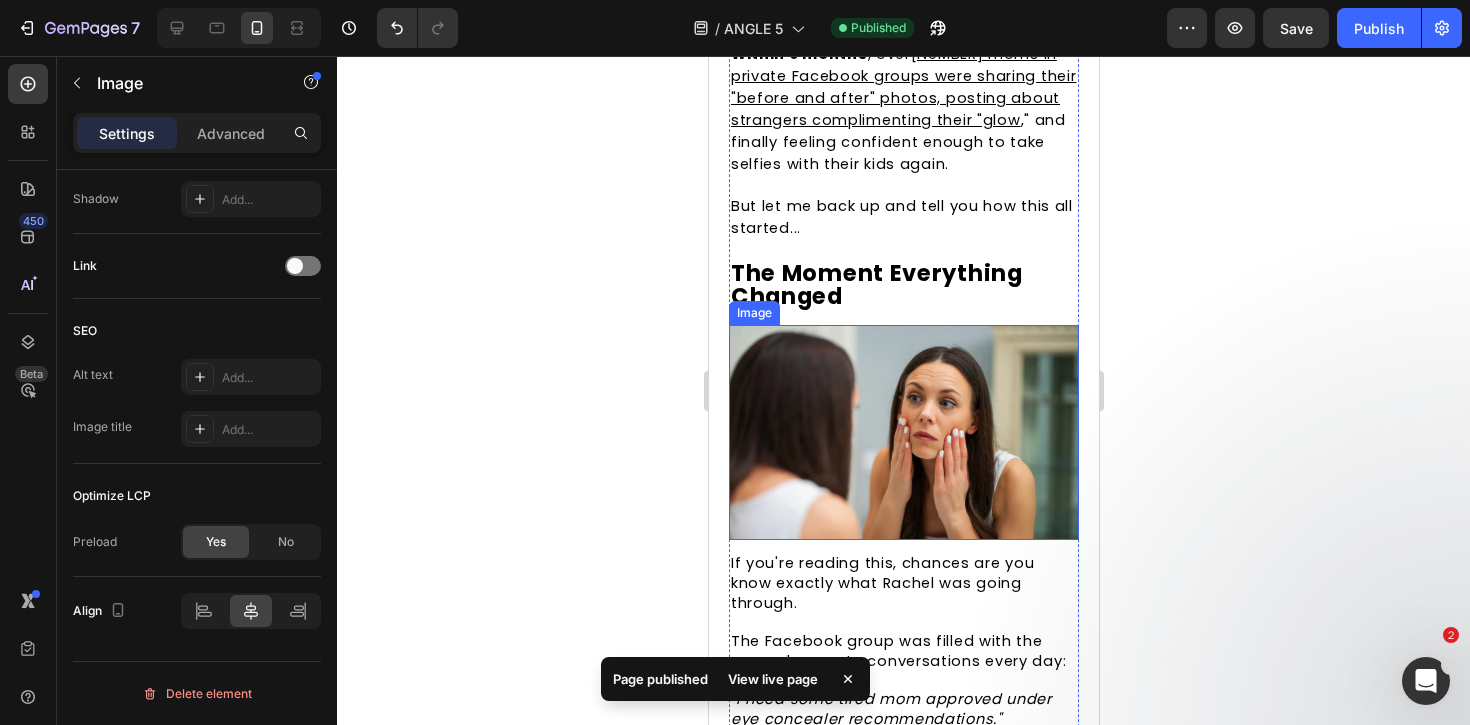 click at bounding box center [903, 400] 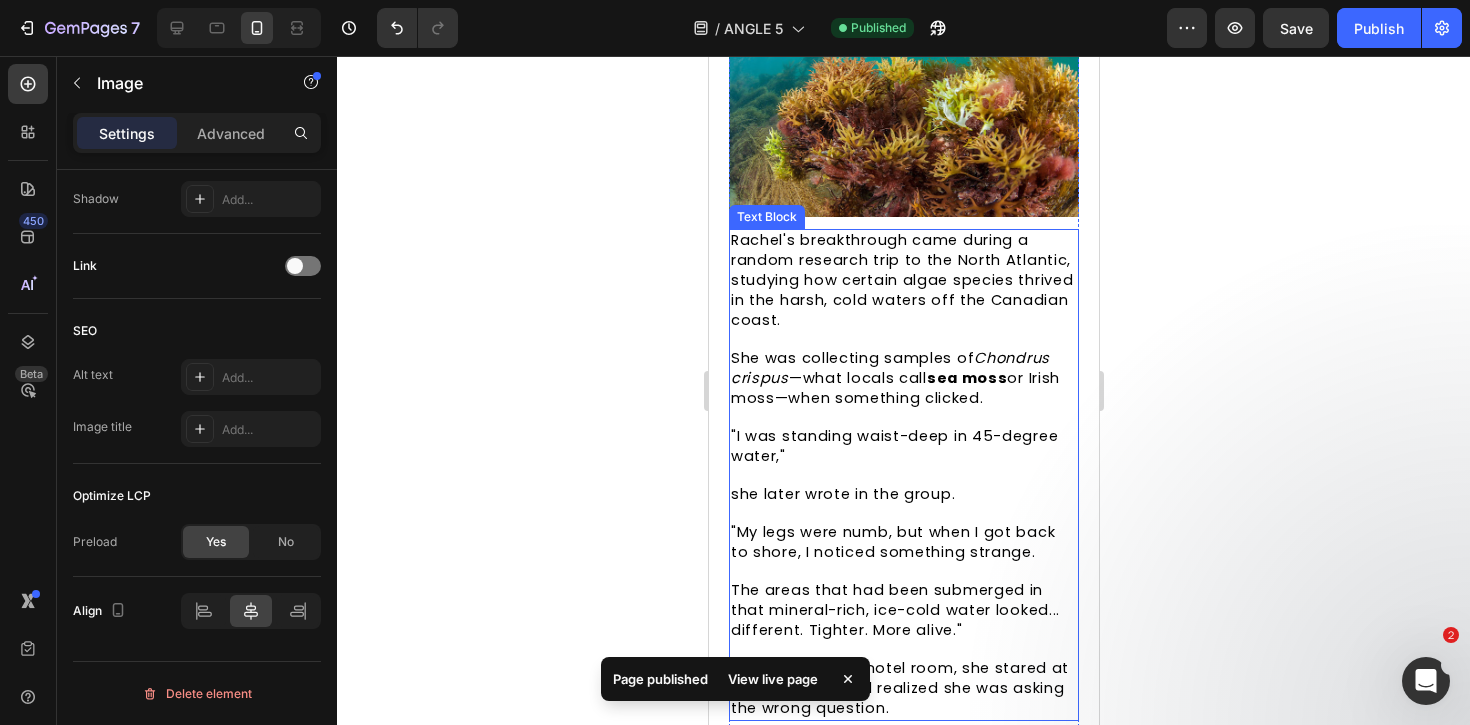 scroll, scrollTop: 3136, scrollLeft: 0, axis: vertical 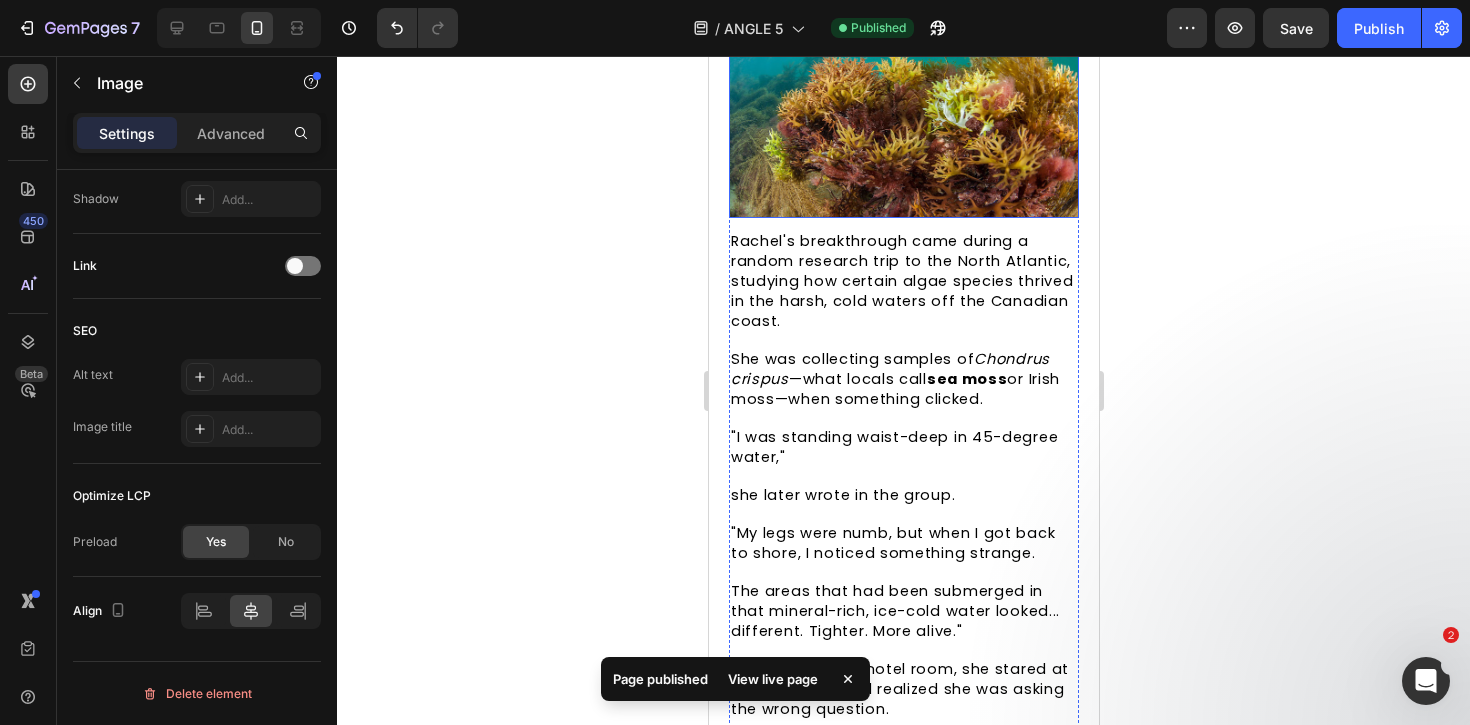 click at bounding box center (903, 120) 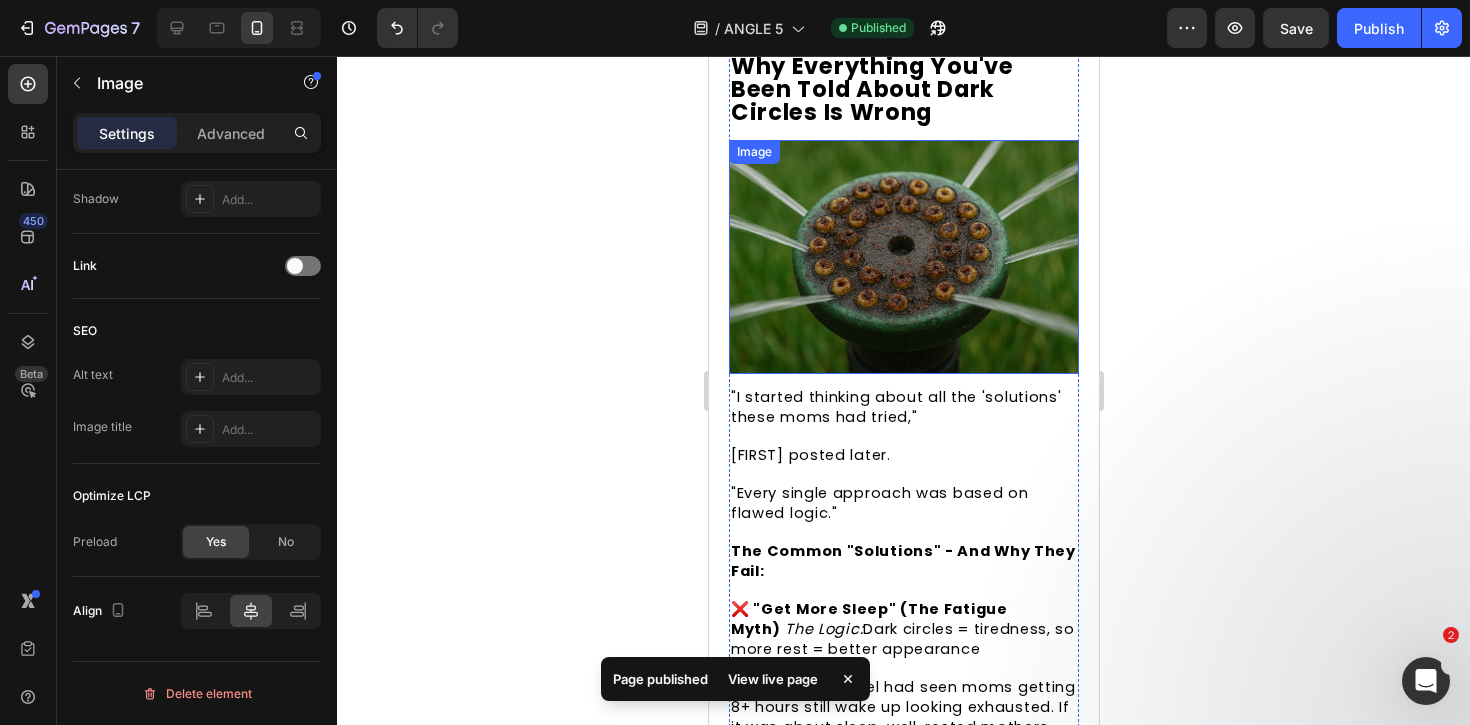 scroll, scrollTop: 3765, scrollLeft: 0, axis: vertical 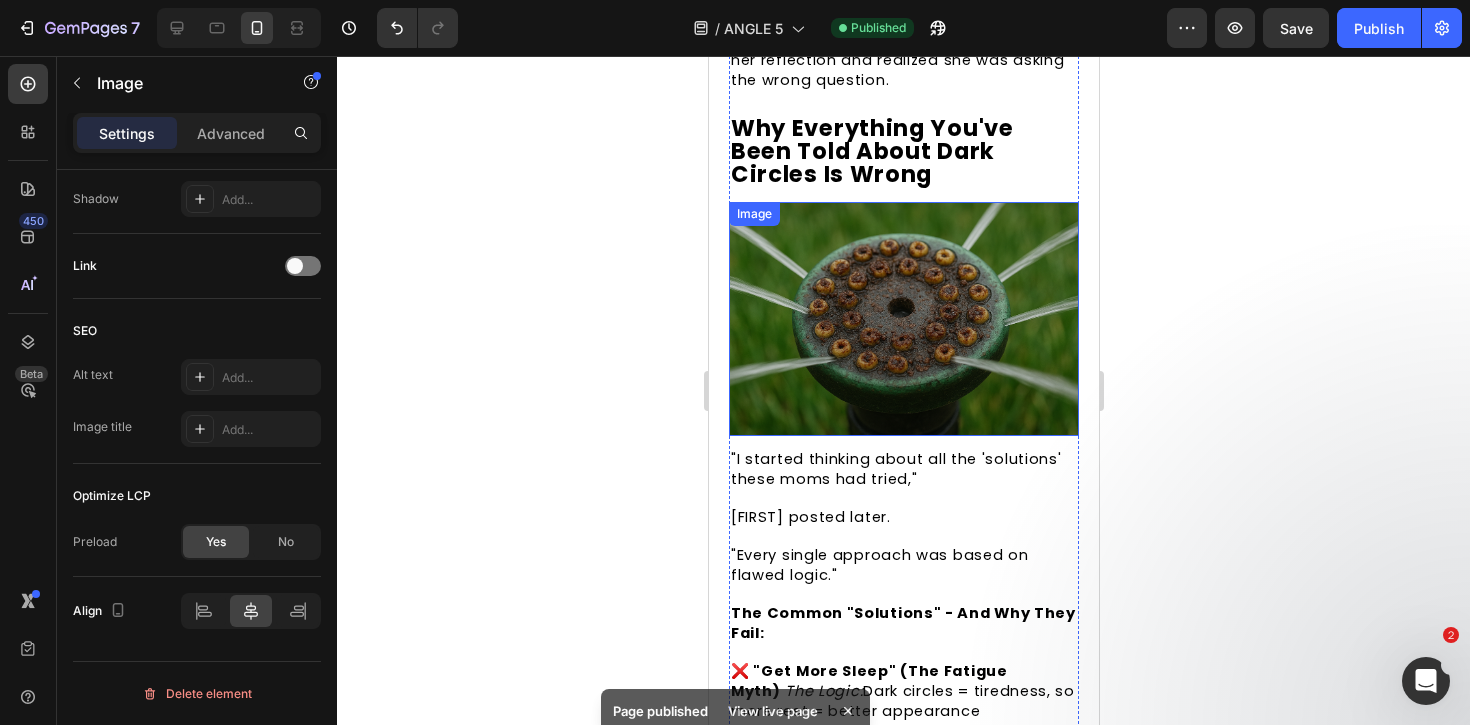 click at bounding box center (903, 318) 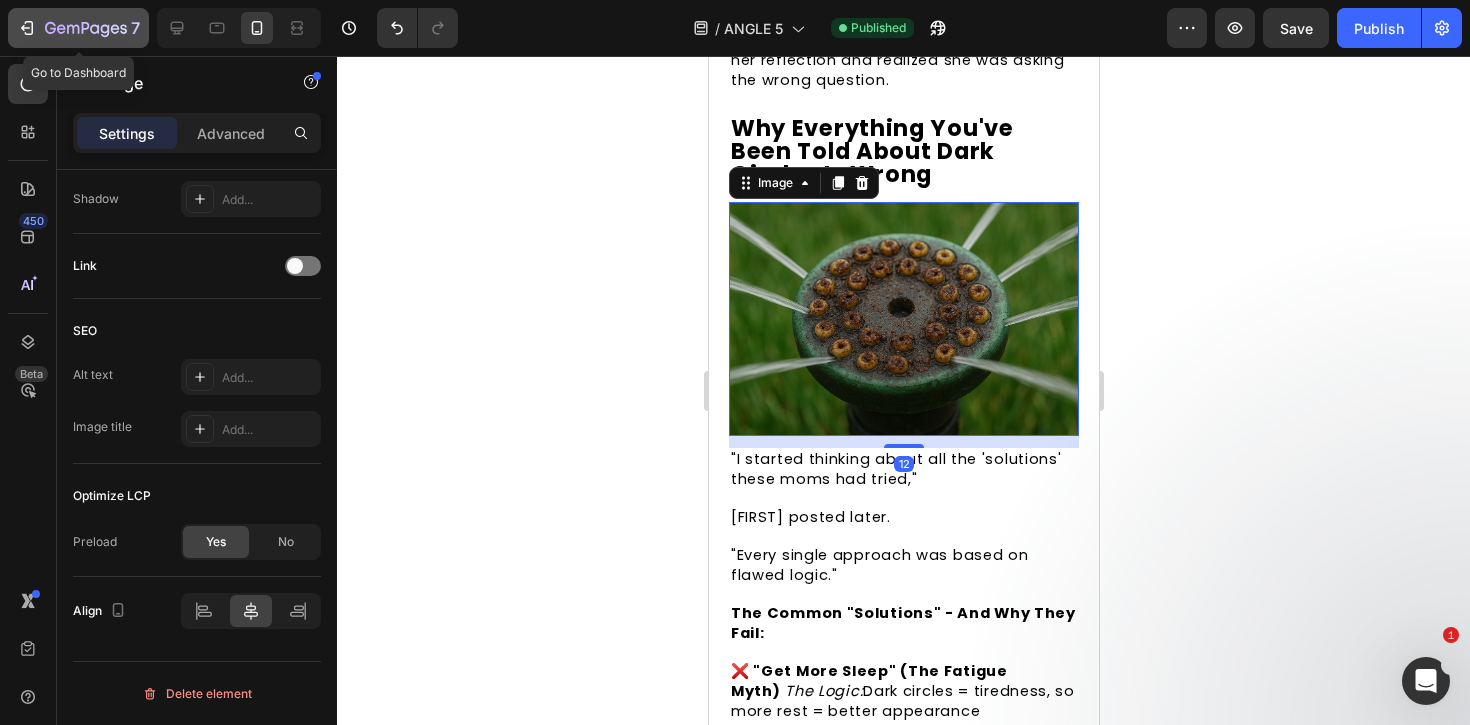 click on "7" 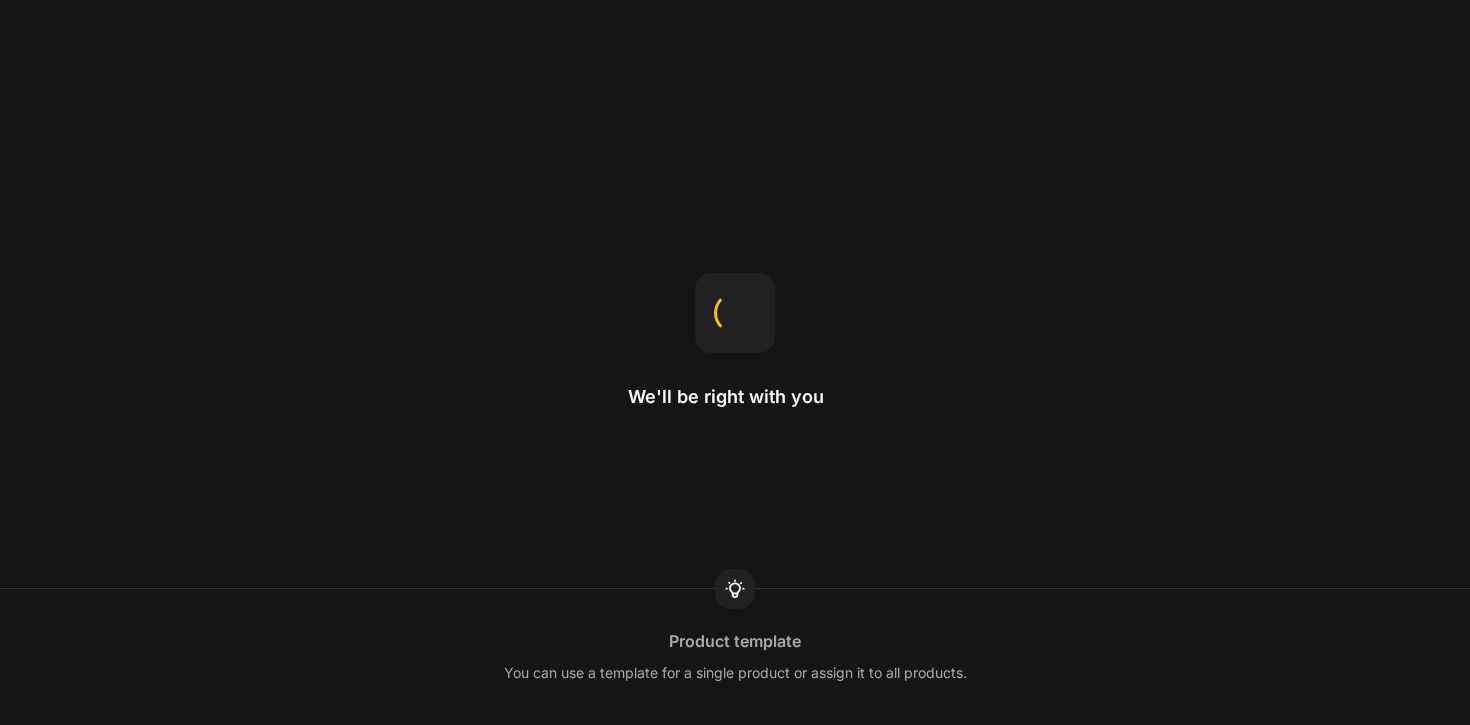 scroll, scrollTop: 0, scrollLeft: 0, axis: both 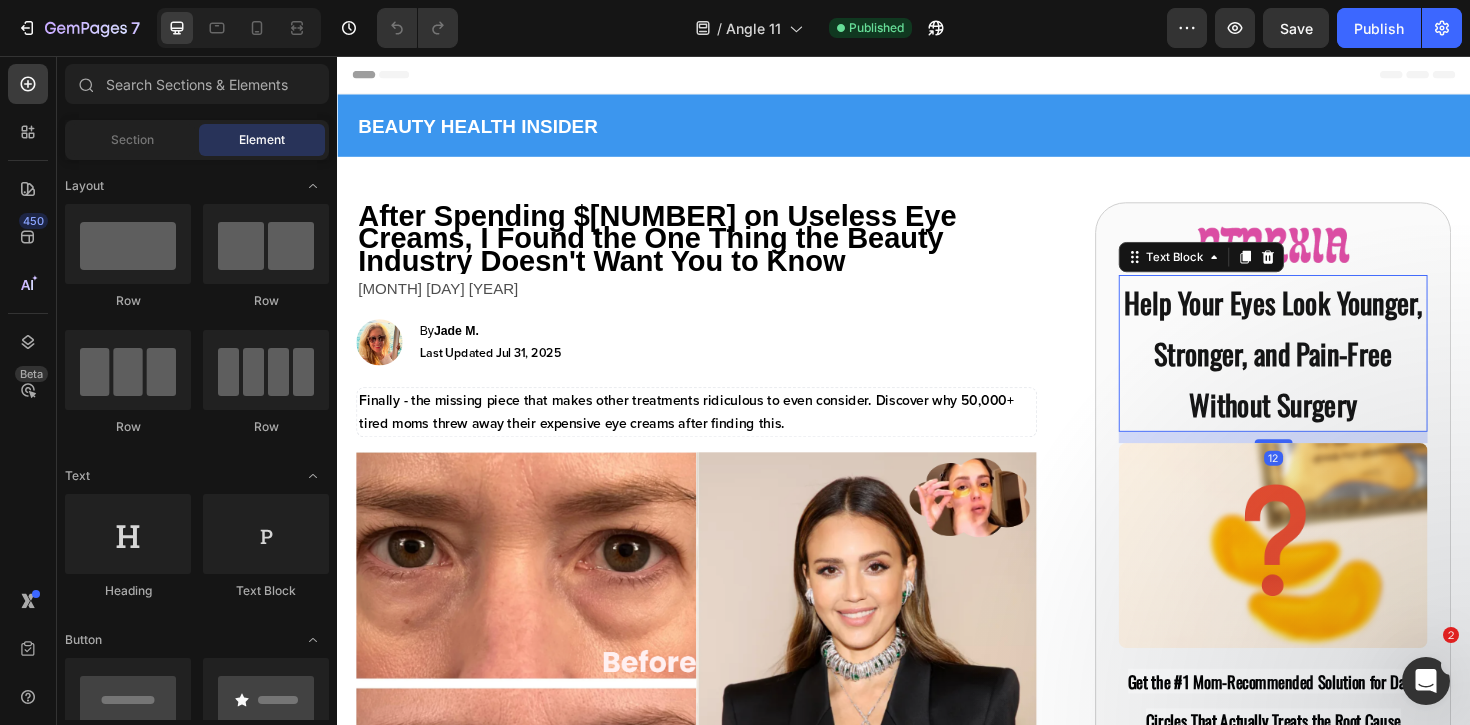click on "Help Your Eyes Look Younger, Stronger, and Pain-Free Without Surgery" at bounding box center [1328, 371] 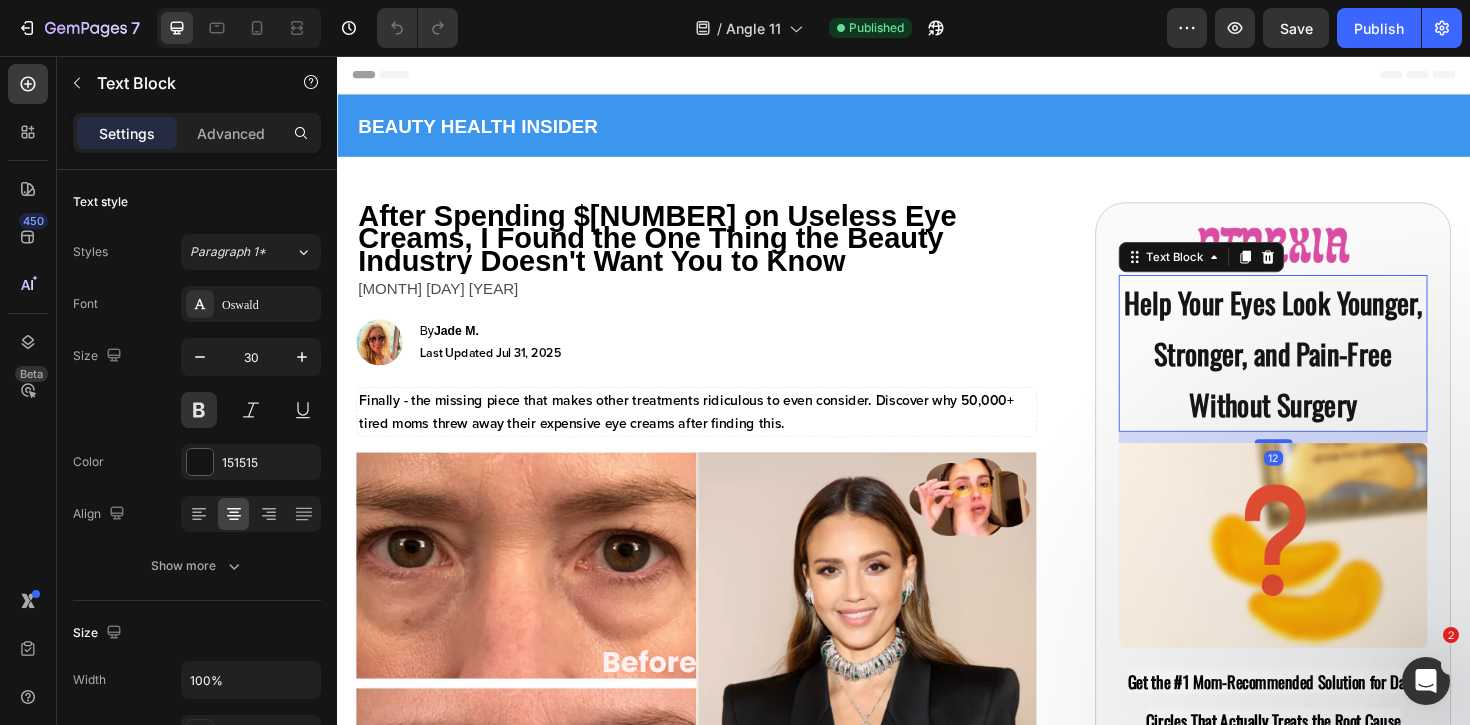 click on "Help Your Eyes Look Younger, Stronger, and Pain-Free Without Surgery" at bounding box center [1328, 371] 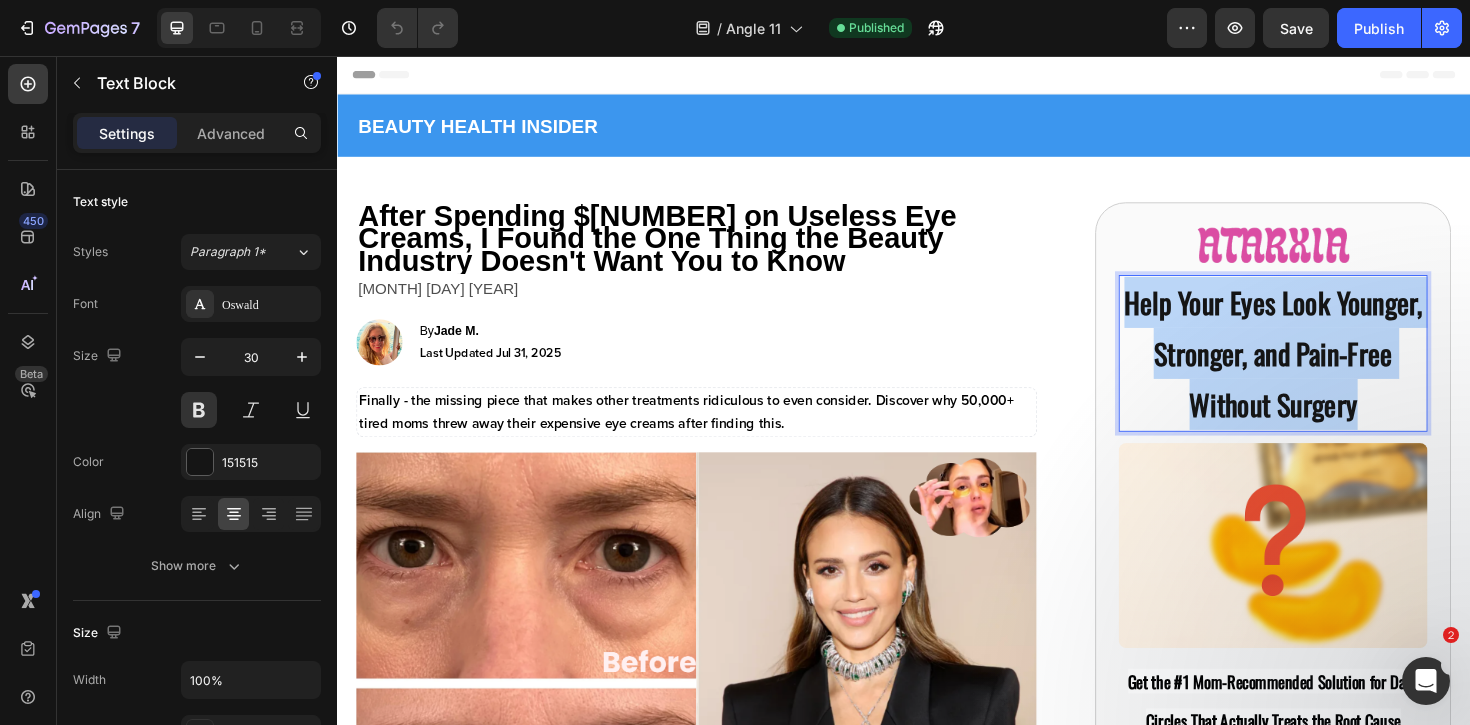 drag, startPoint x: 1430, startPoint y: 429, endPoint x: 1174, endPoint y: 315, distance: 280.23563 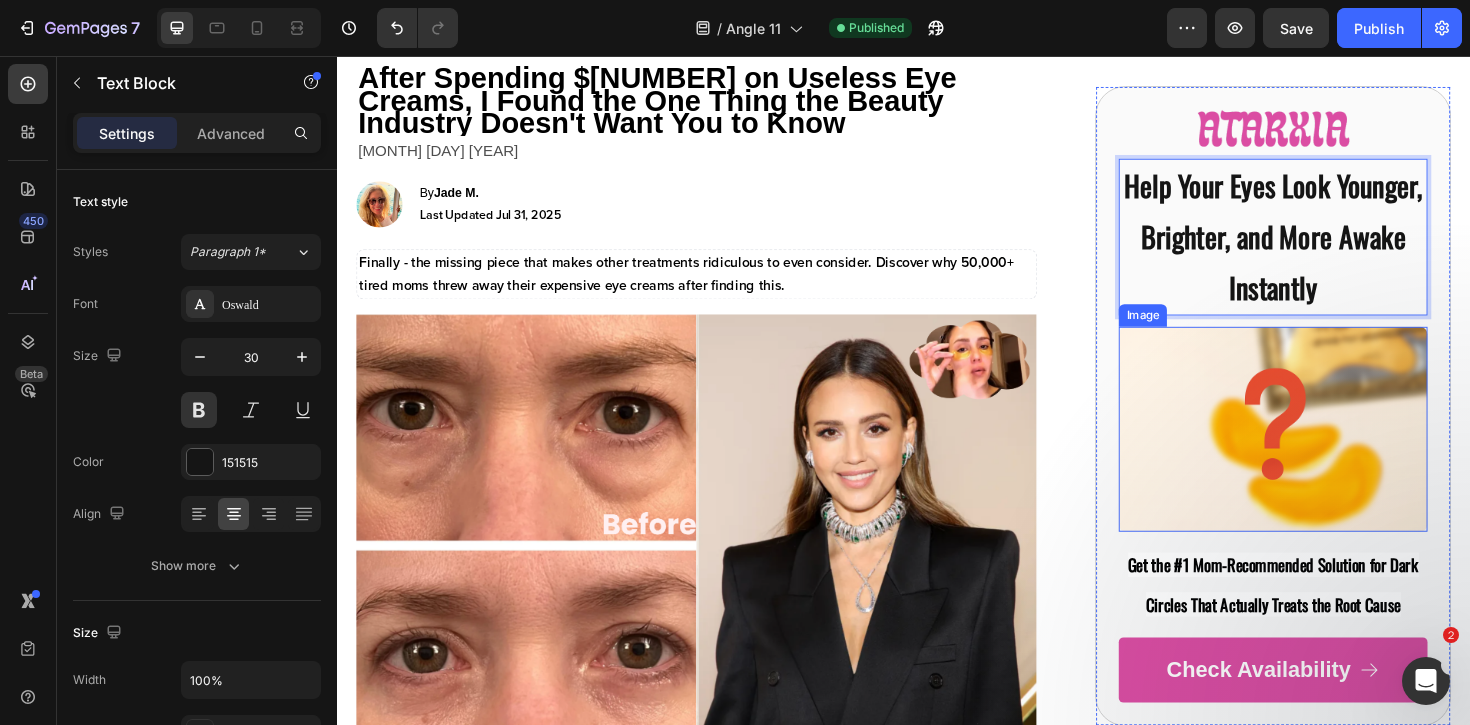 scroll, scrollTop: 246, scrollLeft: 0, axis: vertical 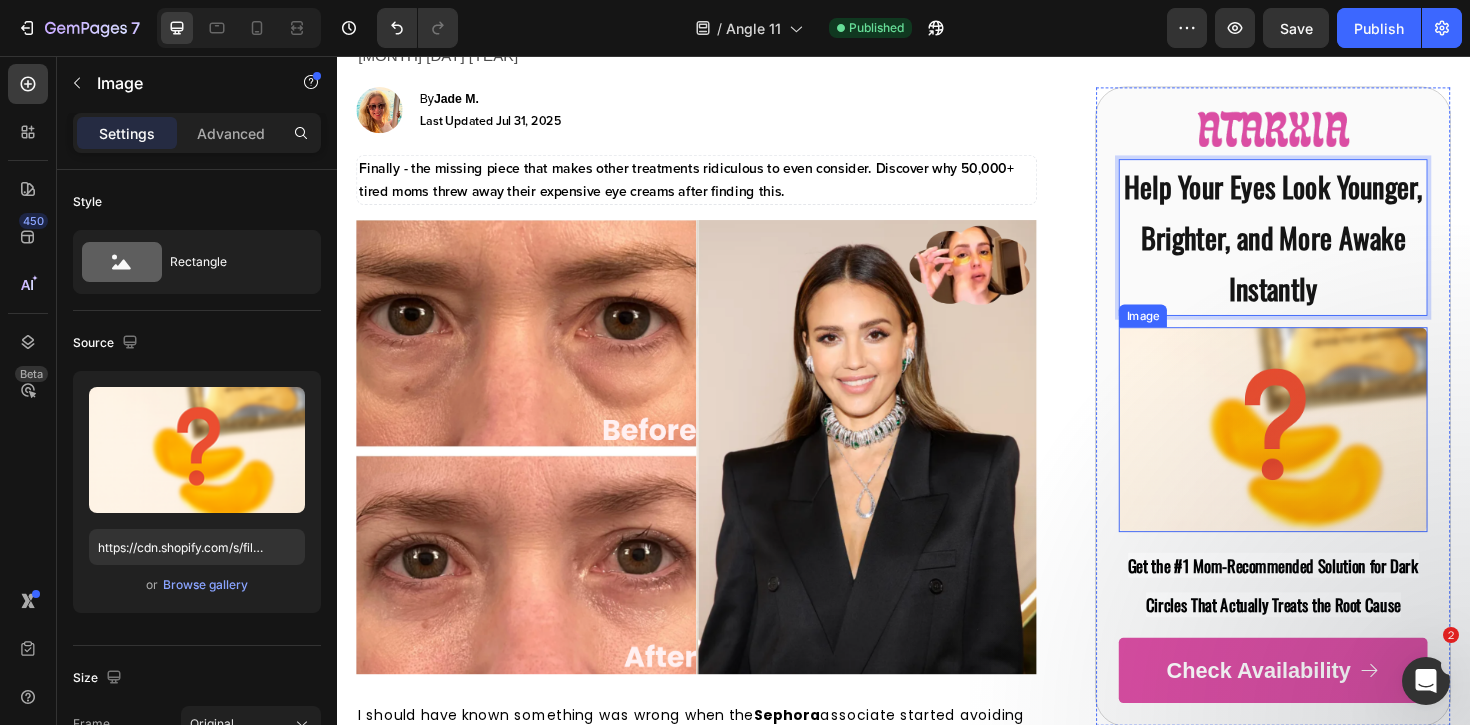 click at bounding box center [1328, 452] 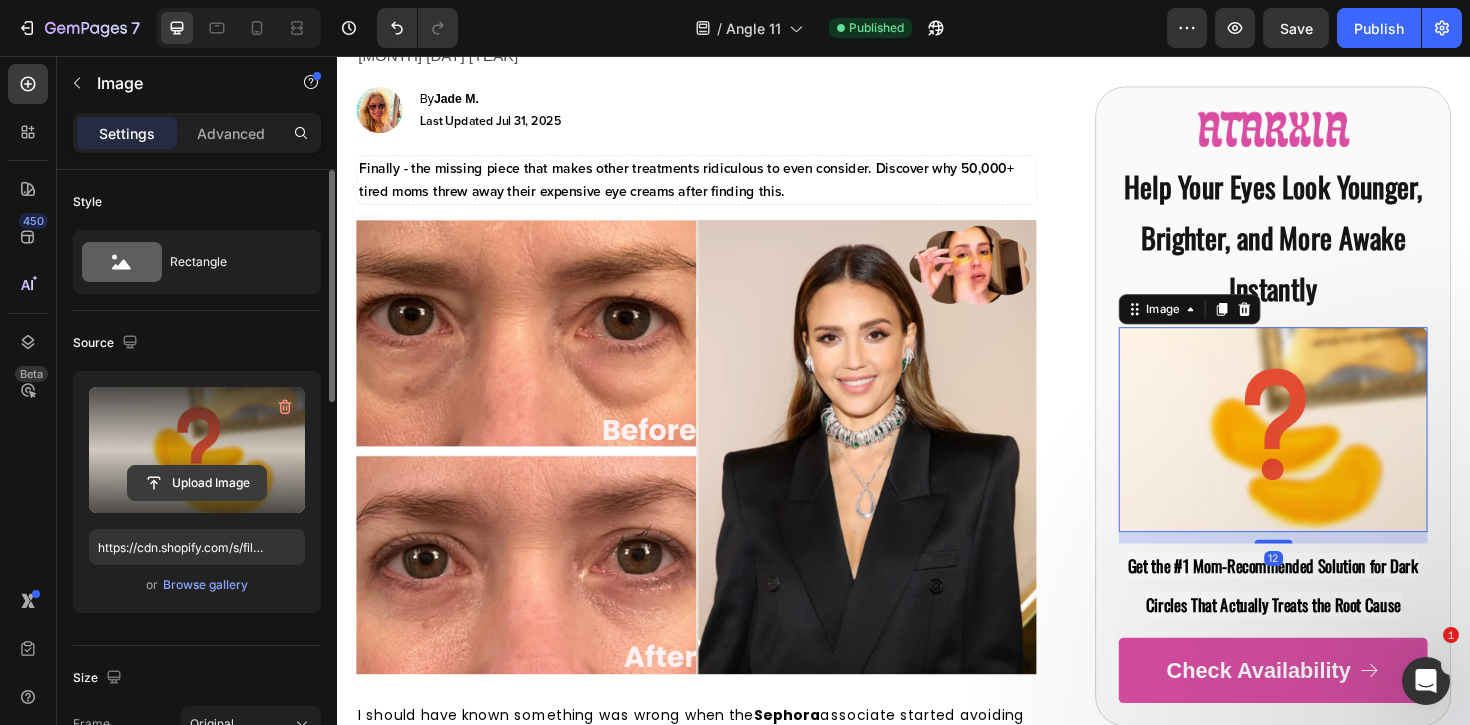 click 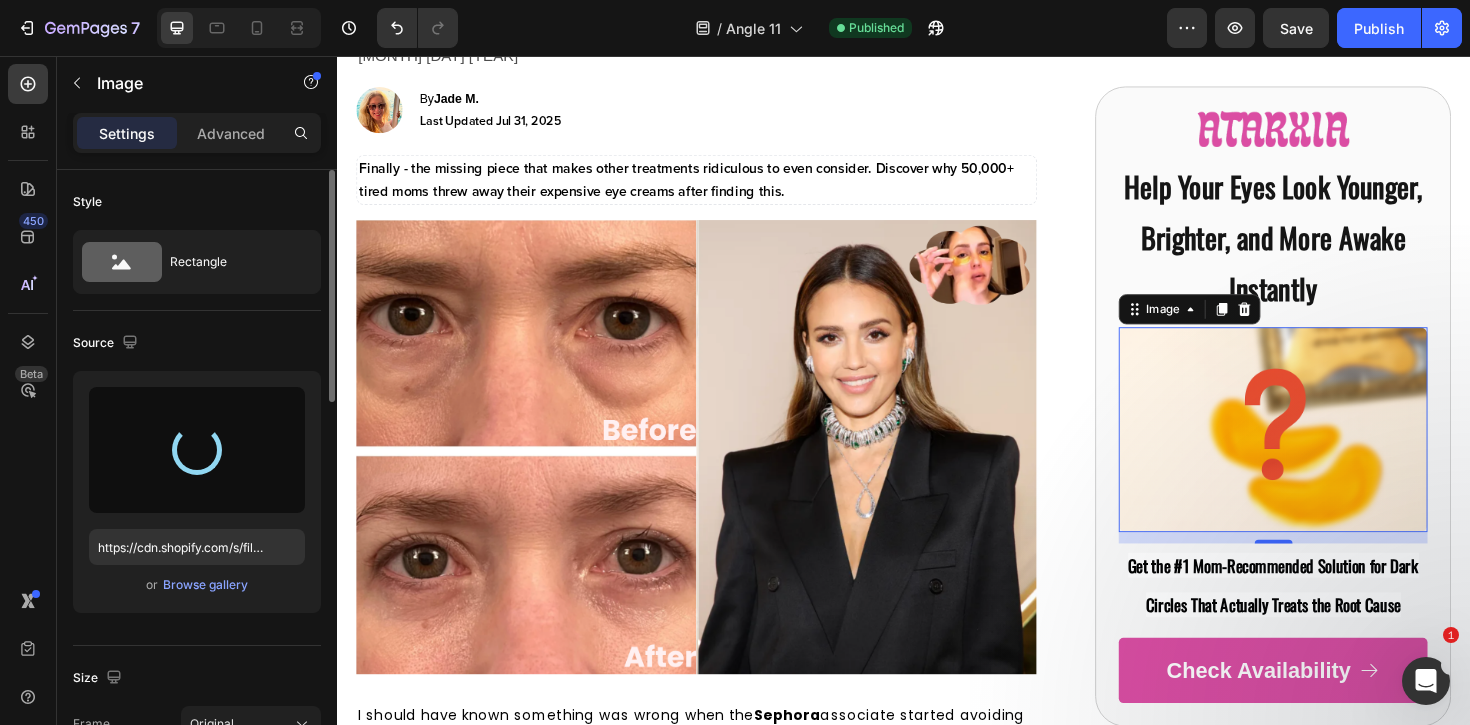 scroll, scrollTop: 245, scrollLeft: 0, axis: vertical 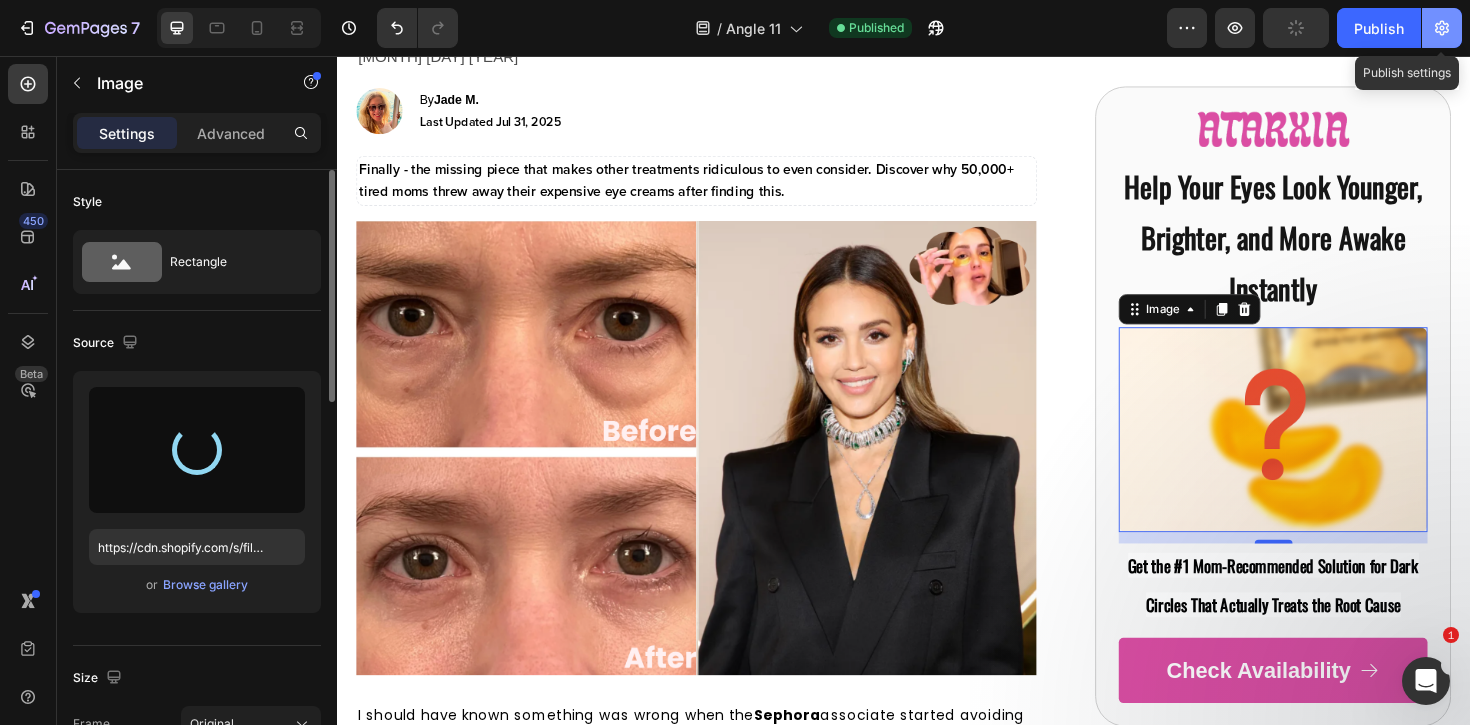 type on "https://cdn.shopify.com/s/files/1/0831/4758/7919/files/gempages_545869570292843680-d394a959-c353-4d20-b525-1e39083571c3.png" 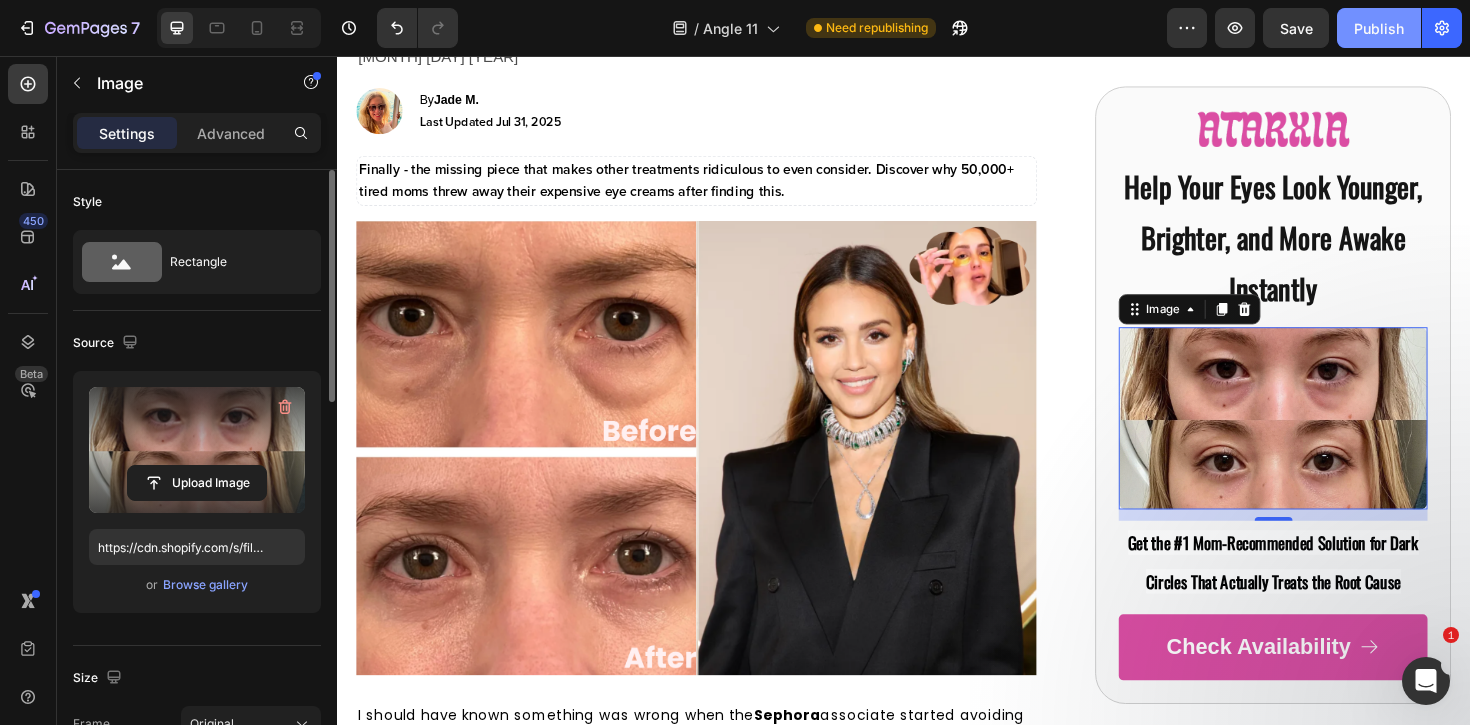 click on "Publish" at bounding box center [1379, 28] 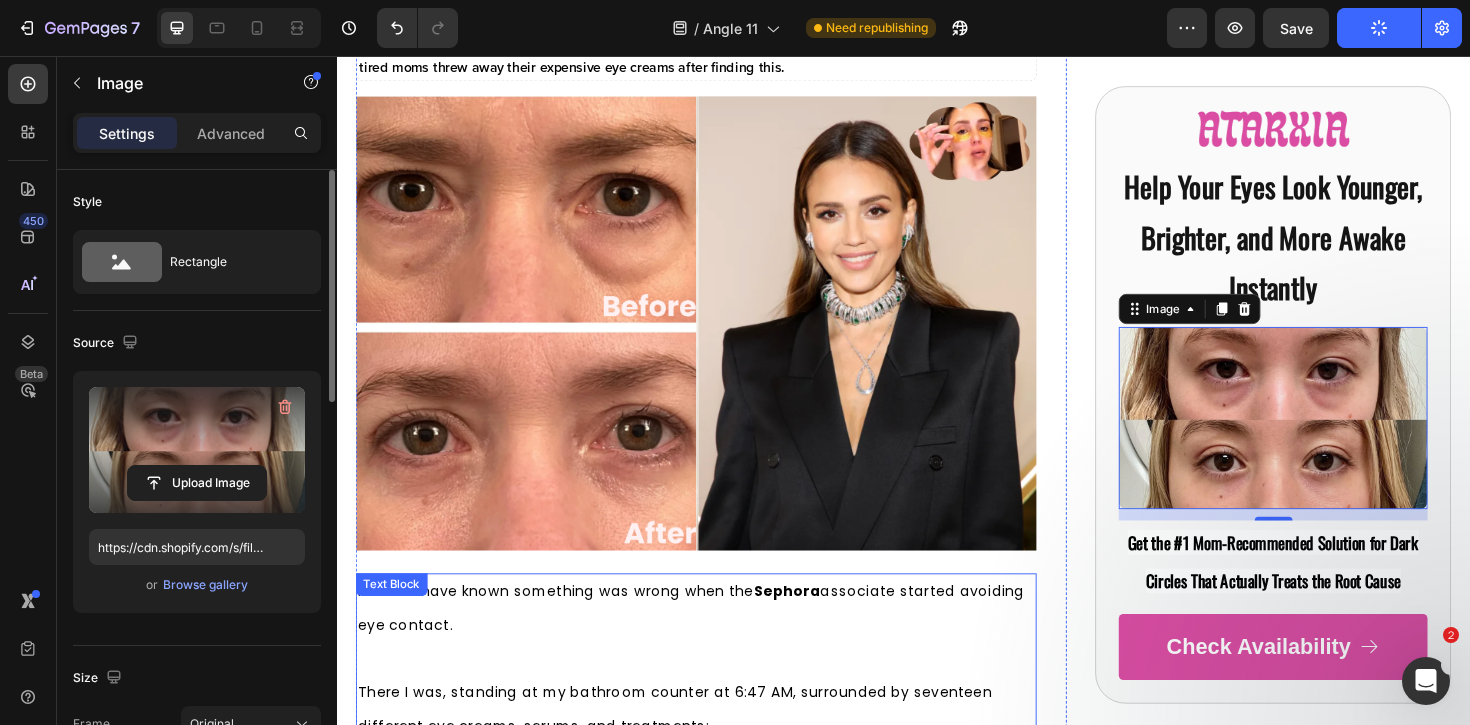 scroll, scrollTop: 0, scrollLeft: 0, axis: both 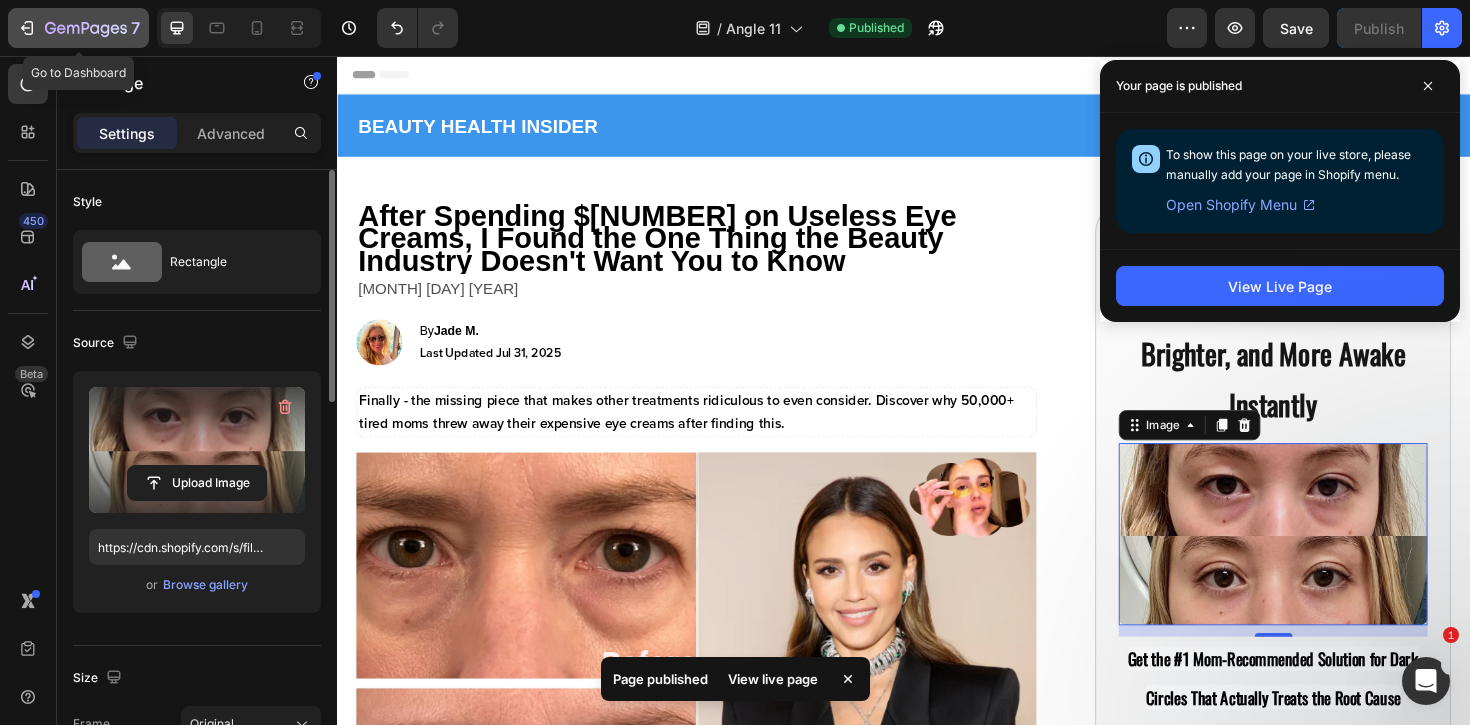 click 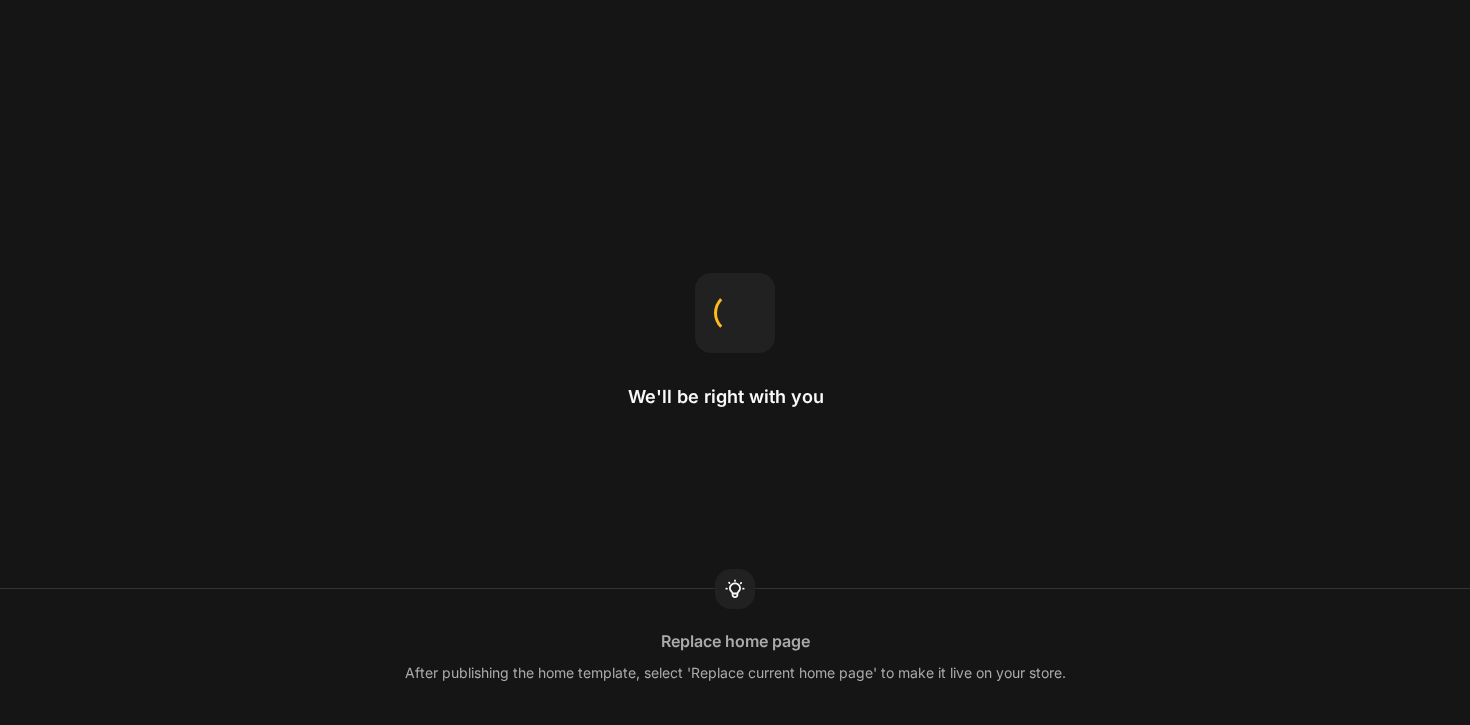 scroll, scrollTop: 0, scrollLeft: 0, axis: both 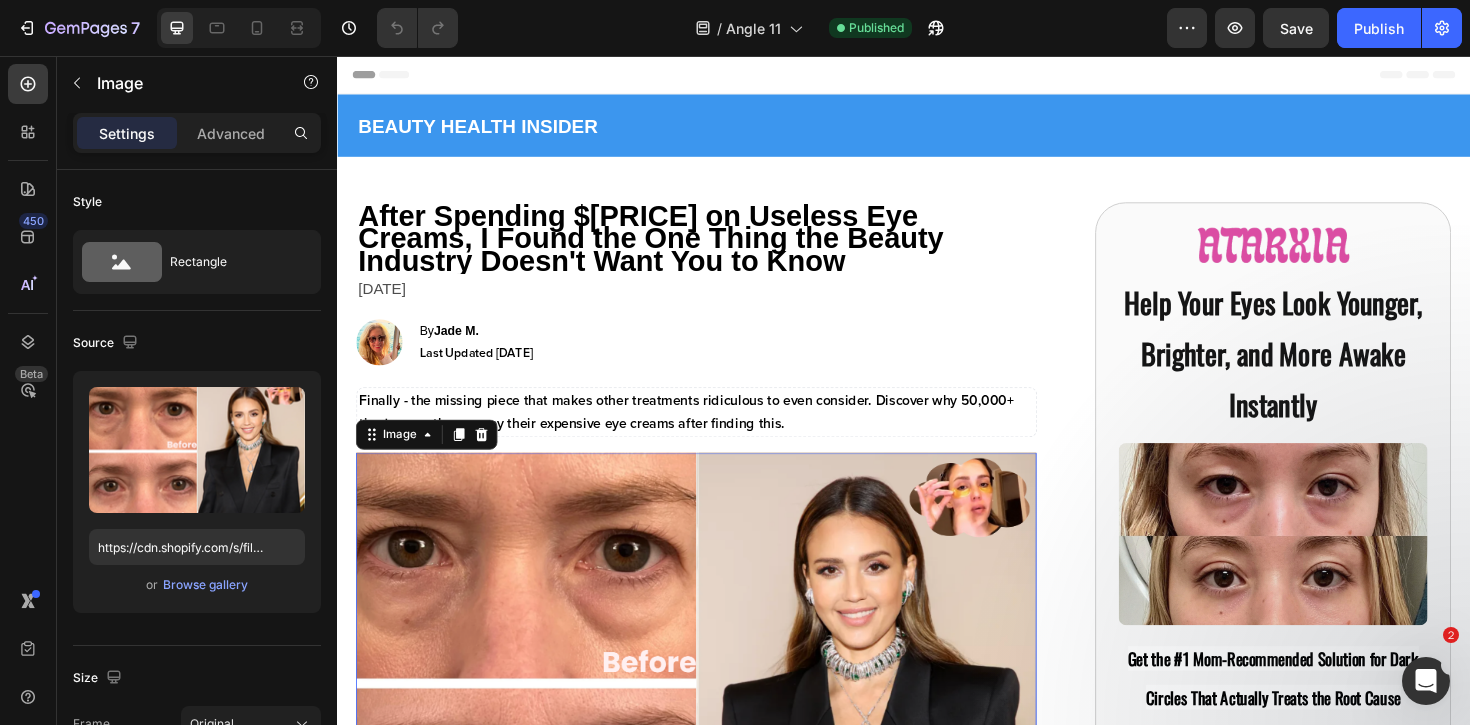 click at bounding box center (717, 716) 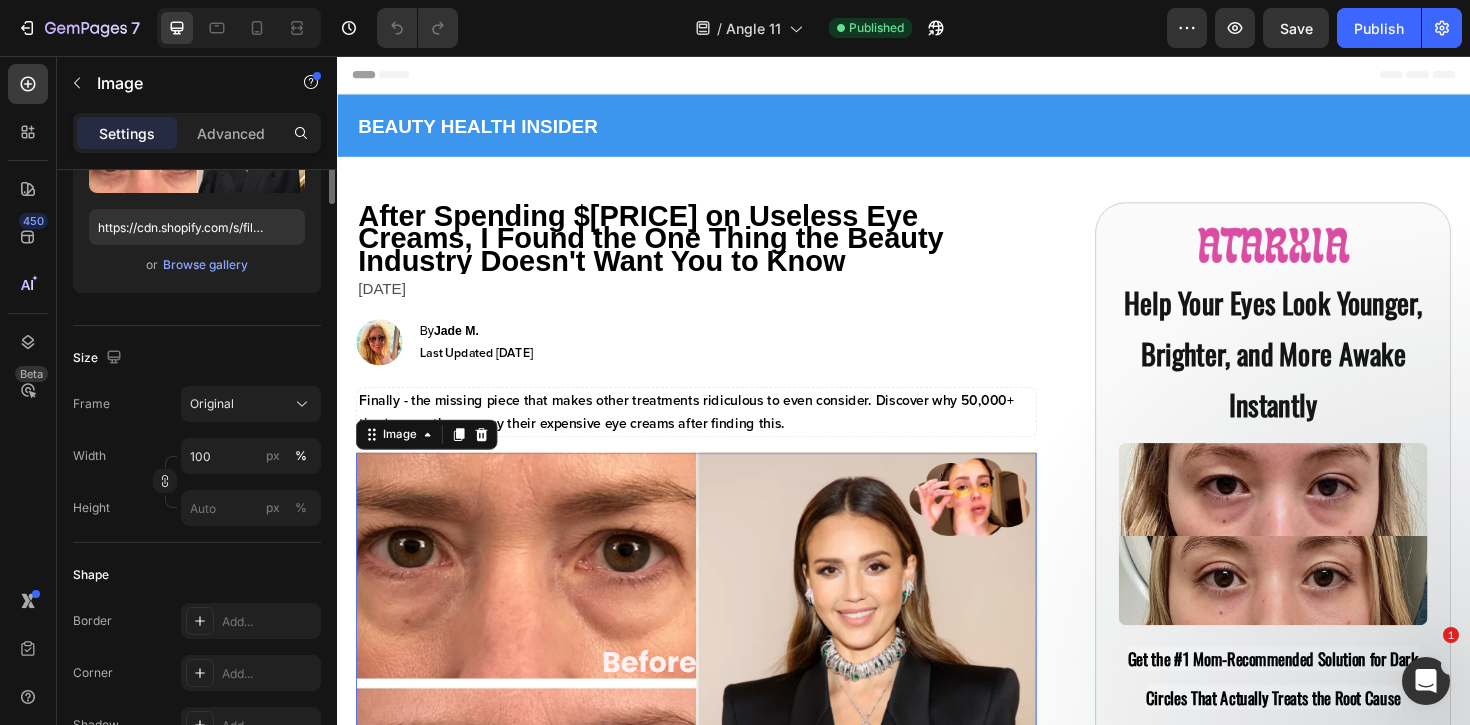 scroll, scrollTop: 846, scrollLeft: 0, axis: vertical 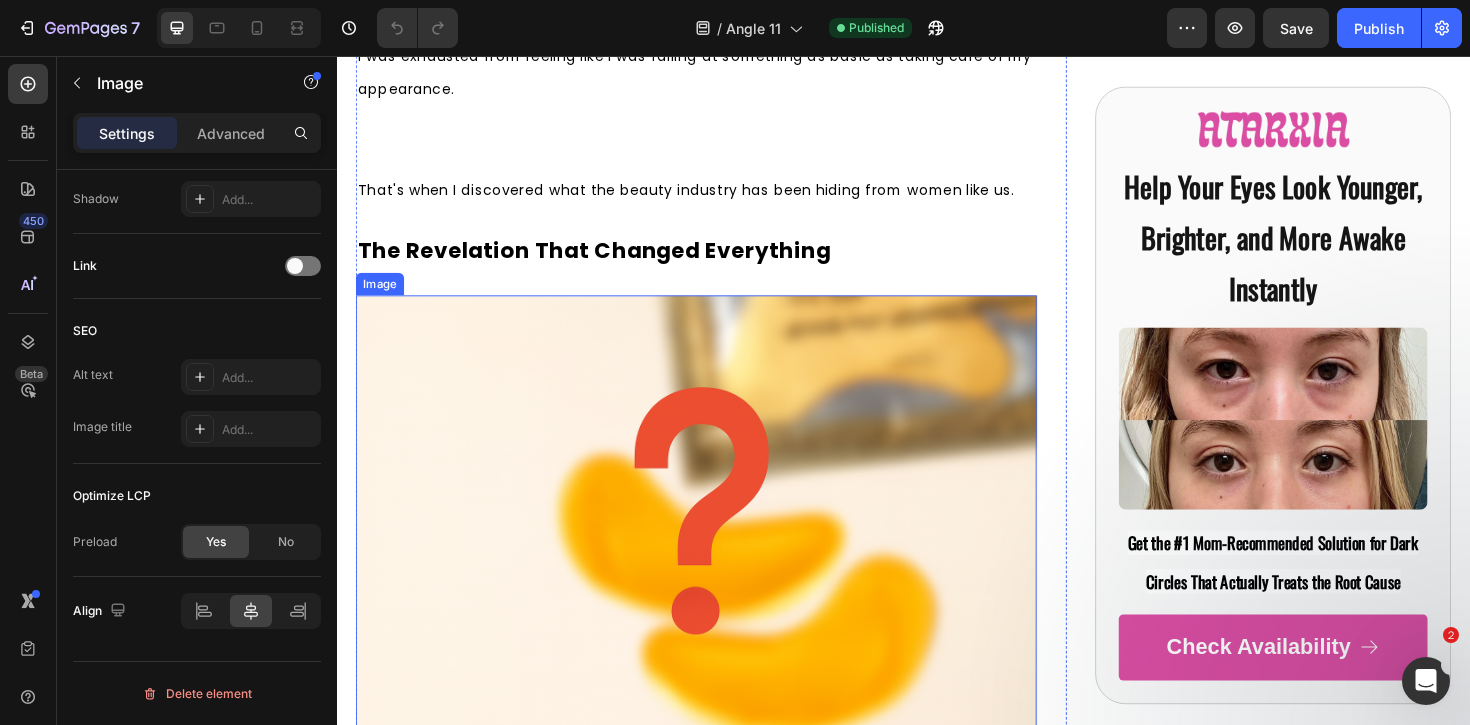 click at bounding box center [717, 550] 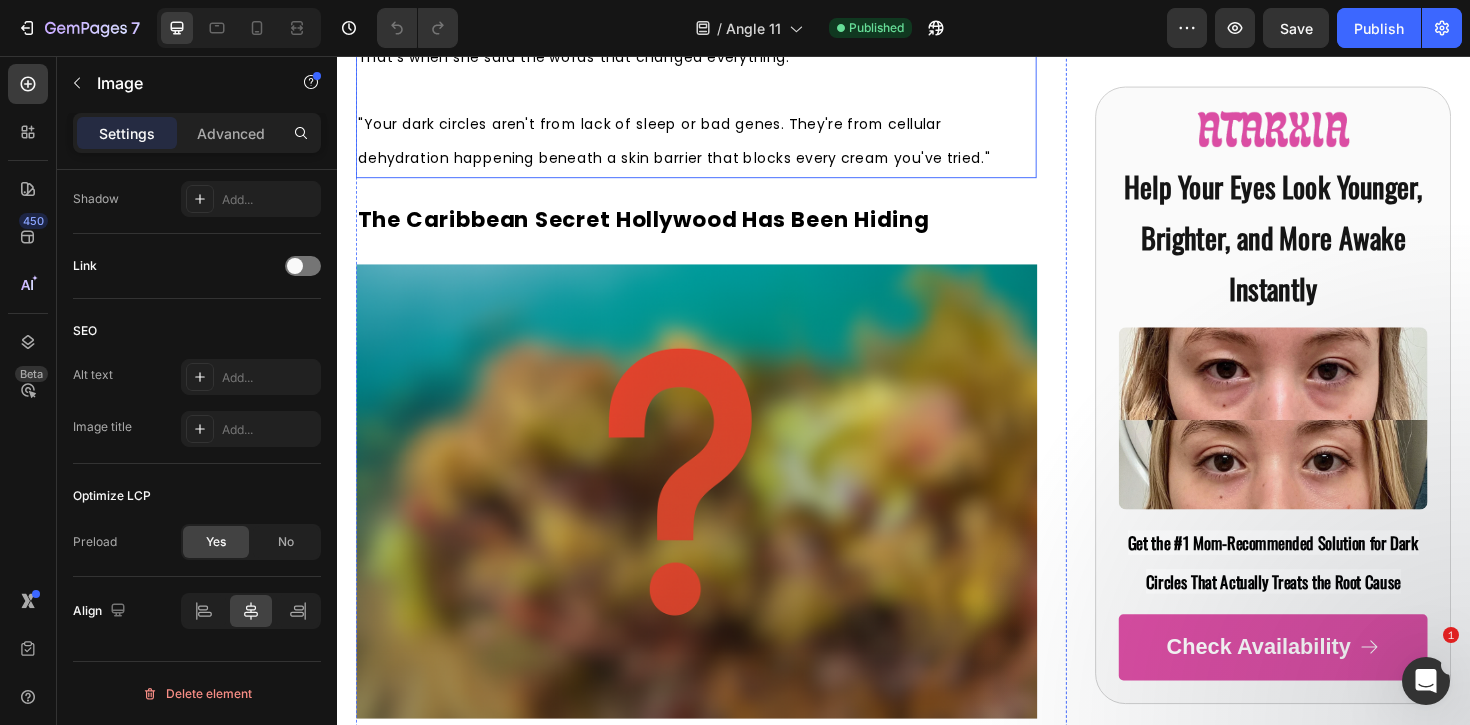 scroll, scrollTop: 3866, scrollLeft: 0, axis: vertical 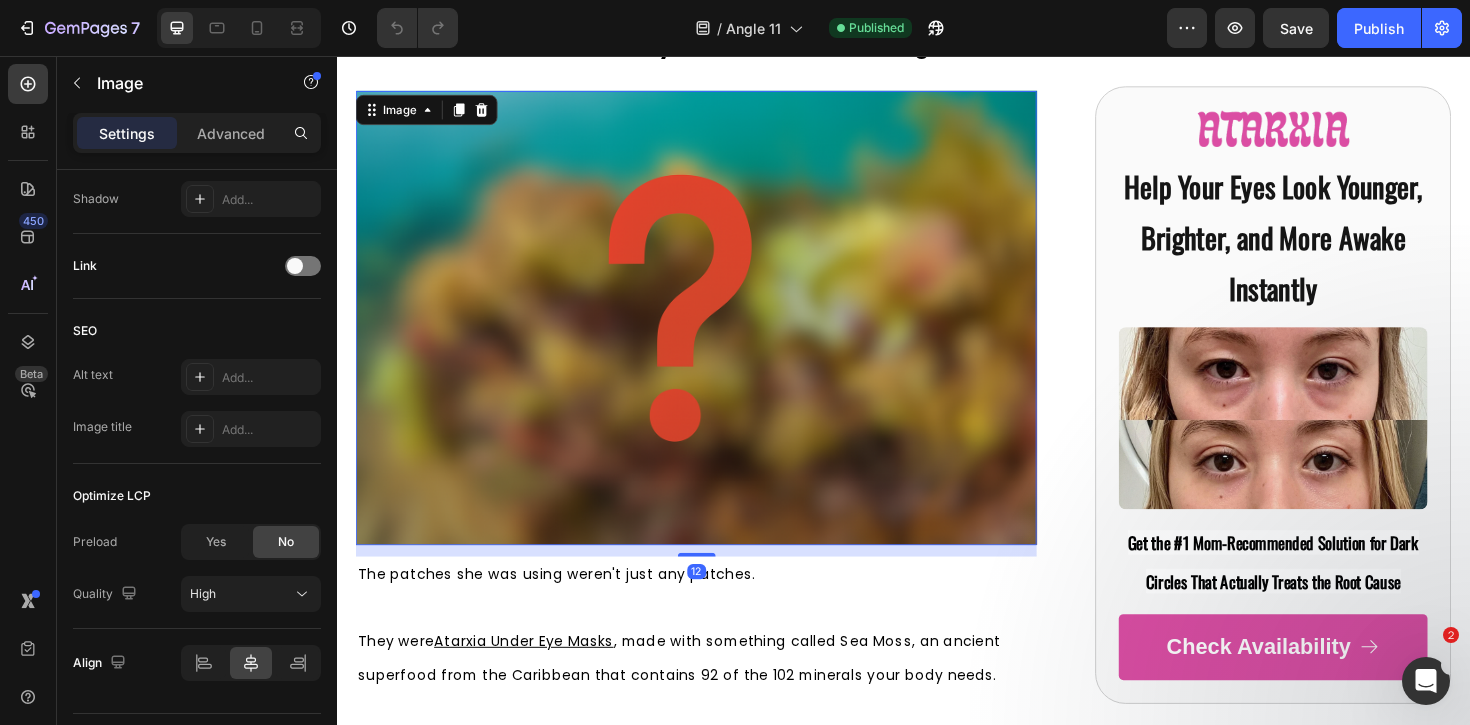 drag, startPoint x: 661, startPoint y: 462, endPoint x: 617, endPoint y: 463, distance: 44.011364 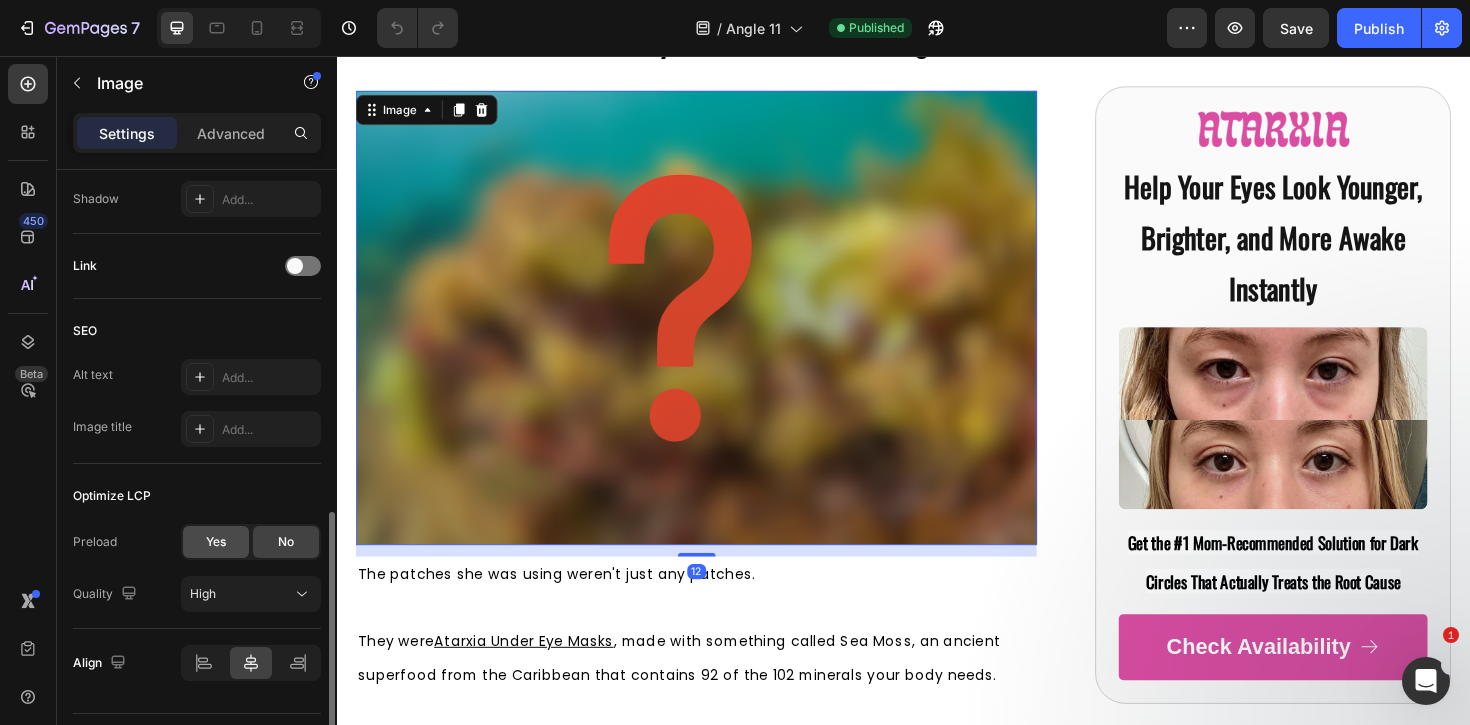 click on "Yes" 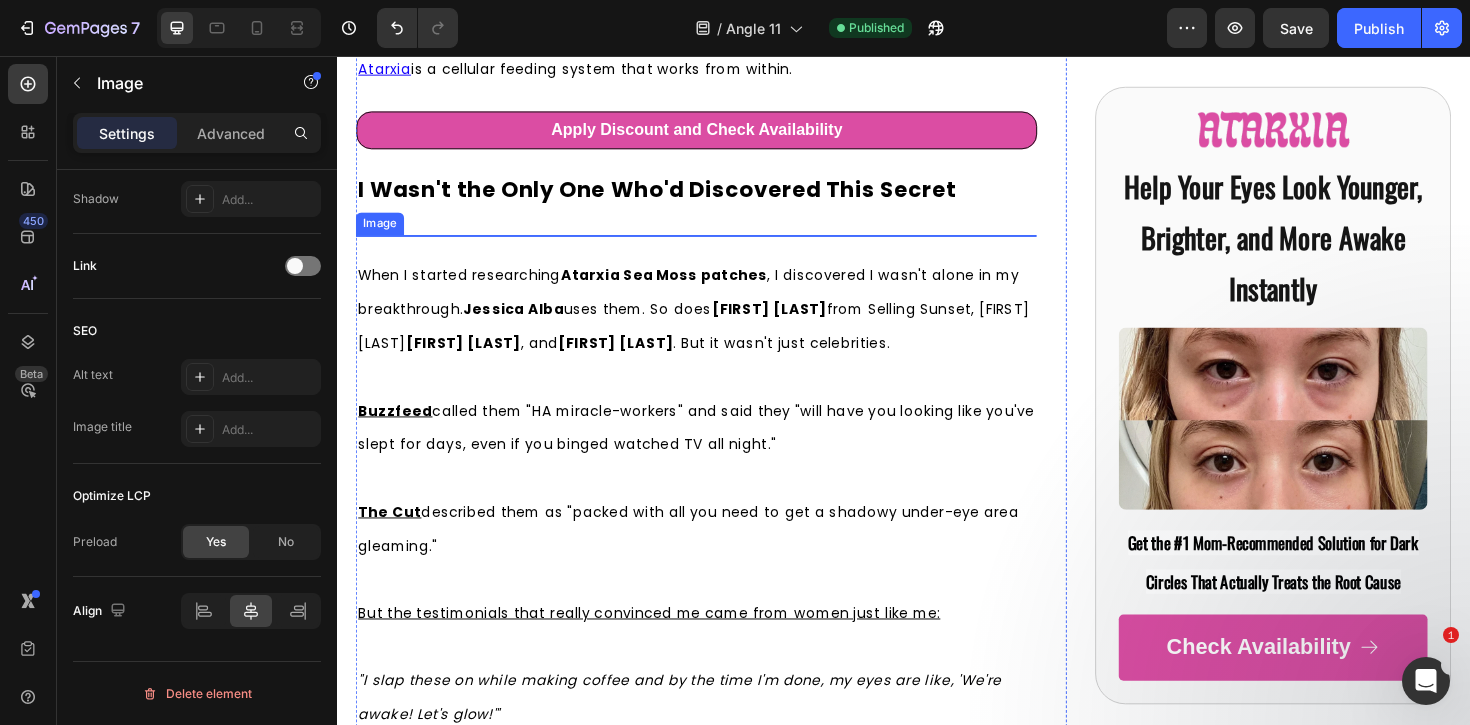 scroll, scrollTop: 6294, scrollLeft: 0, axis: vertical 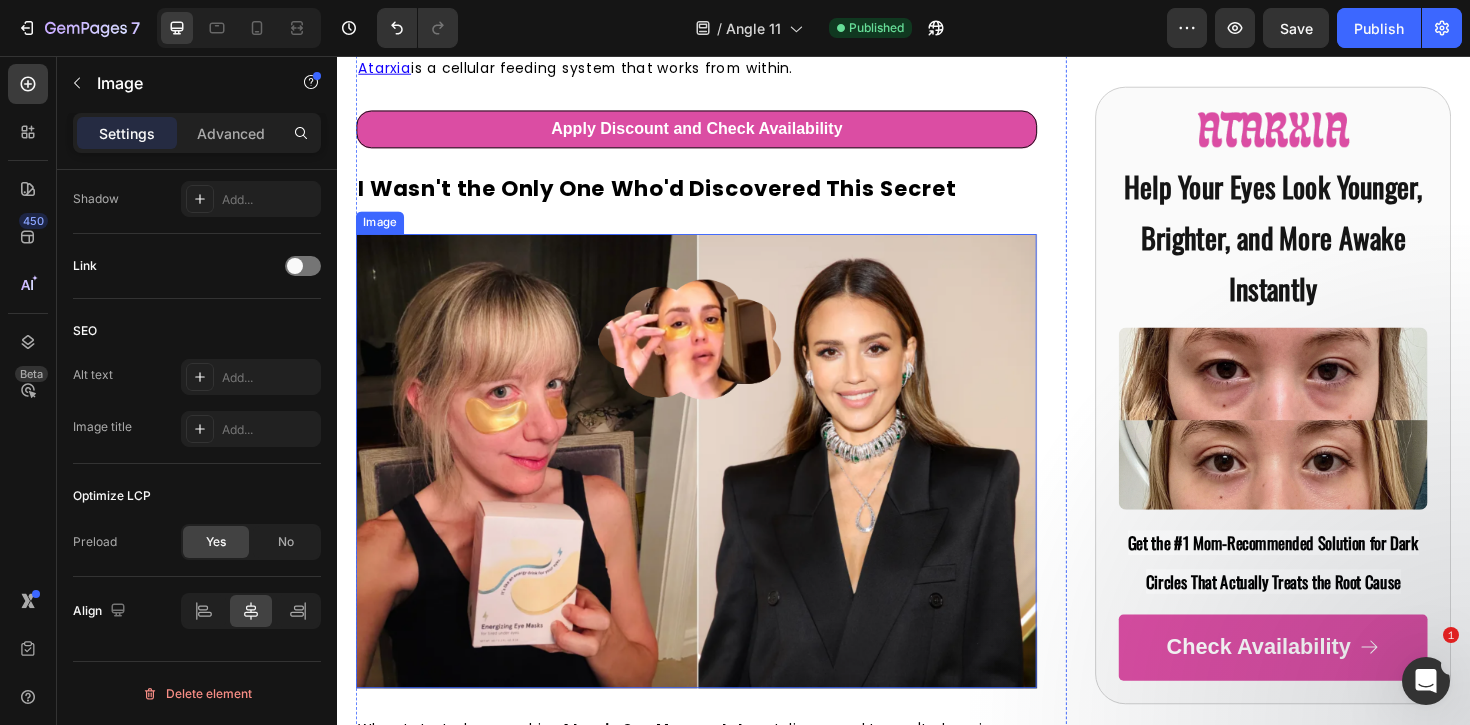 click at bounding box center (717, 485) 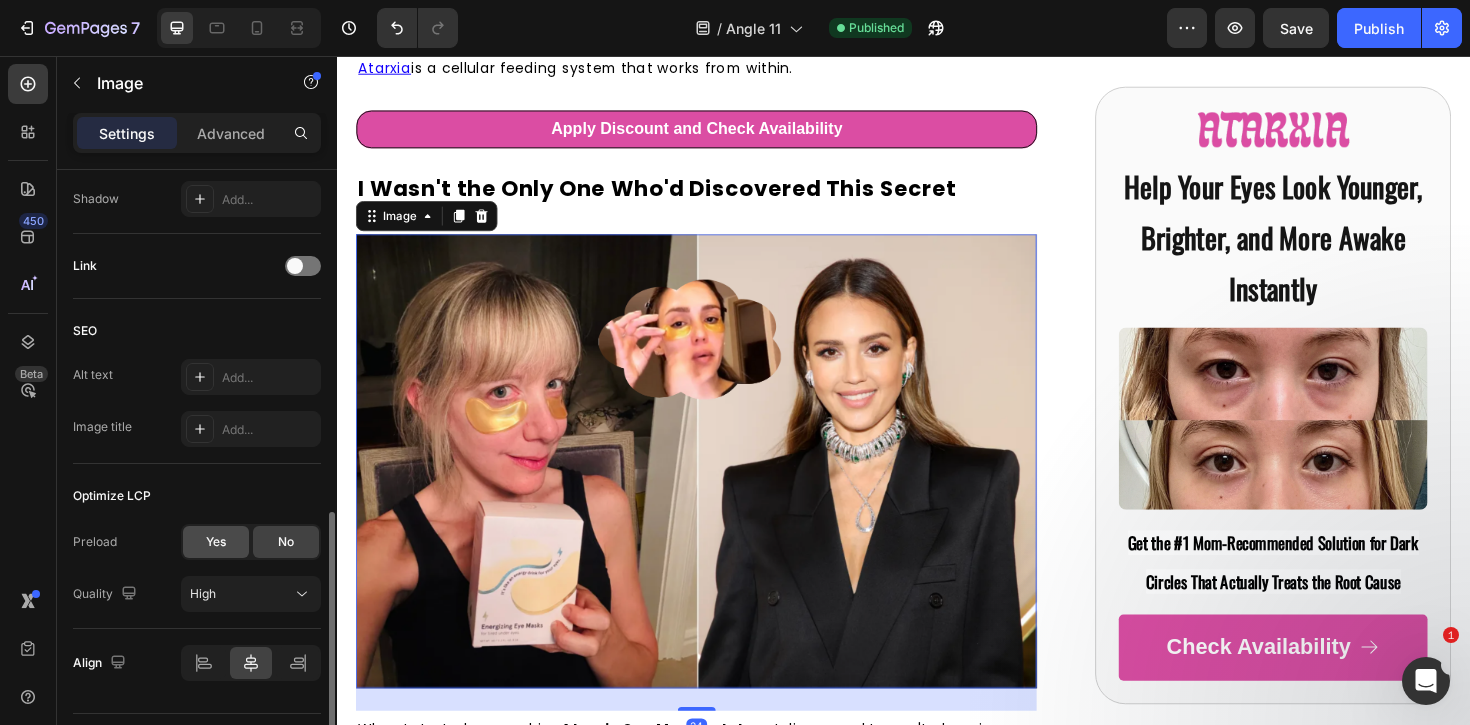 click on "Yes" 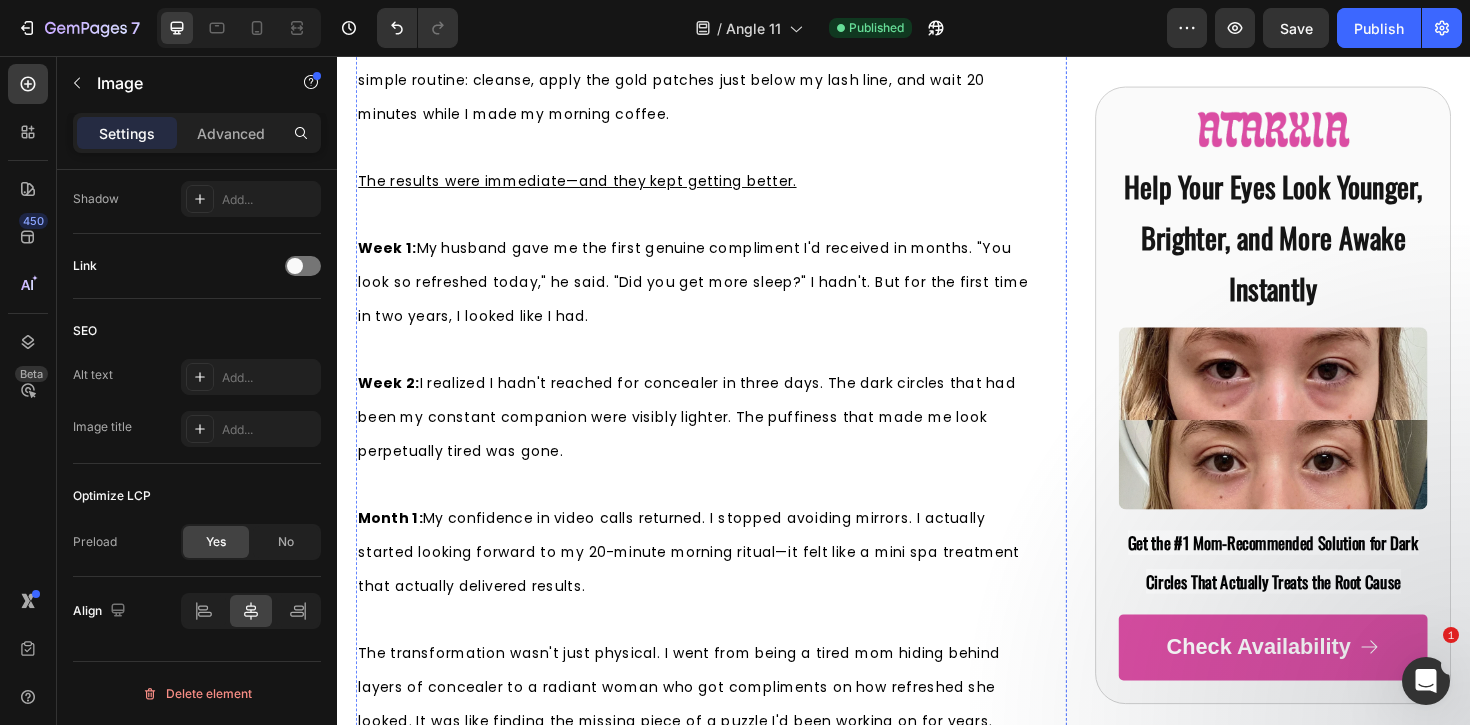 scroll, scrollTop: 8115, scrollLeft: 0, axis: vertical 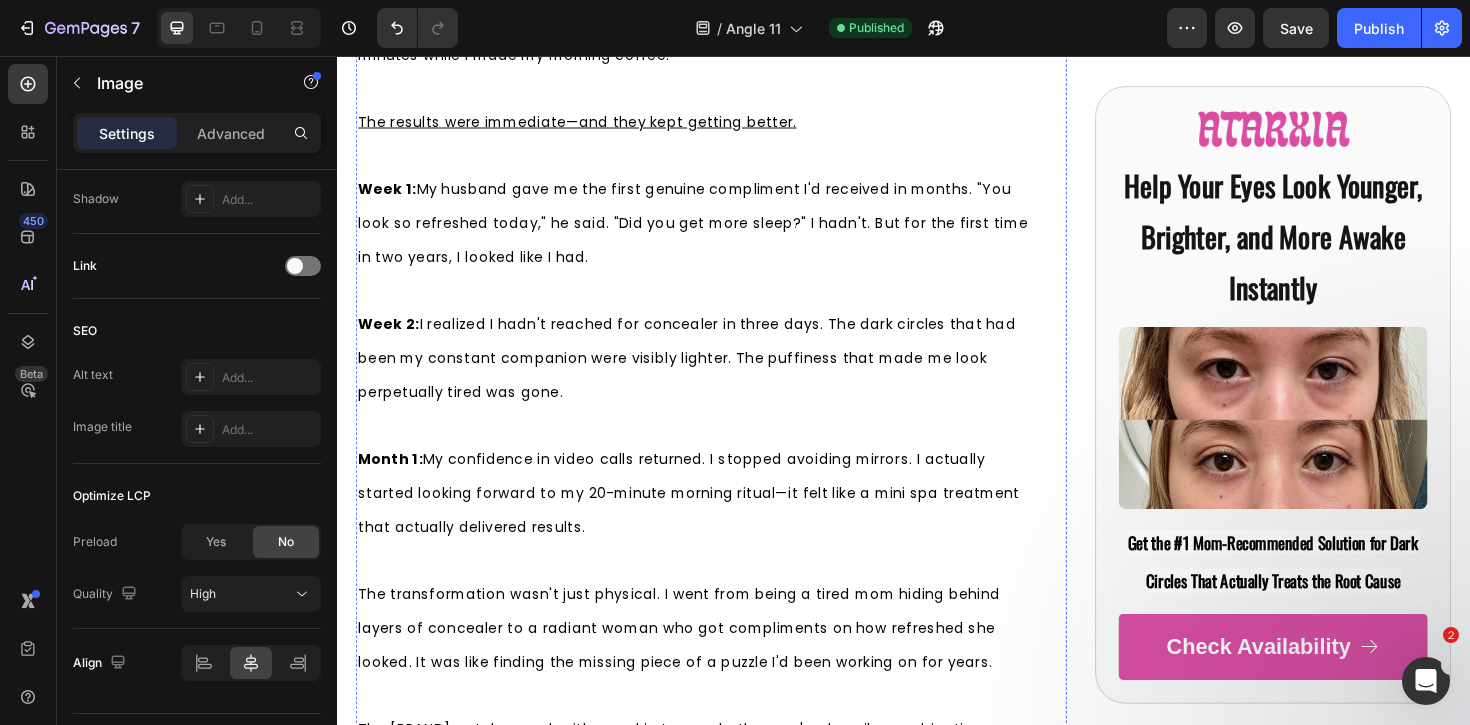 click at bounding box center [717, -60] 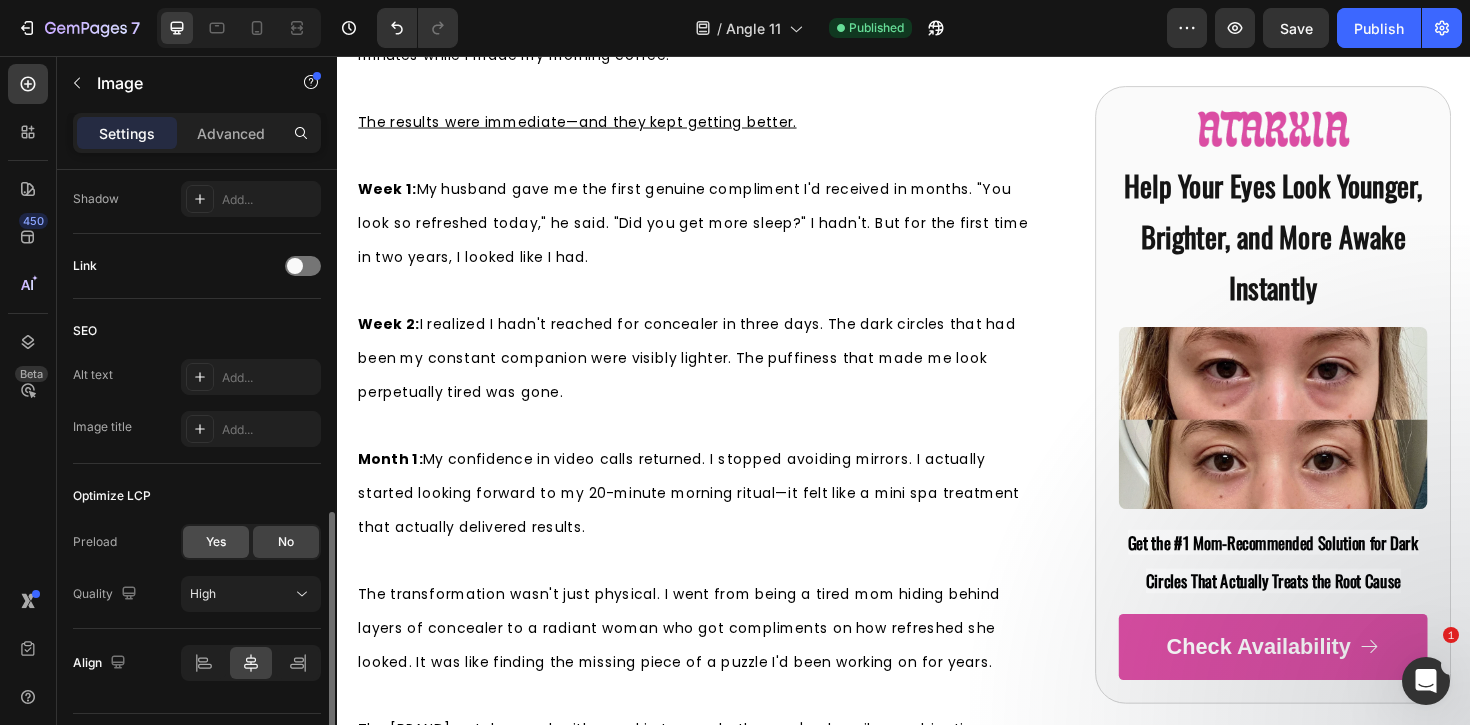 drag, startPoint x: 212, startPoint y: 552, endPoint x: 232, endPoint y: 548, distance: 20.396078 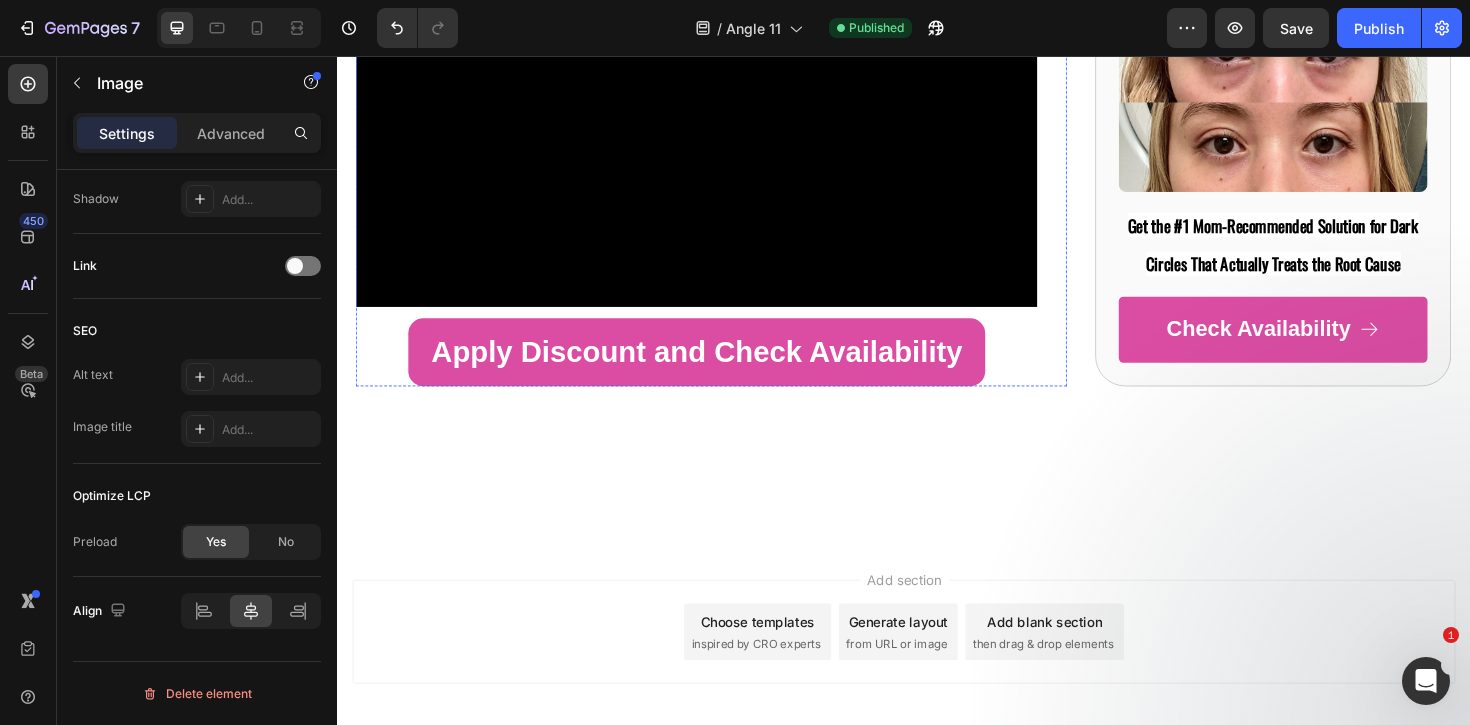 scroll, scrollTop: 13254, scrollLeft: 0, axis: vertical 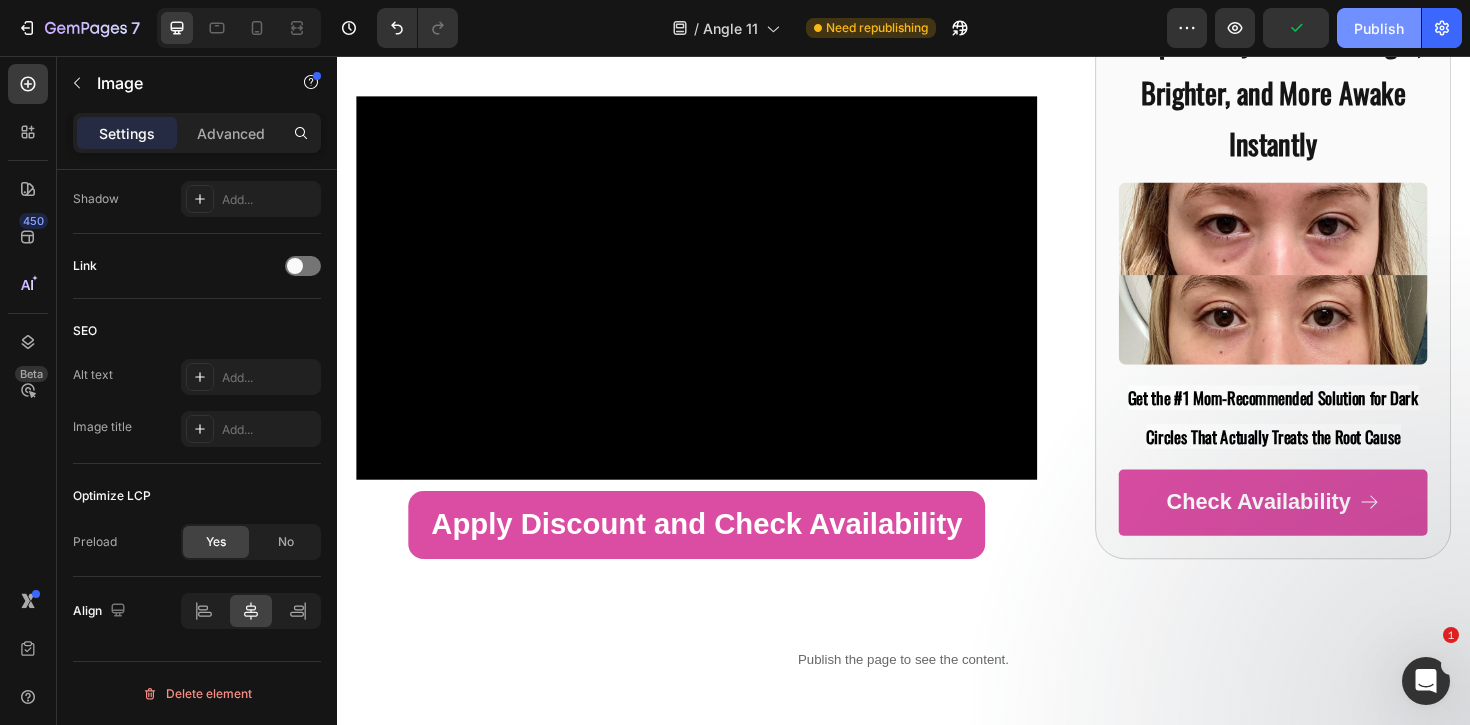 click on "Publish" at bounding box center (1379, 28) 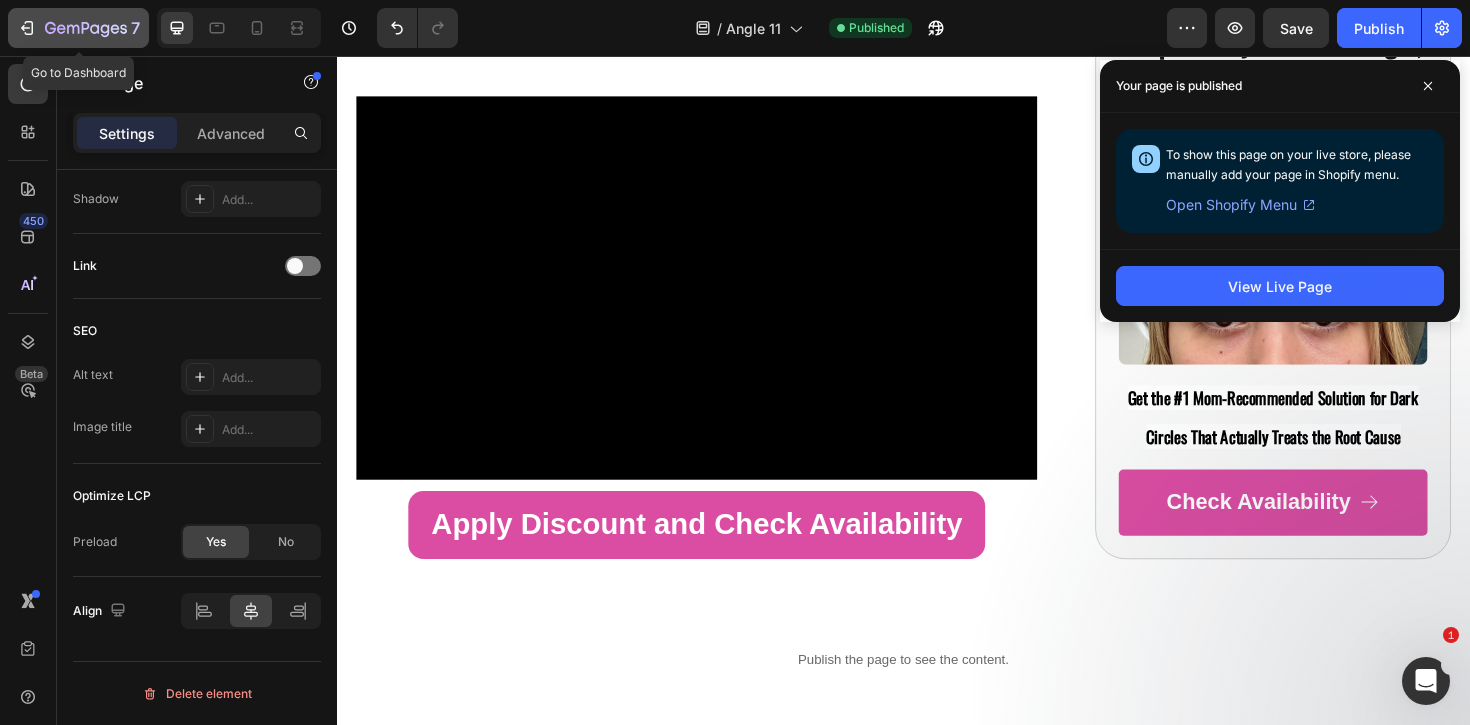click 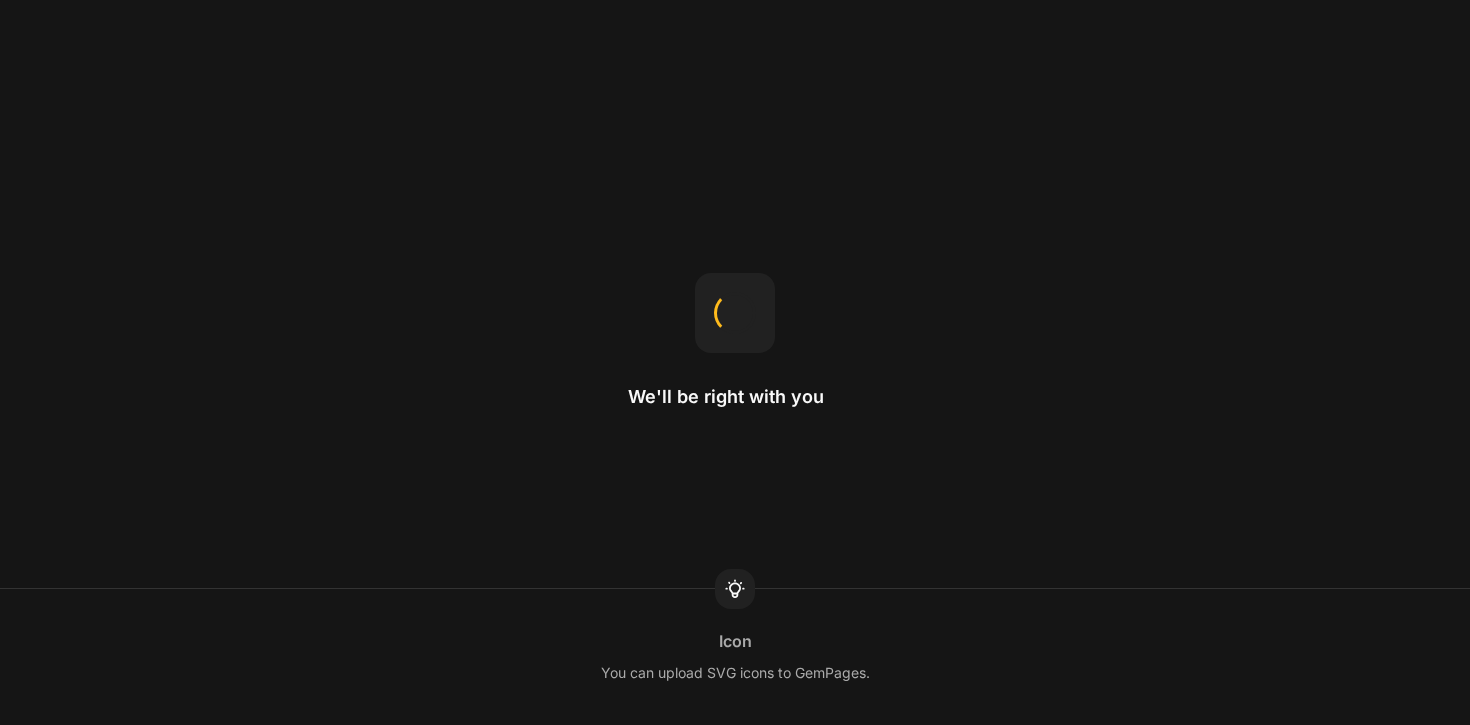 scroll, scrollTop: 0, scrollLeft: 0, axis: both 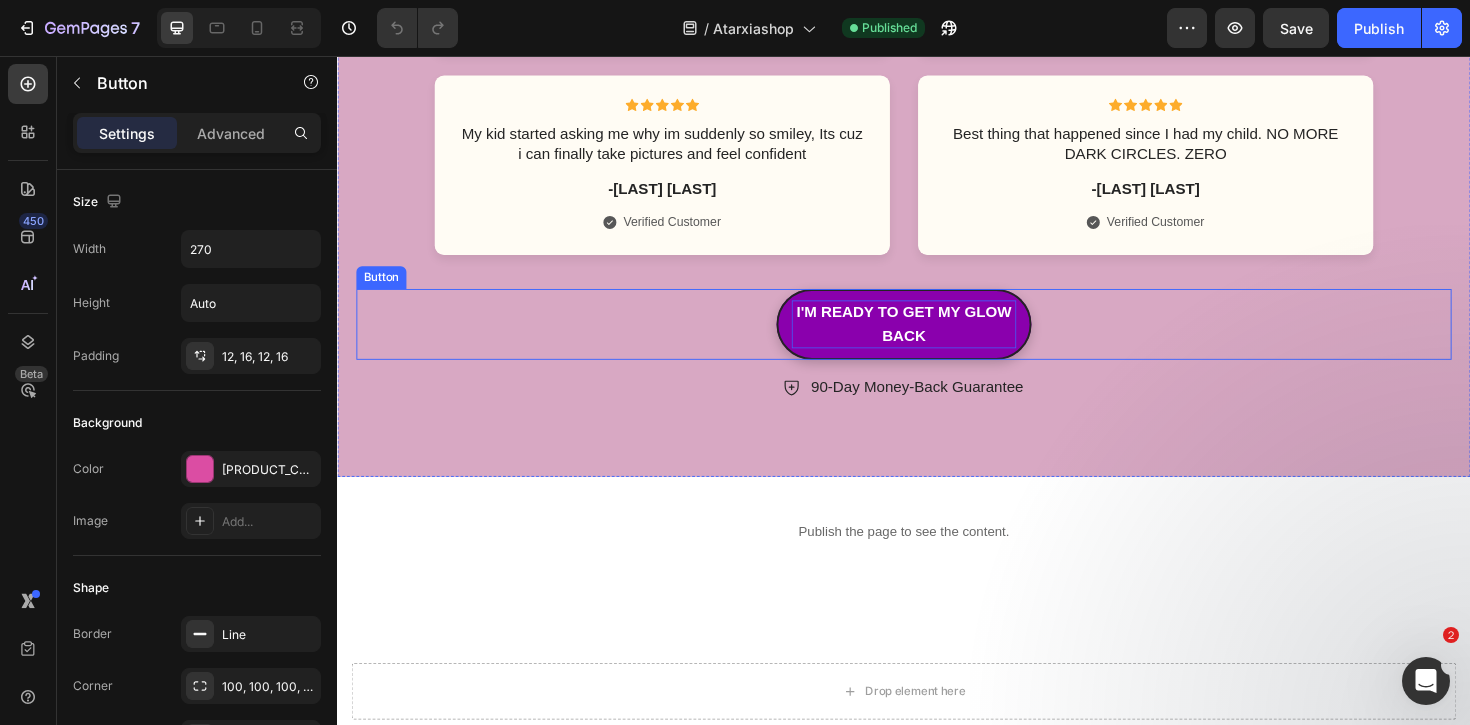 click on "I'M READY TO GET MY GLOW BACK" at bounding box center [937, 340] 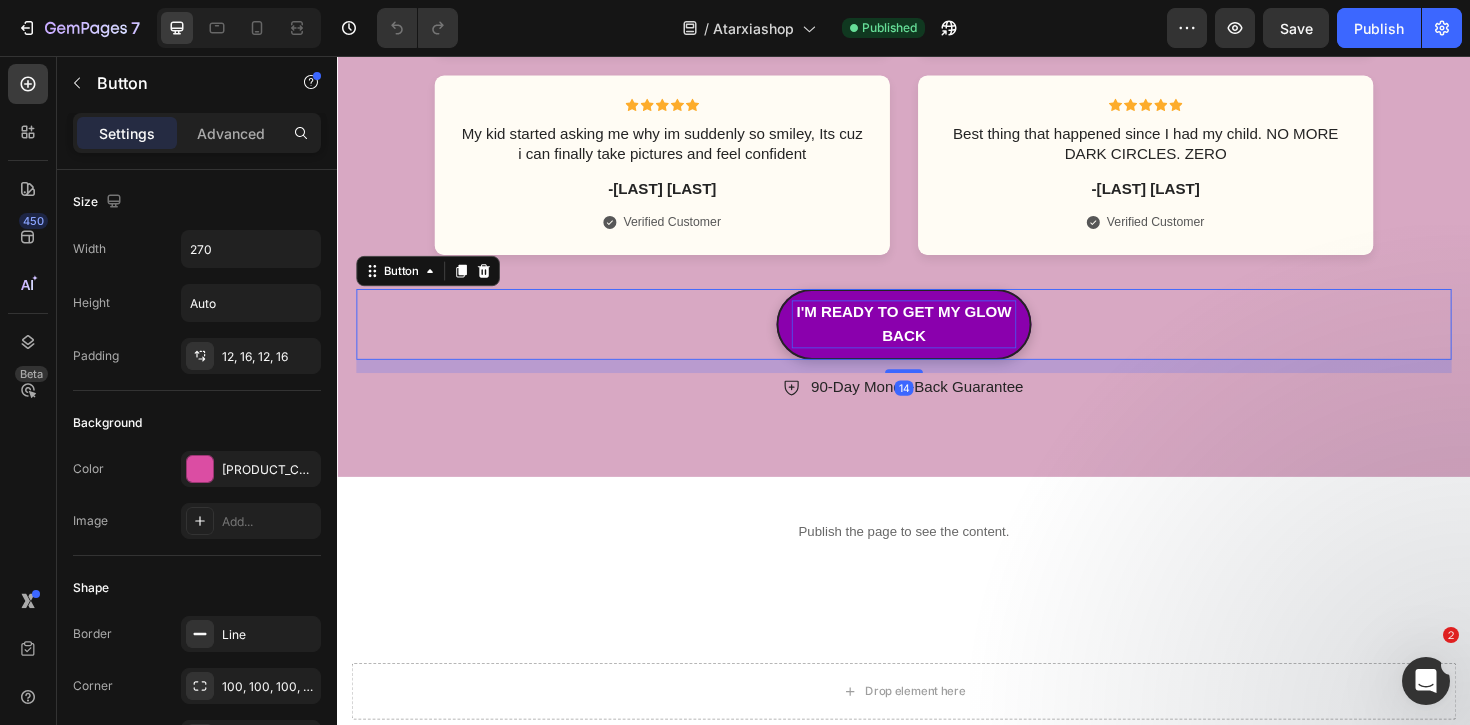 click on "I'M READY TO GET MY GLOW BACK" at bounding box center [937, 340] 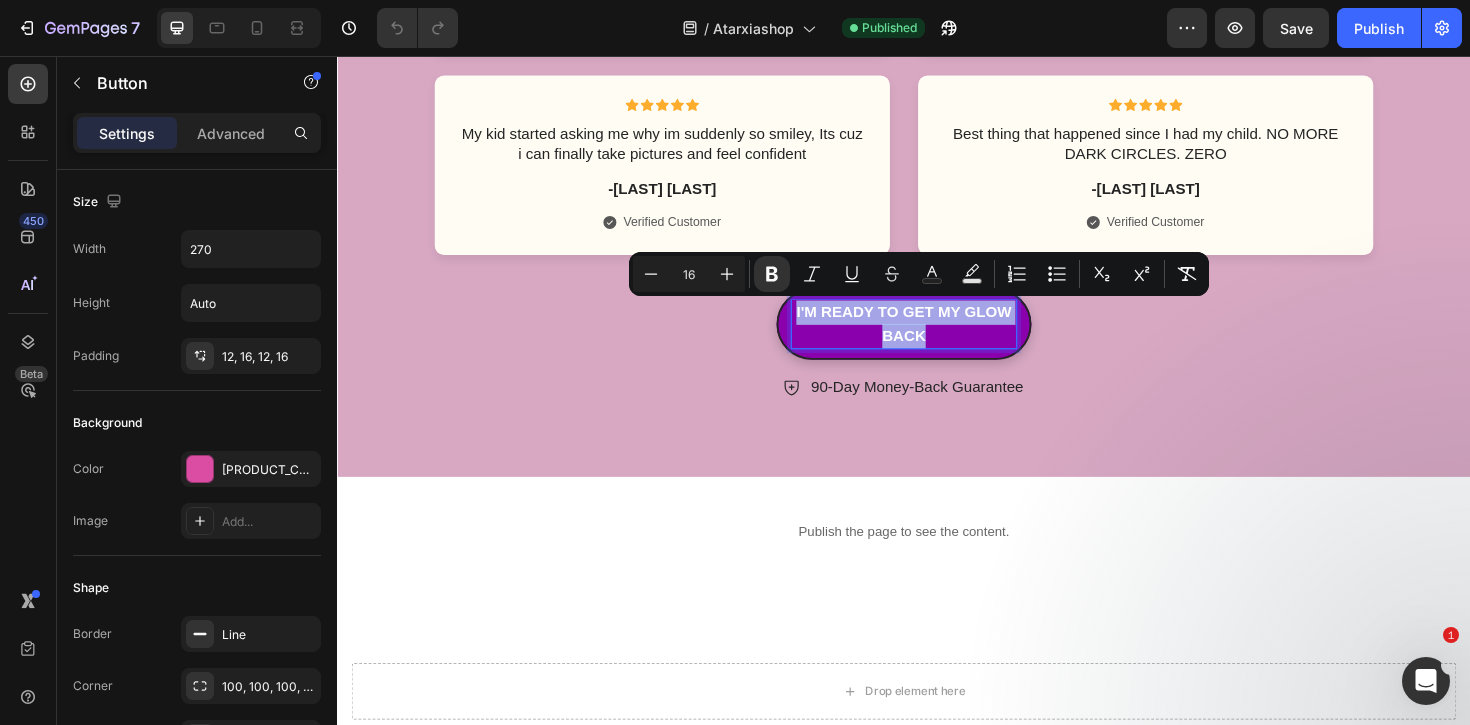 drag, startPoint x: 964, startPoint y: 353, endPoint x: 808, endPoint y: 329, distance: 157.83536 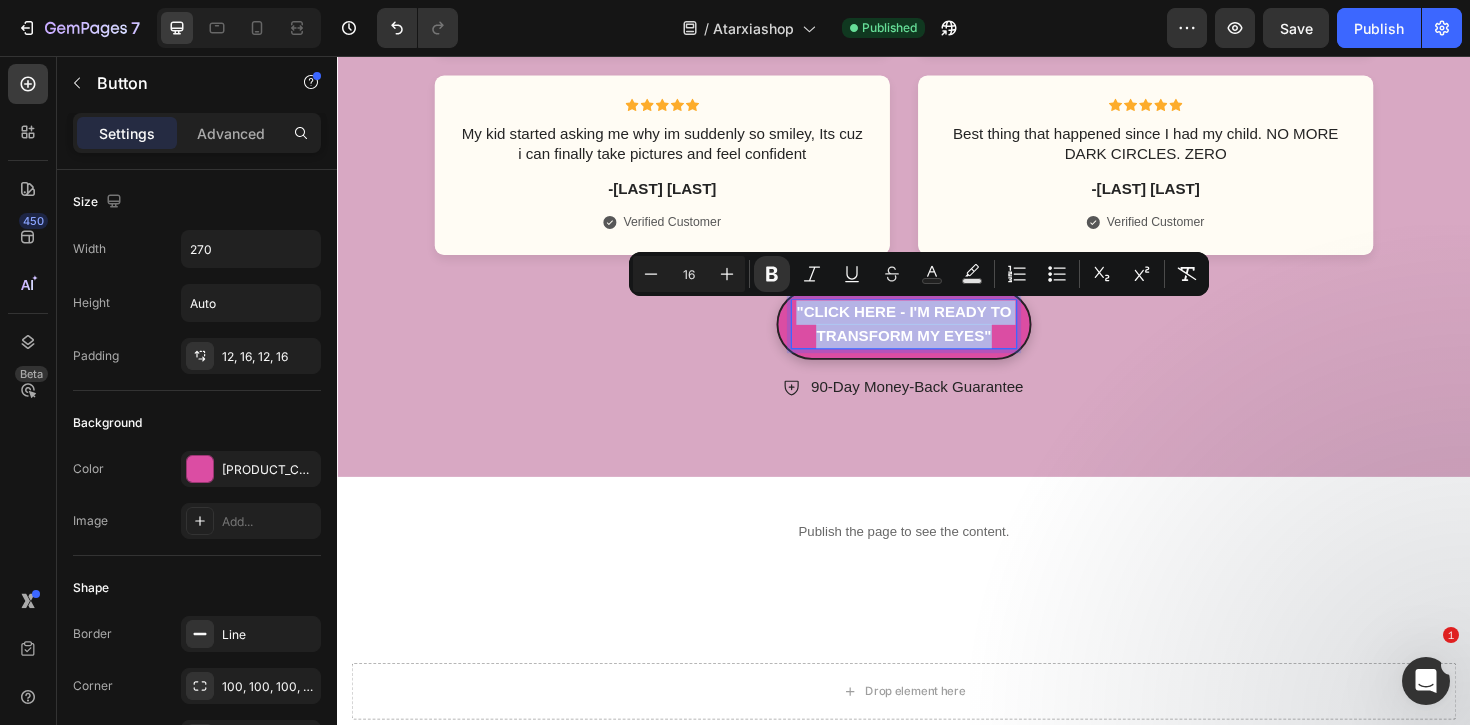 drag, startPoint x: 1007, startPoint y: 345, endPoint x: 795, endPoint y: 329, distance: 212.60292 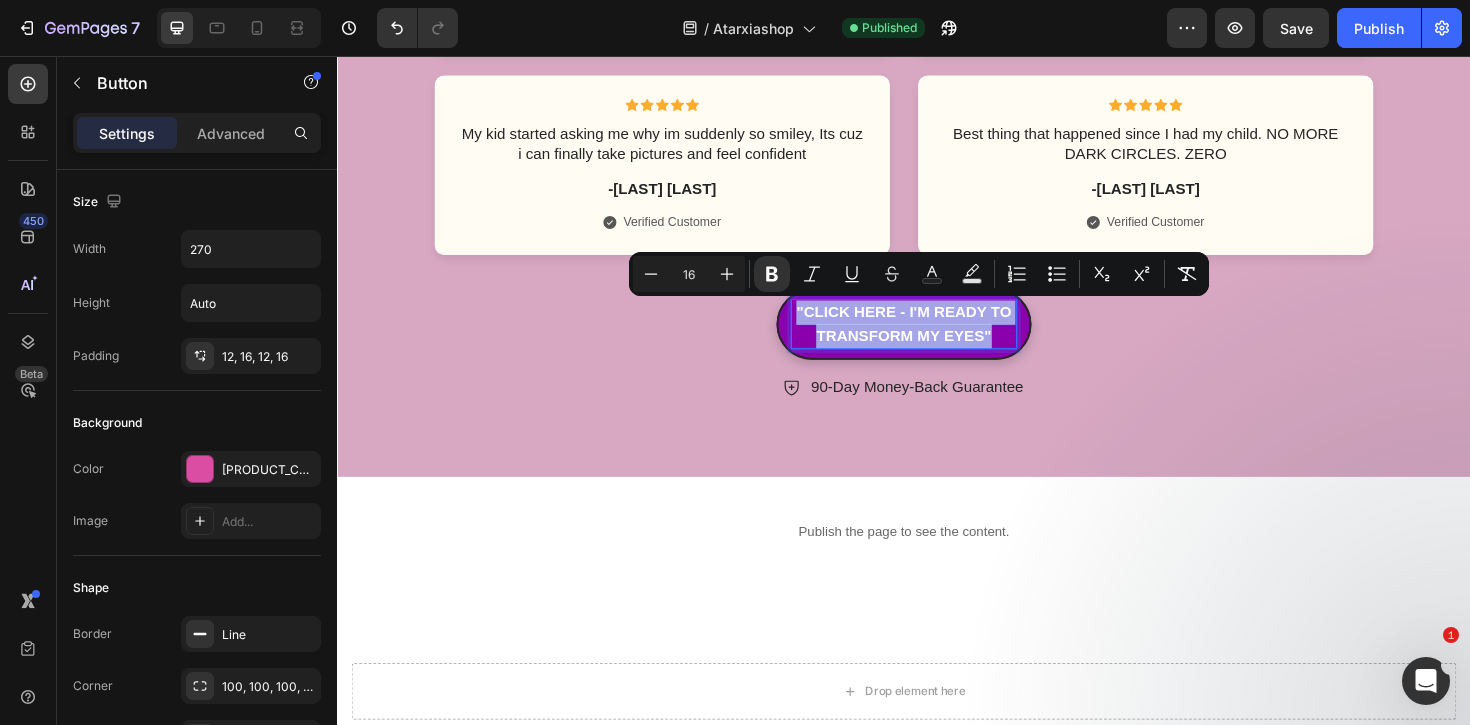 click on ""CLICK HERE - I'M READY TO TRANSFORM MY EYES"" at bounding box center [937, 340] 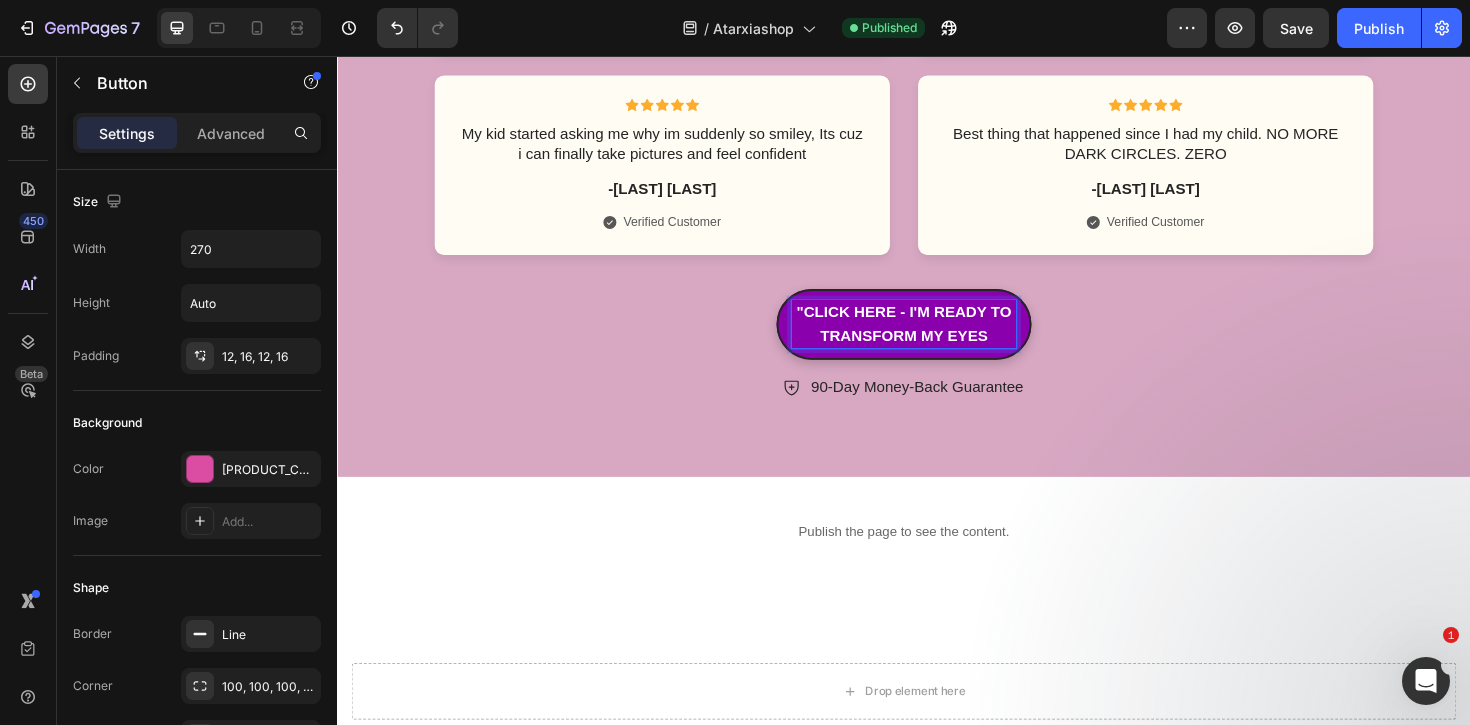 click on ""CLICK HERE - I'M READY TO TRANSFORM MY EYES" at bounding box center [937, 340] 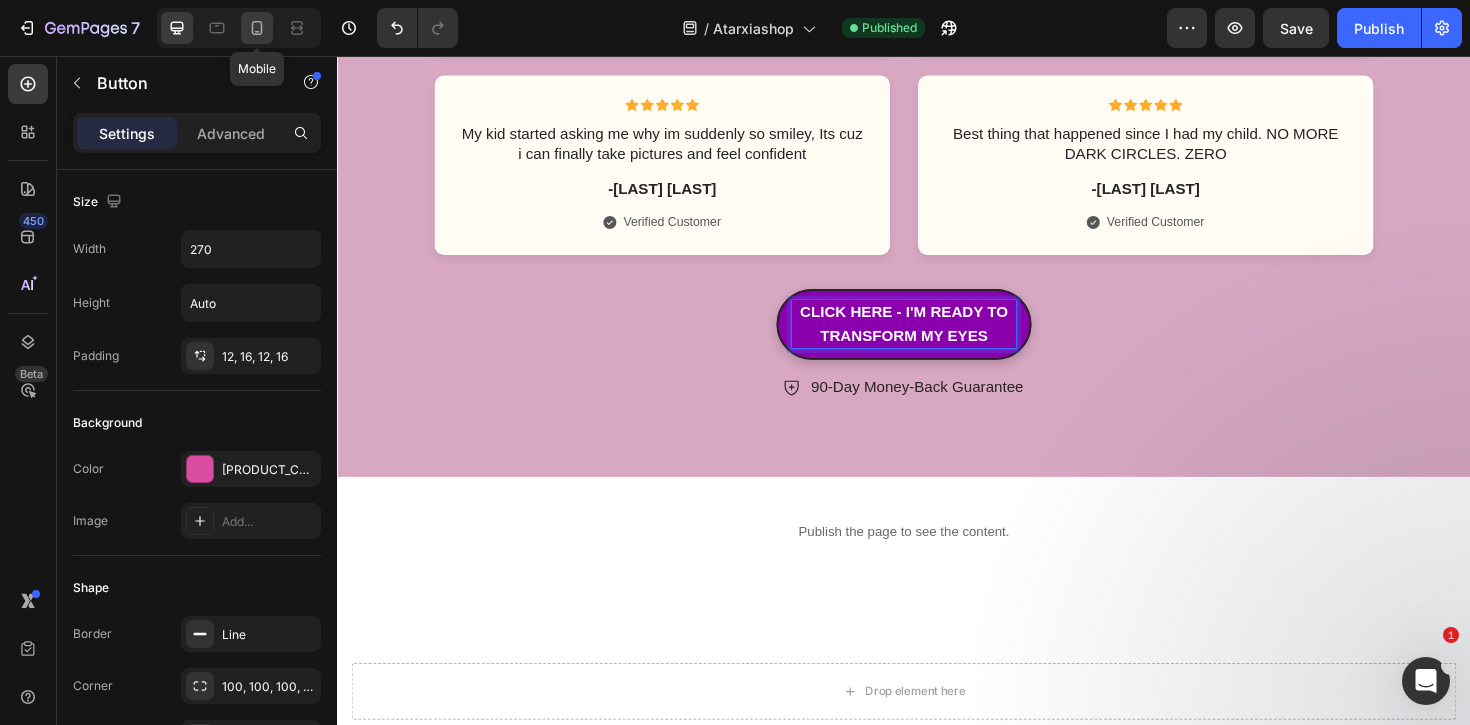 click 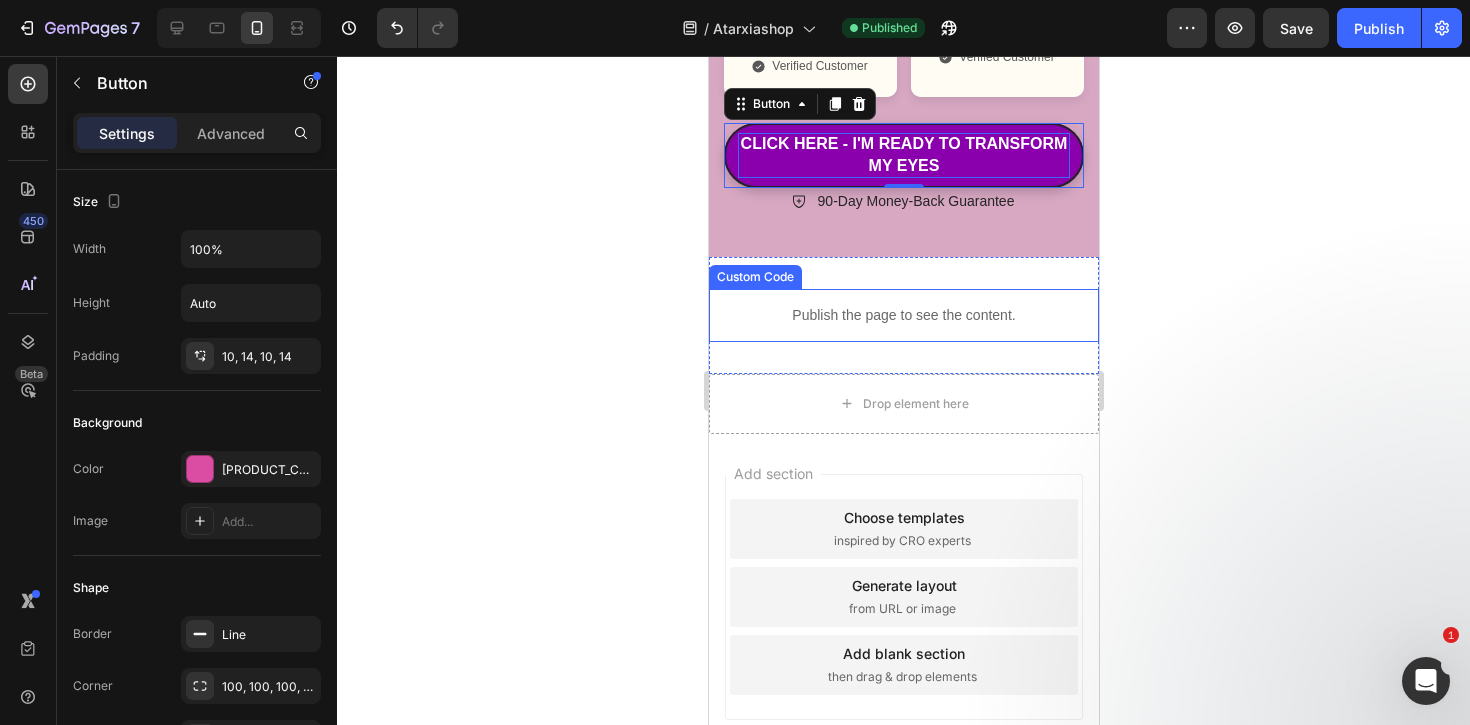 scroll, scrollTop: 3125, scrollLeft: 0, axis: vertical 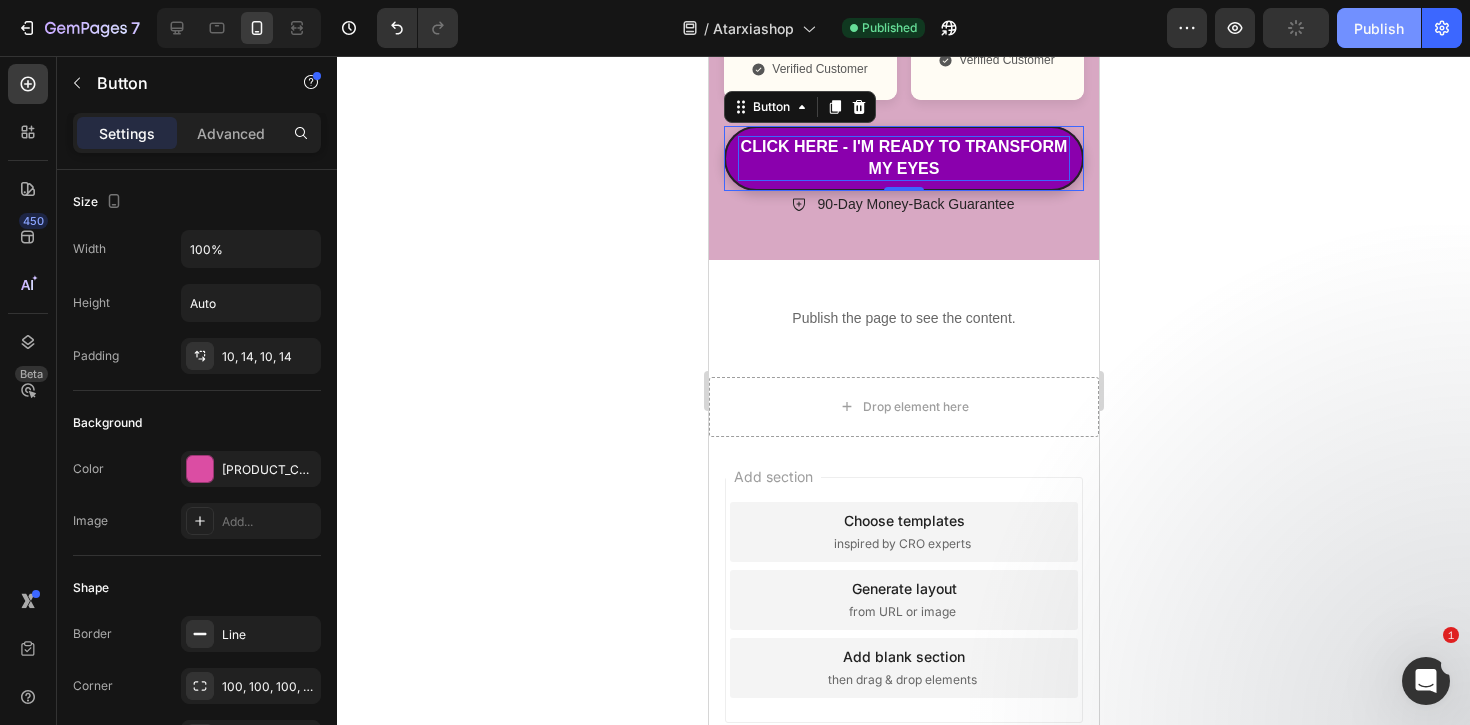 click on "Publish" at bounding box center [1379, 28] 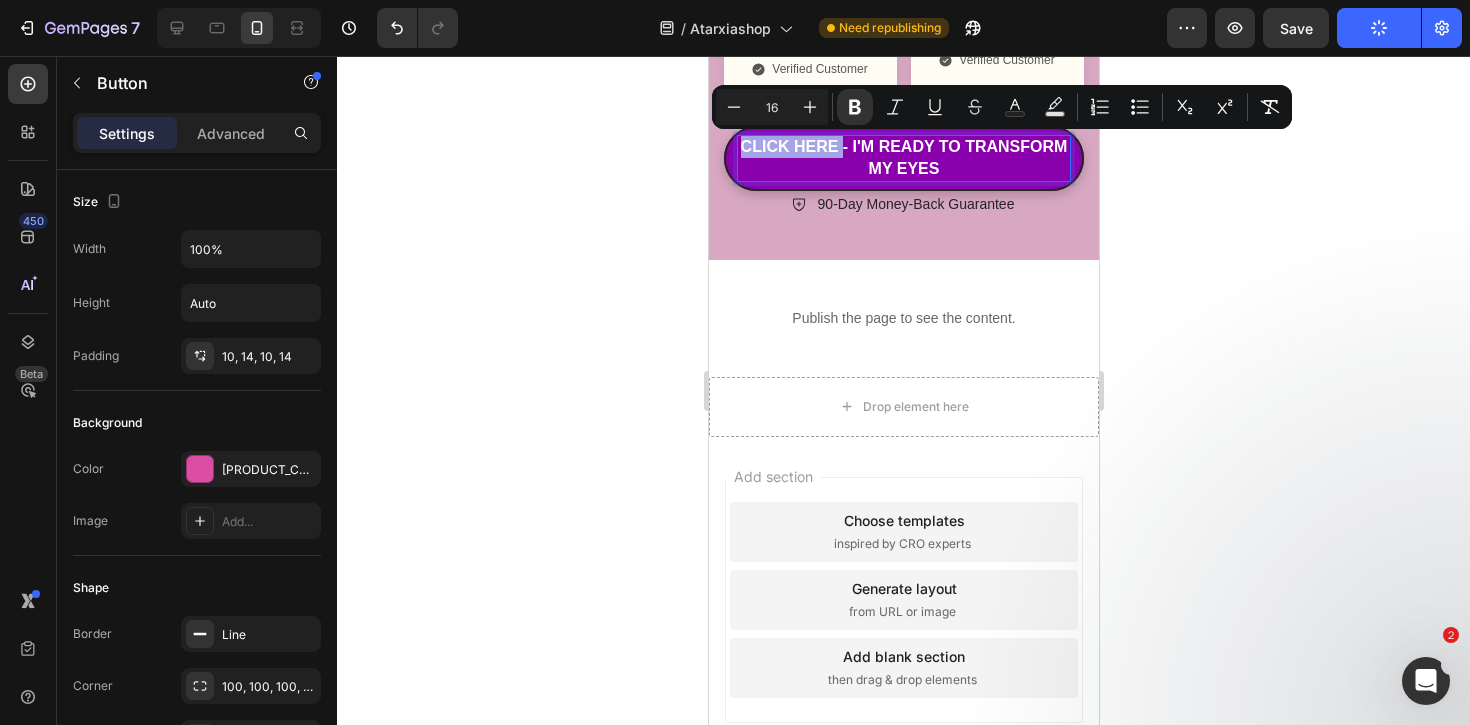 drag, startPoint x: 837, startPoint y: 149, endPoint x: 727, endPoint y: 151, distance: 110.01818 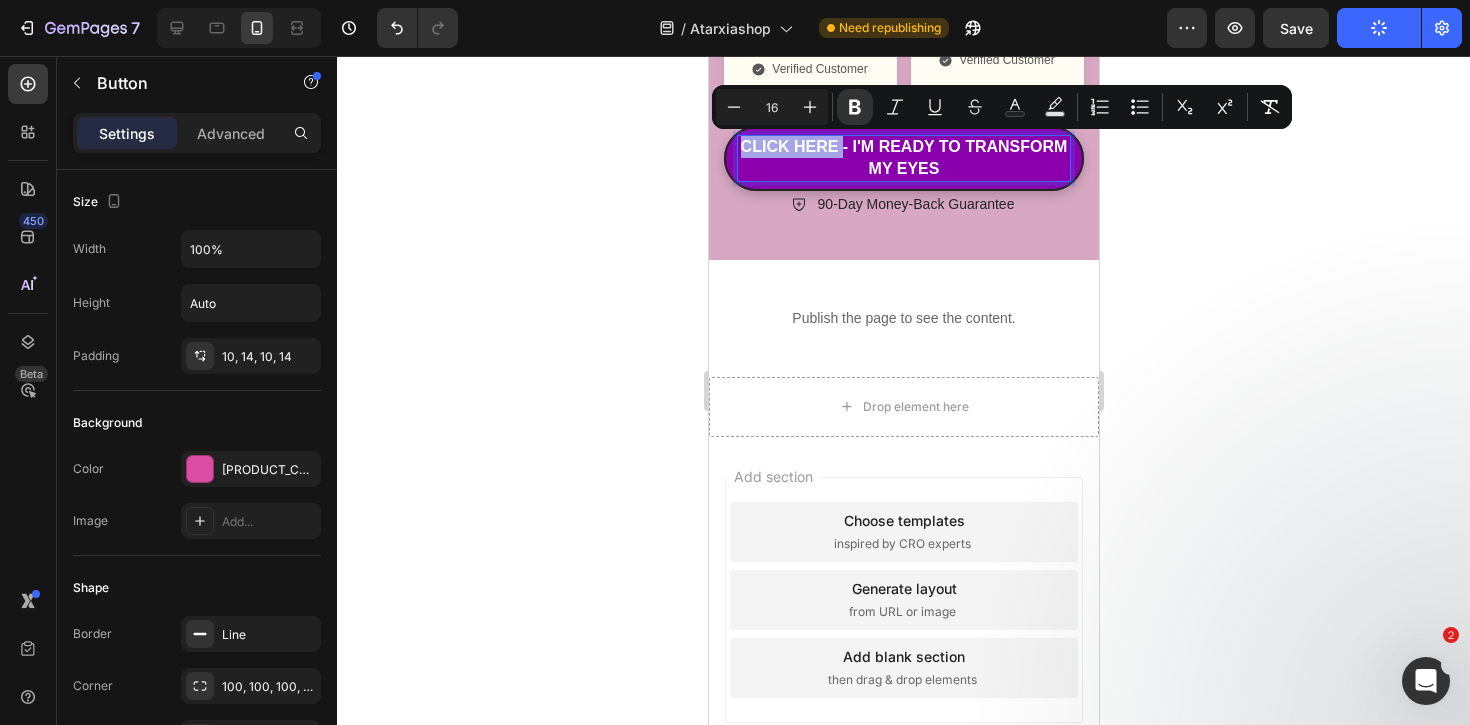 click on "CLICK HERE - I'M READY TO TRANSFORM MY EYES" at bounding box center [903, 158] 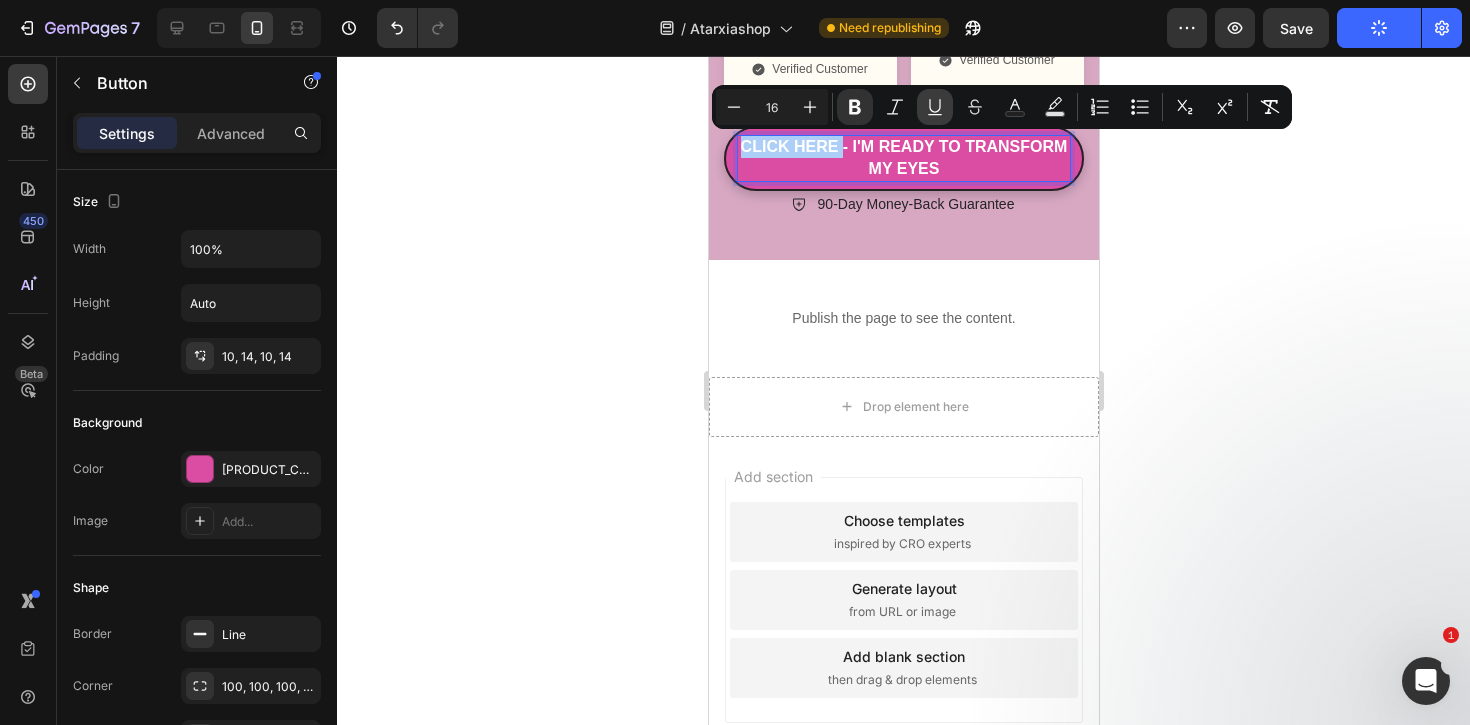 drag, startPoint x: 930, startPoint y: 107, endPoint x: 939, endPoint y: 113, distance: 10.816654 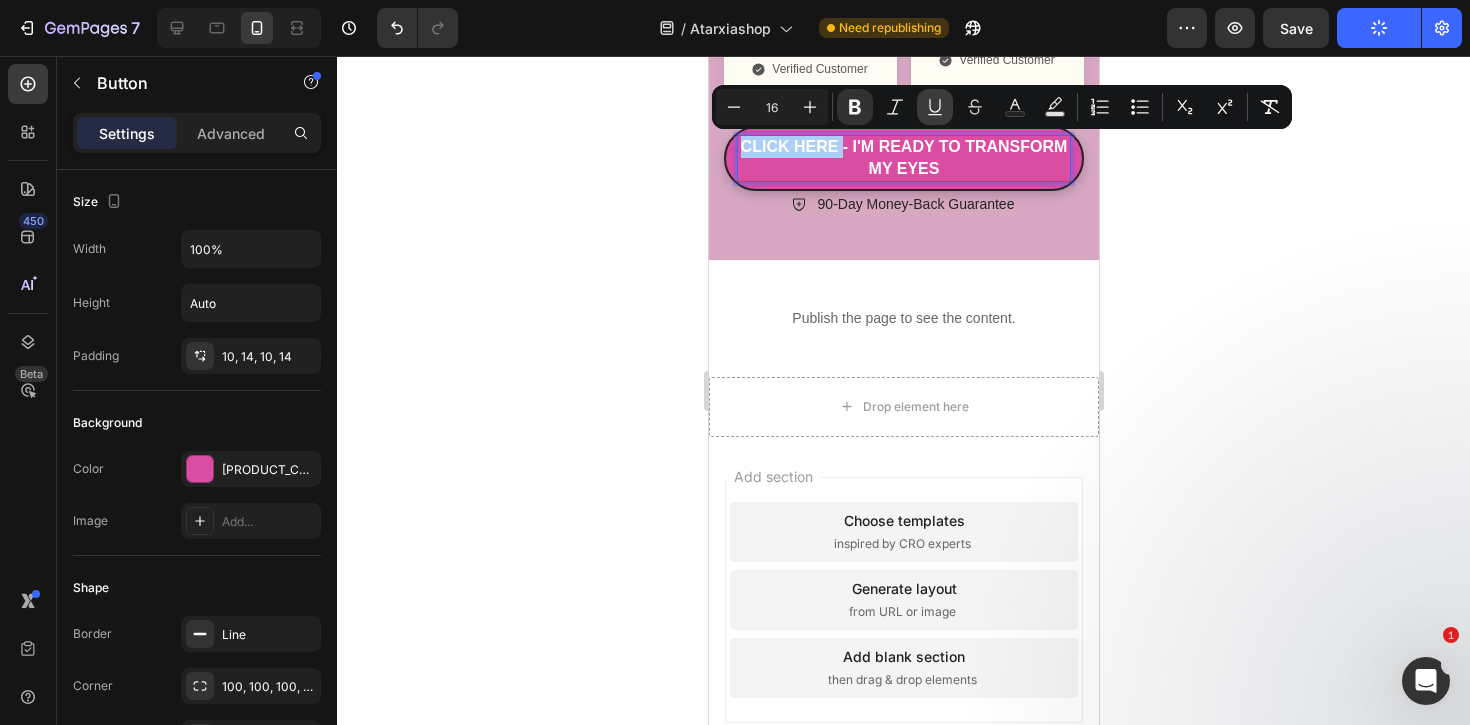 click 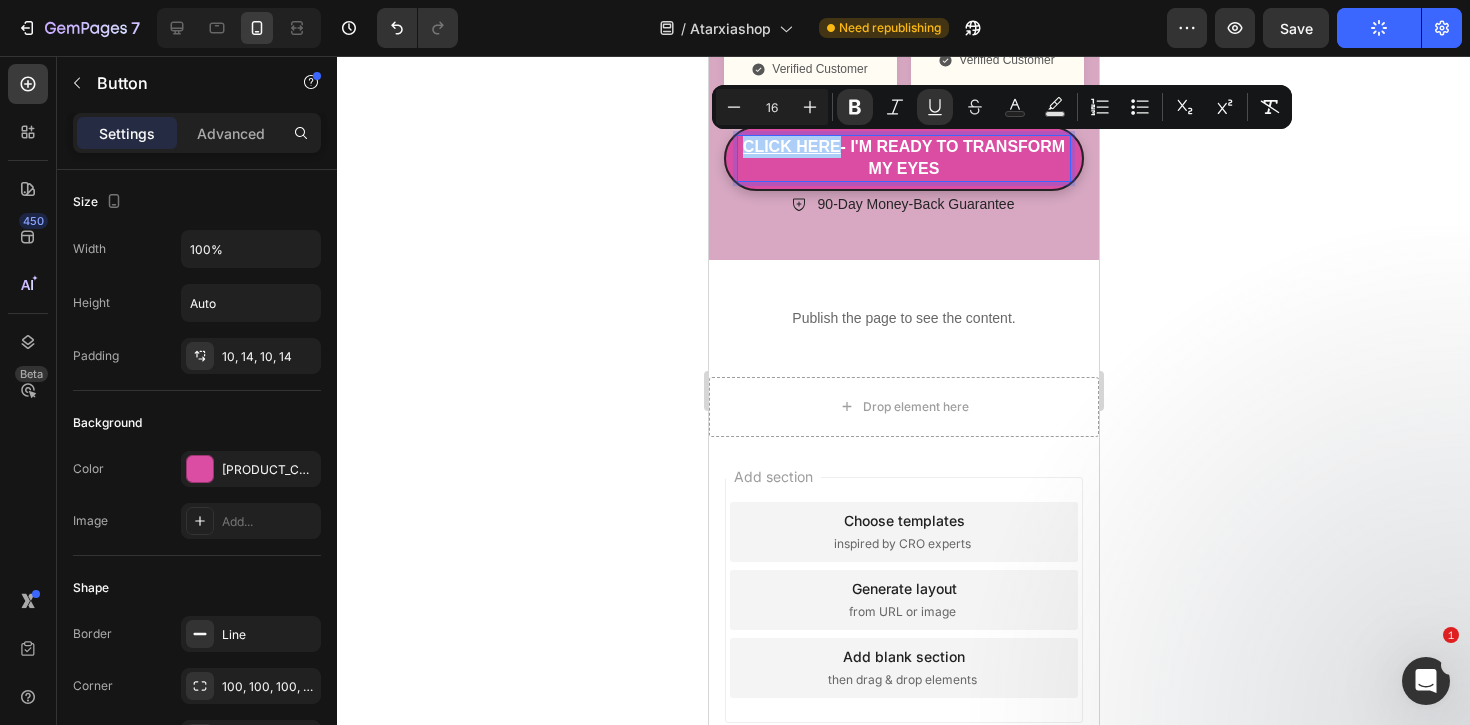 click 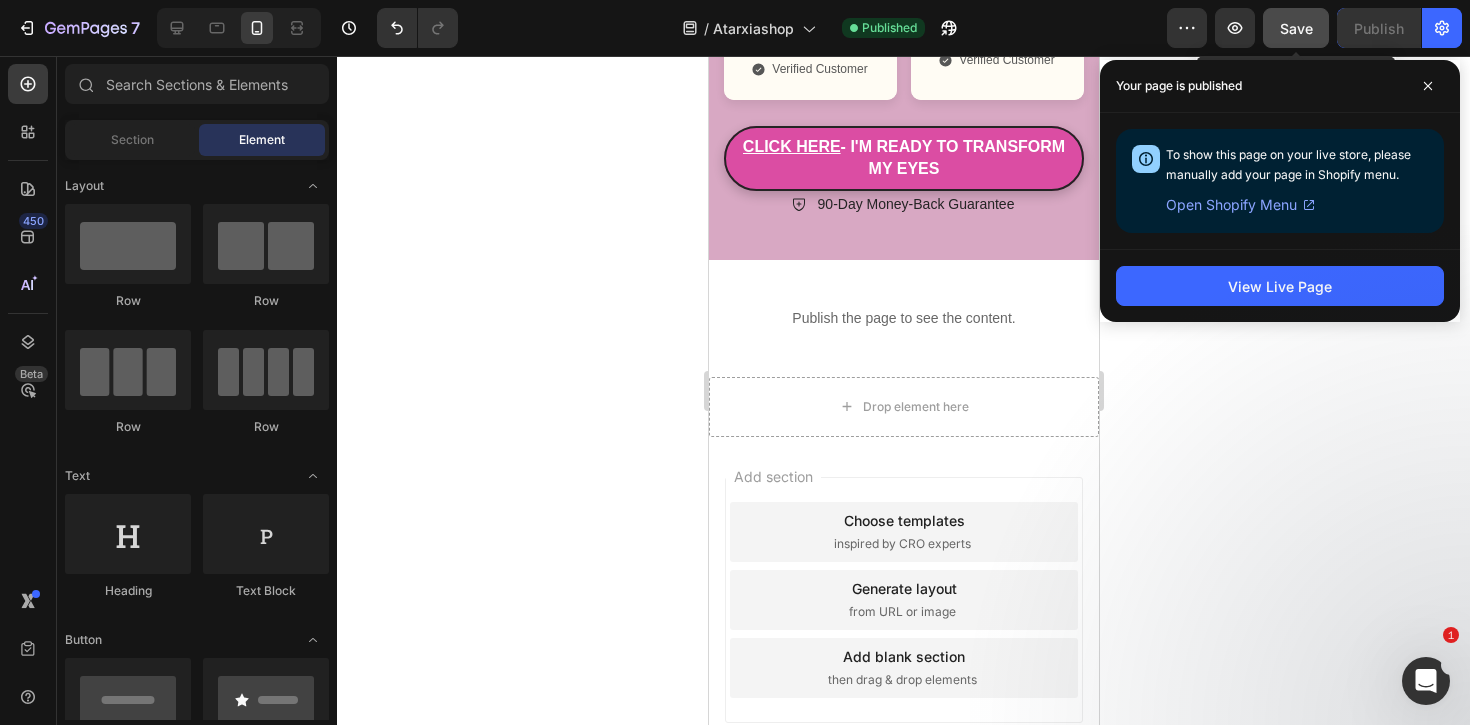 click on "Save" at bounding box center (1296, 28) 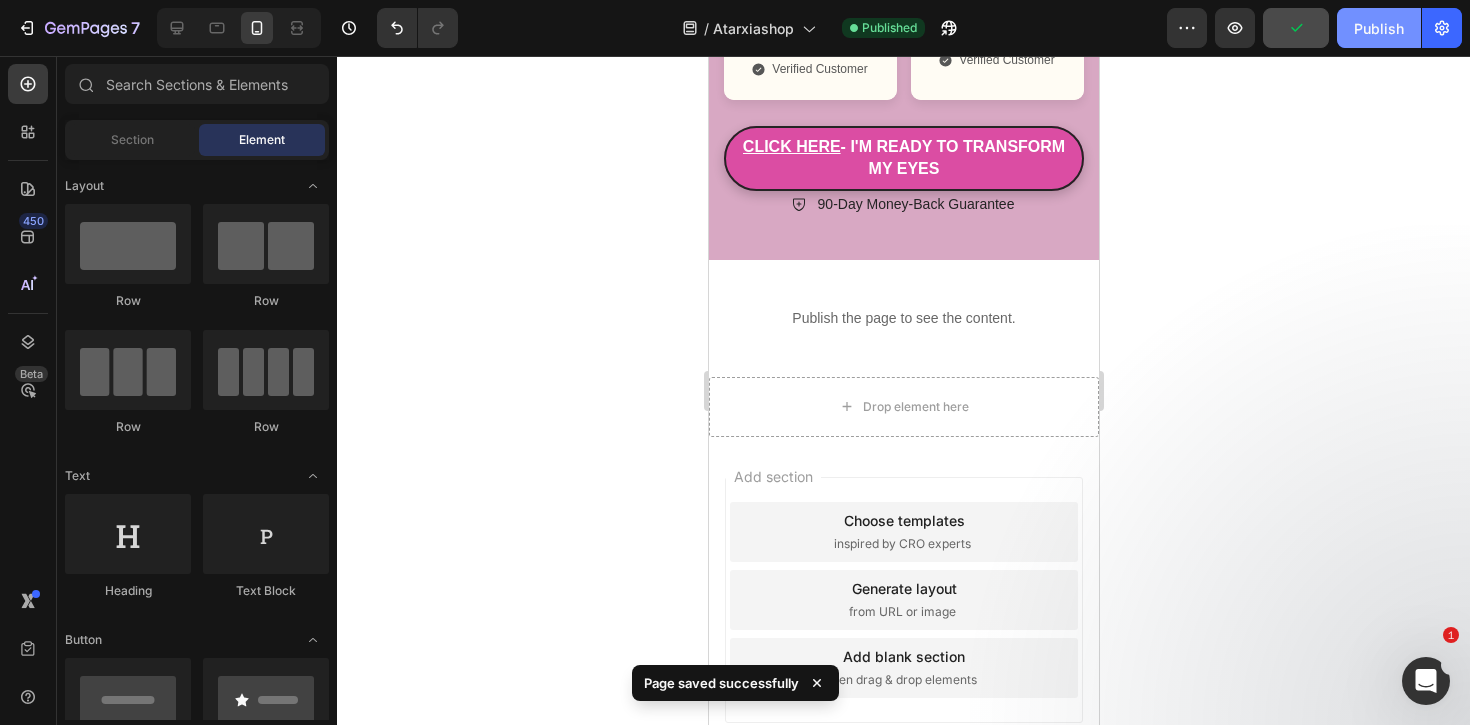 click on "Publish" at bounding box center [1379, 28] 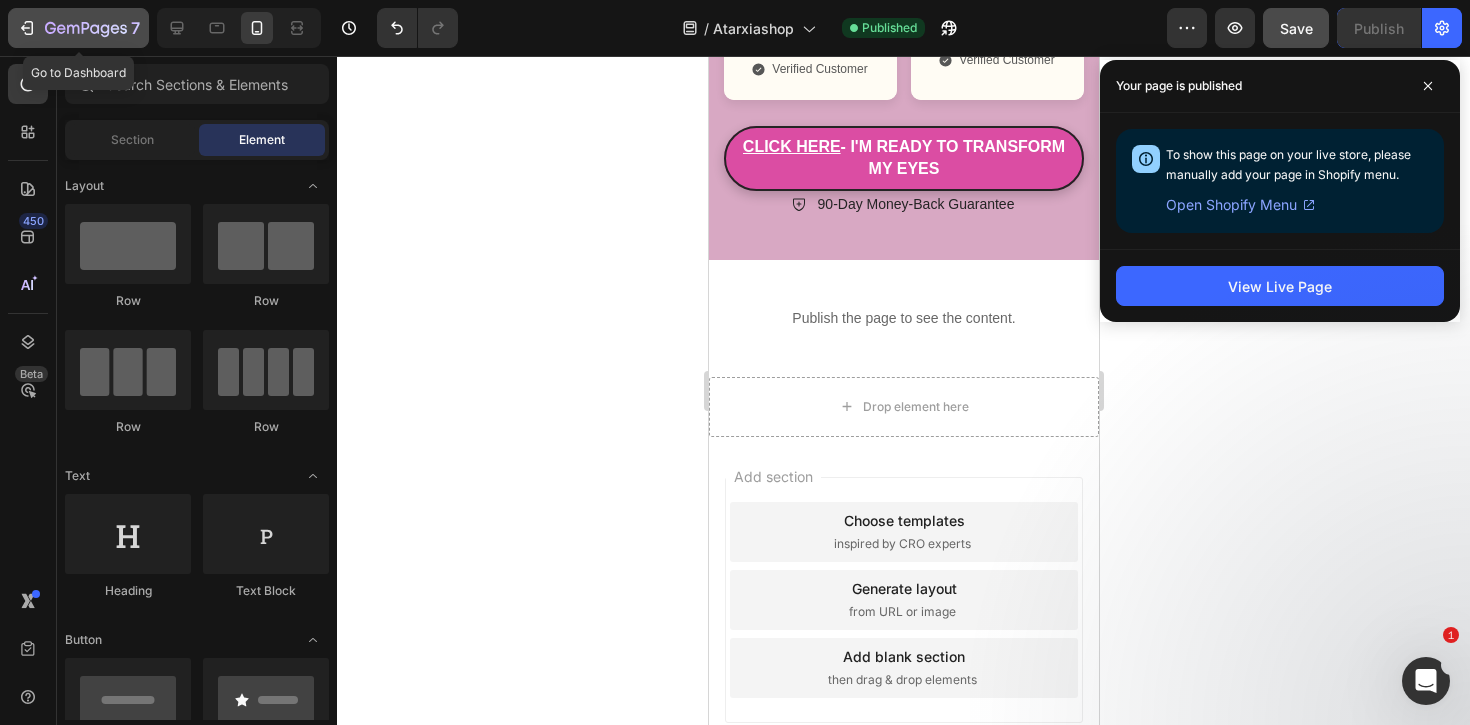 click 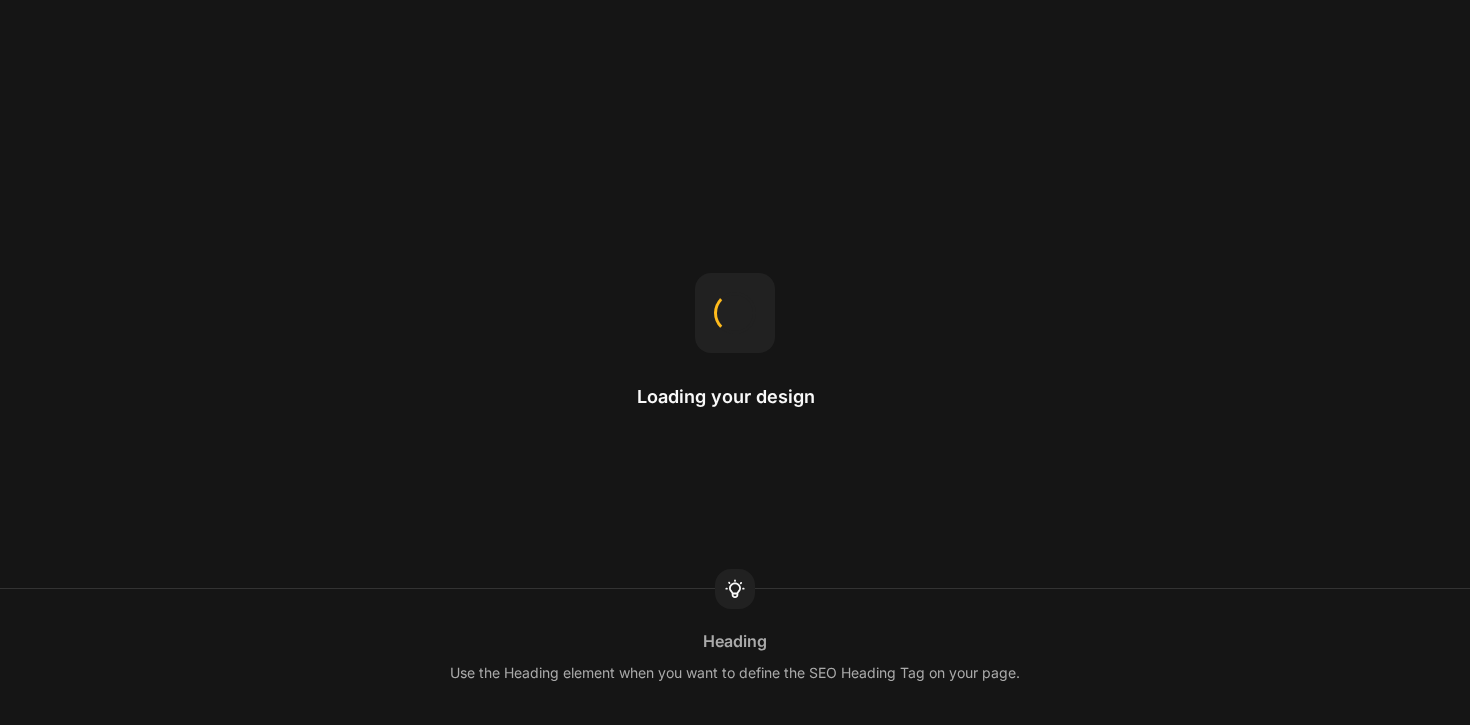scroll, scrollTop: 0, scrollLeft: 0, axis: both 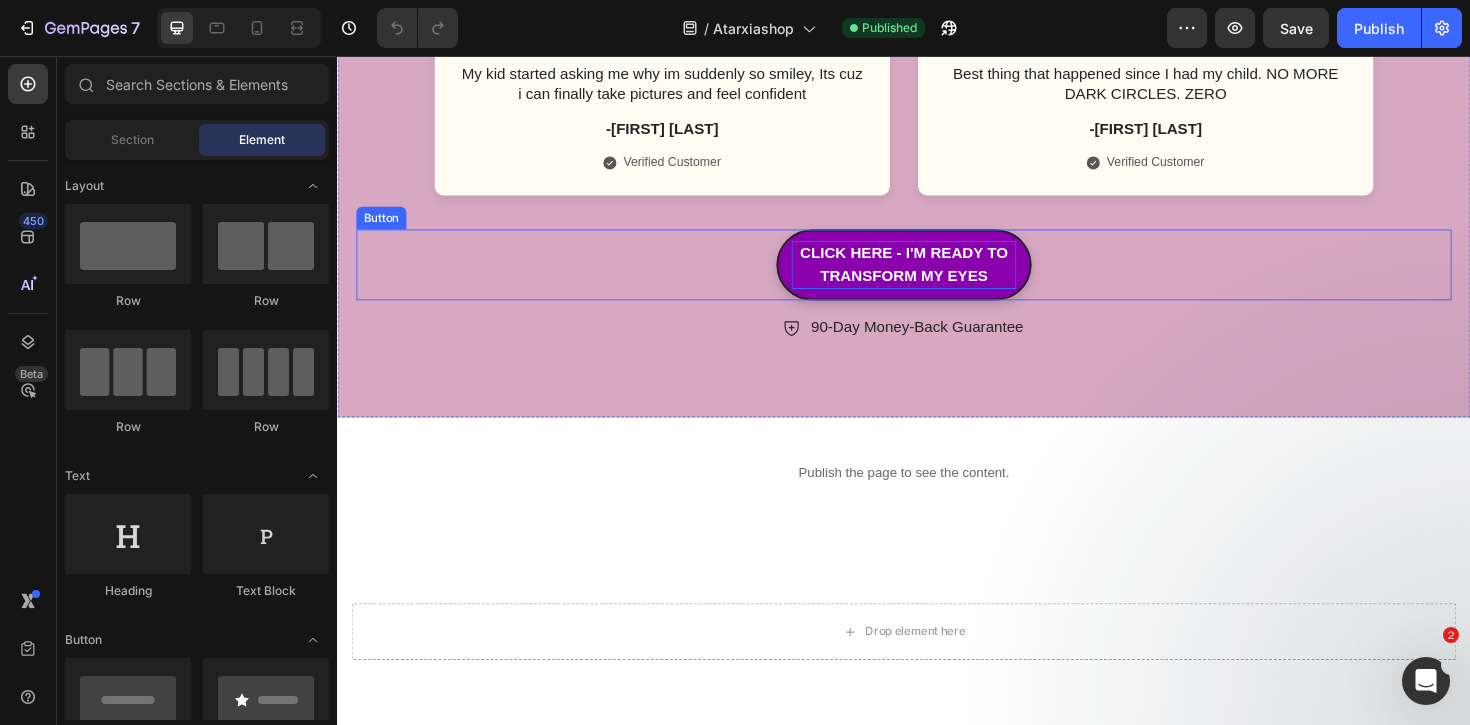 click on "CLICK HERE - I'M READY TO TRANSFORM MY EYES" at bounding box center (937, 277) 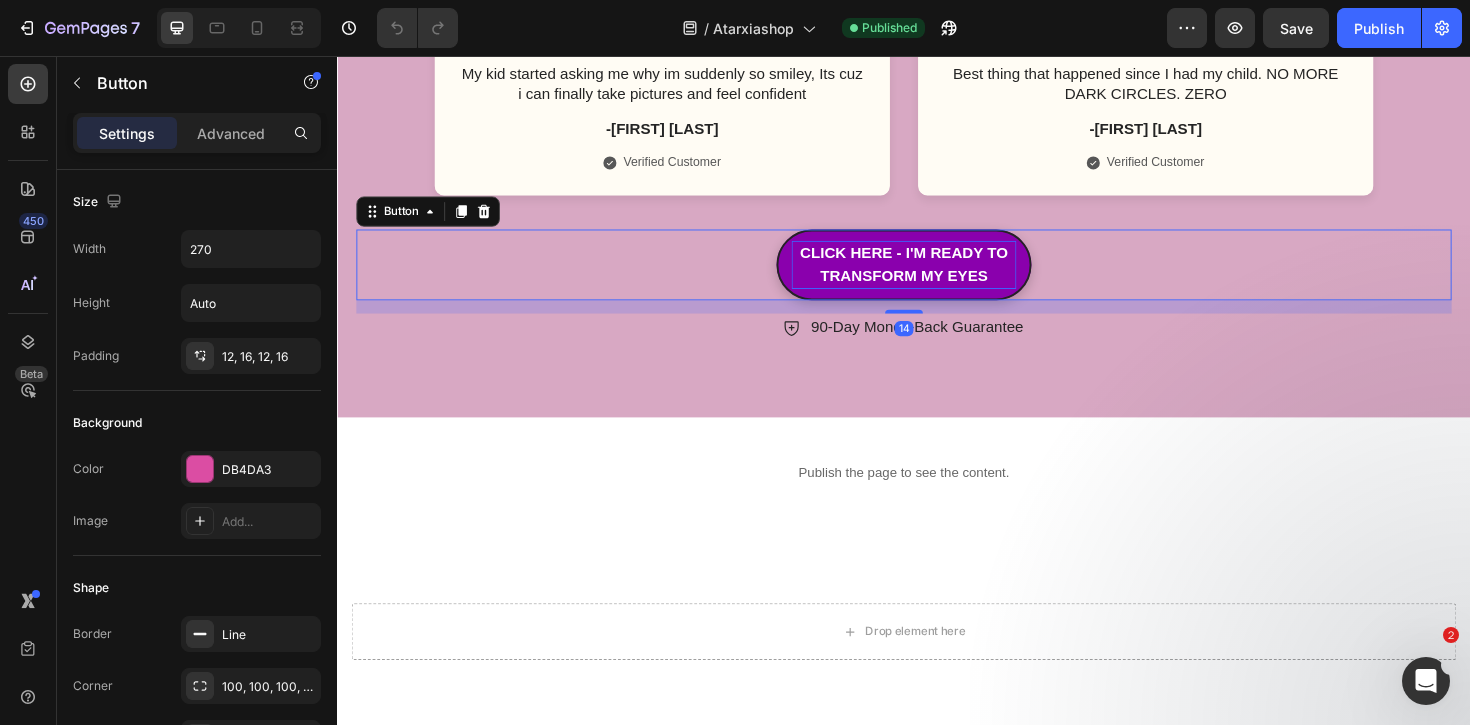 click on "CLICK HERE - I'M READY TO TRANSFORM MY EYES" at bounding box center [937, 277] 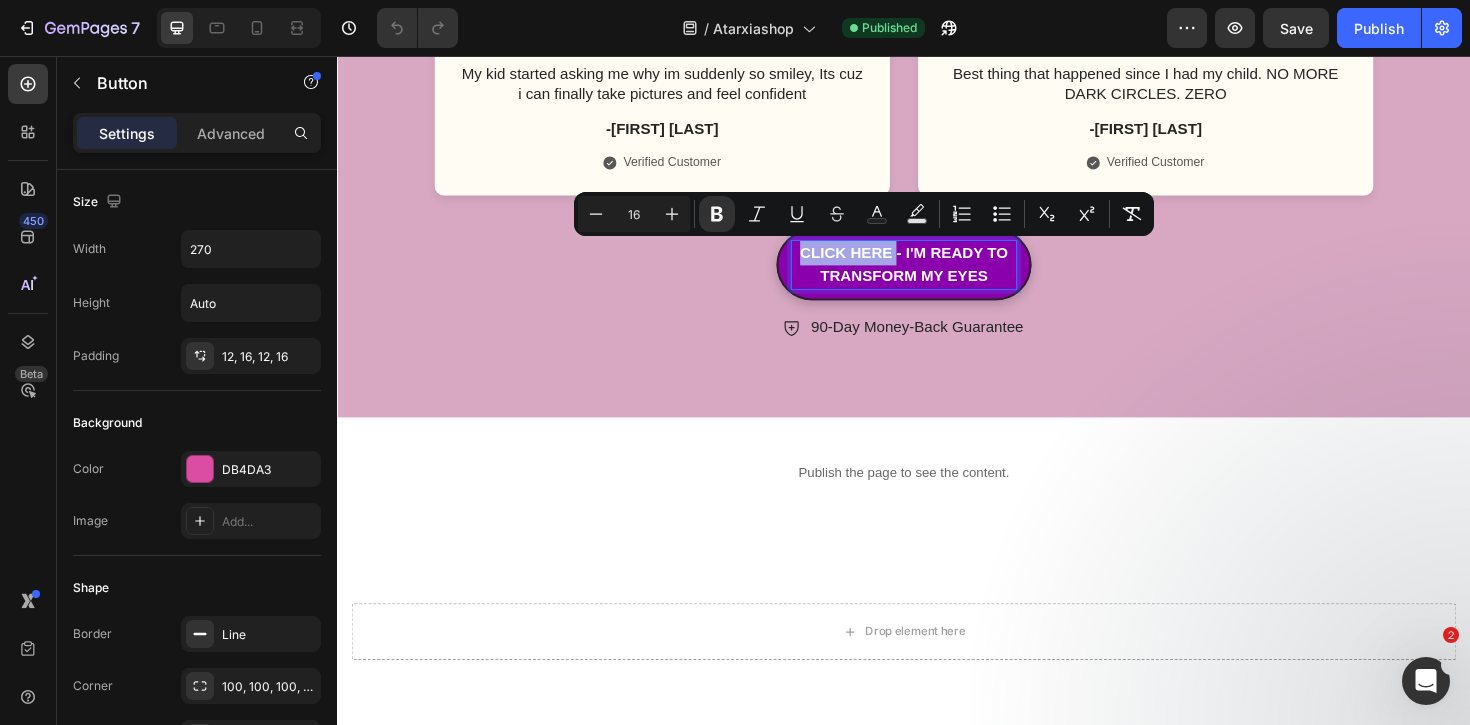drag, startPoint x: 922, startPoint y: 264, endPoint x: 834, endPoint y: 263, distance: 88.005684 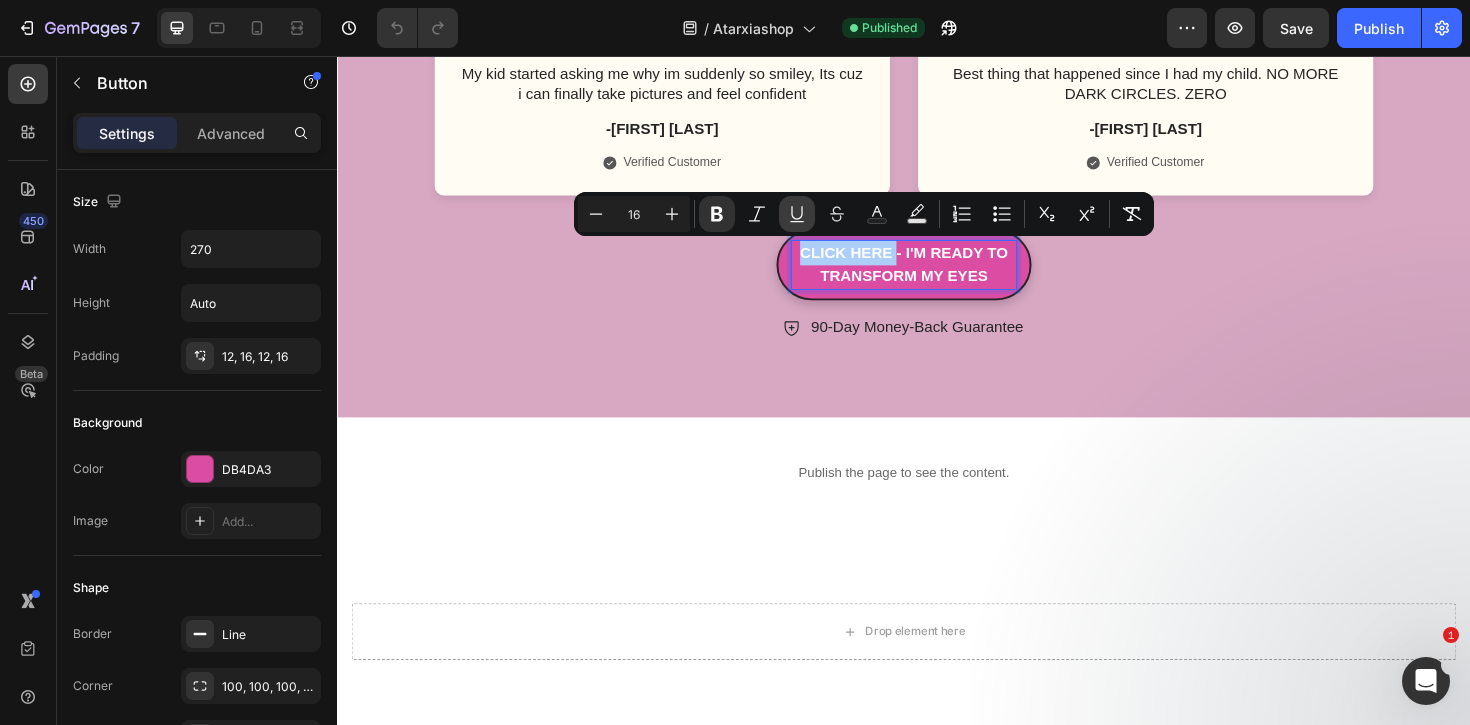 click 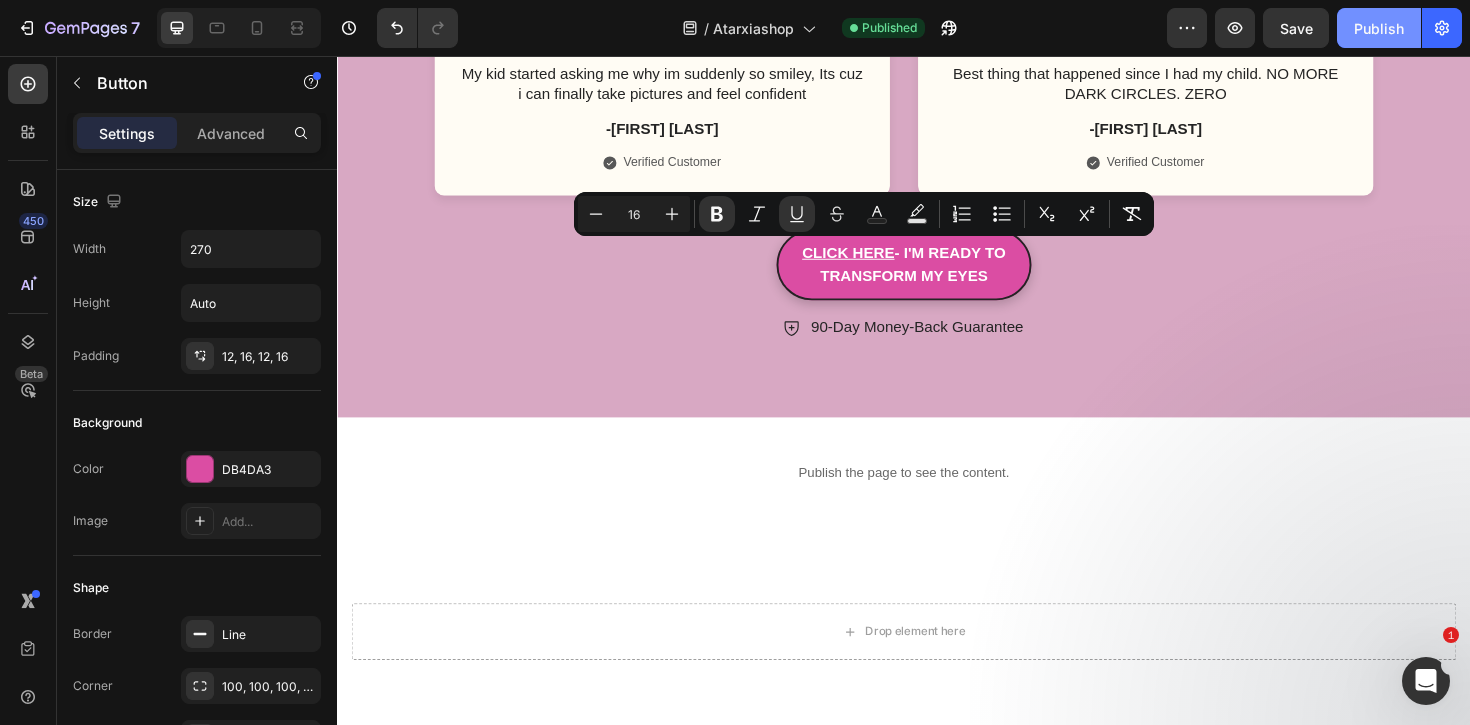 click on "Publish" at bounding box center [1379, 28] 